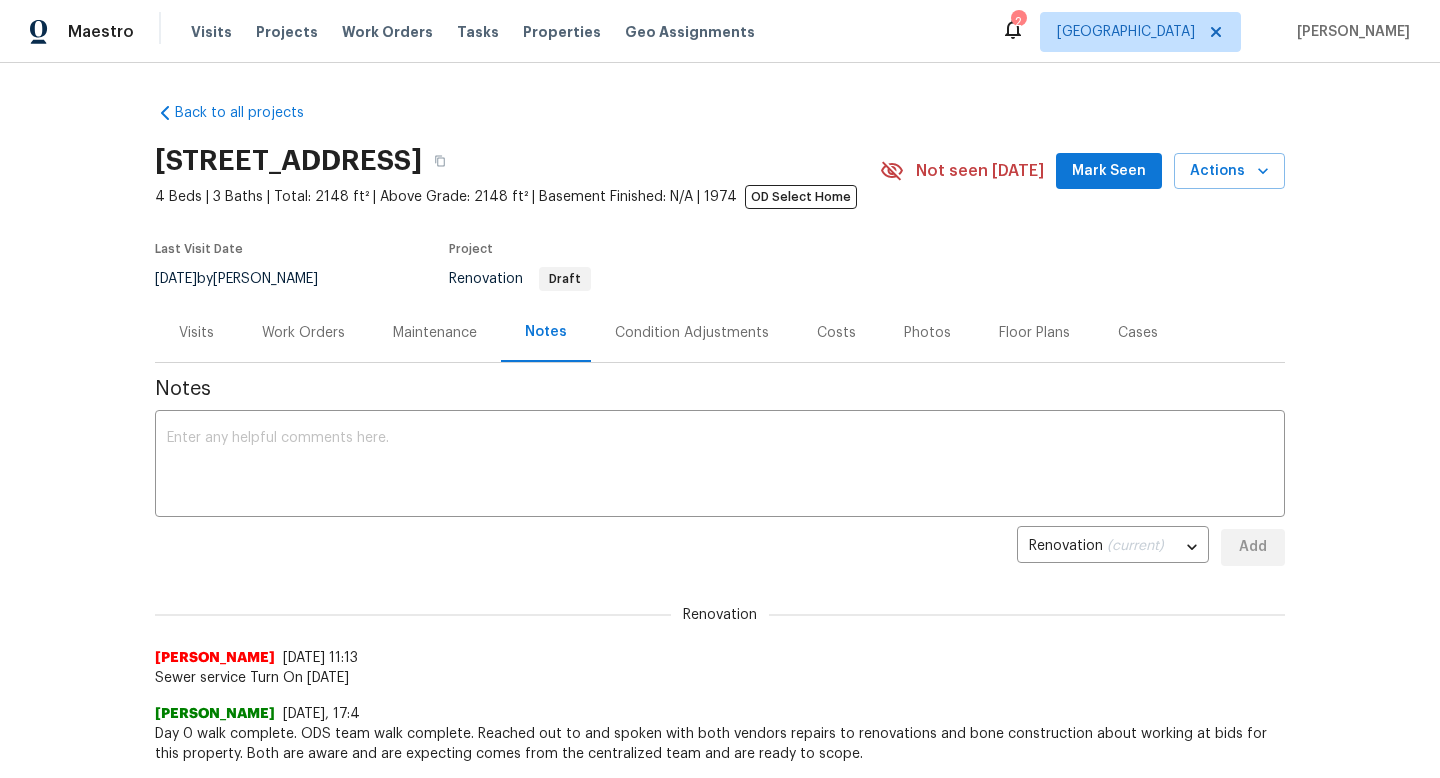 scroll, scrollTop: 0, scrollLeft: 0, axis: both 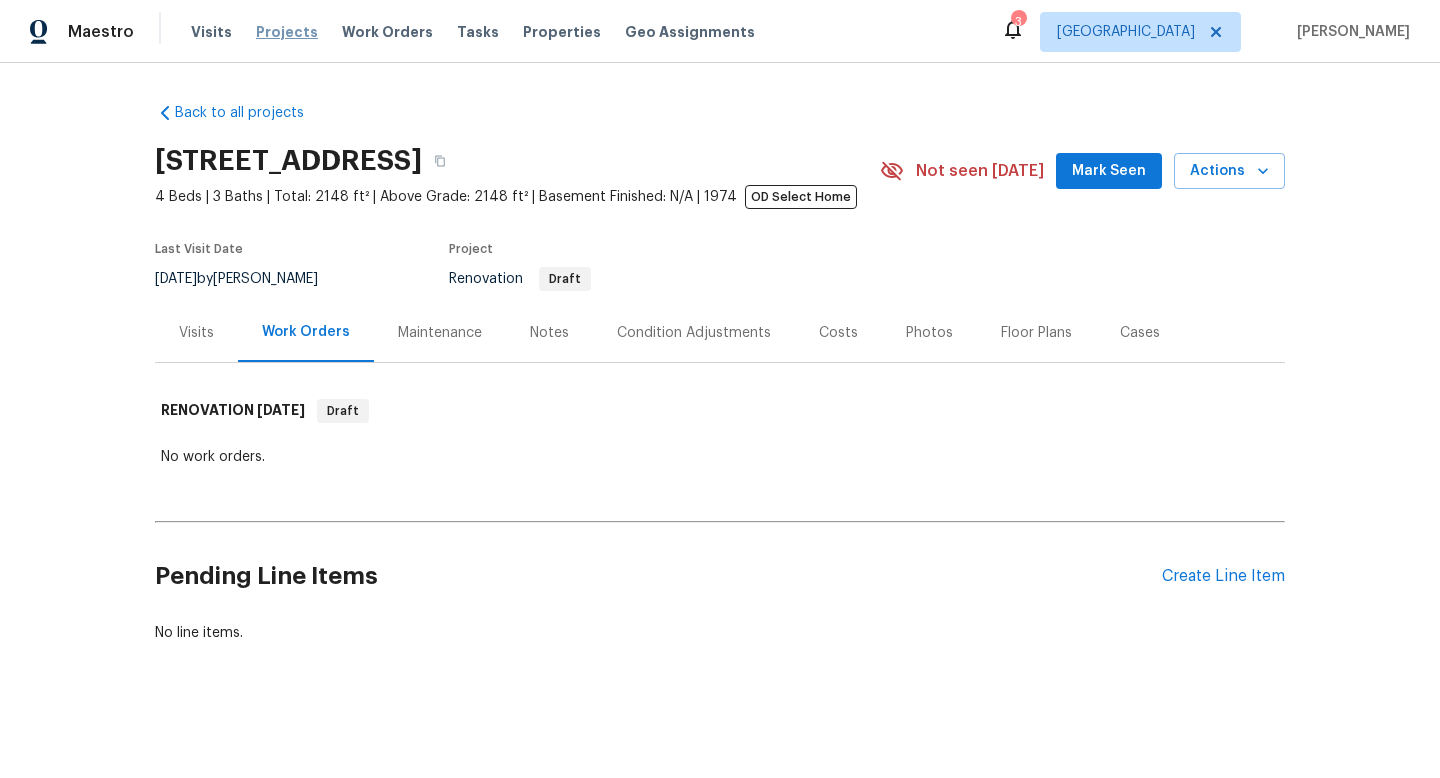 click on "Projects" at bounding box center (287, 32) 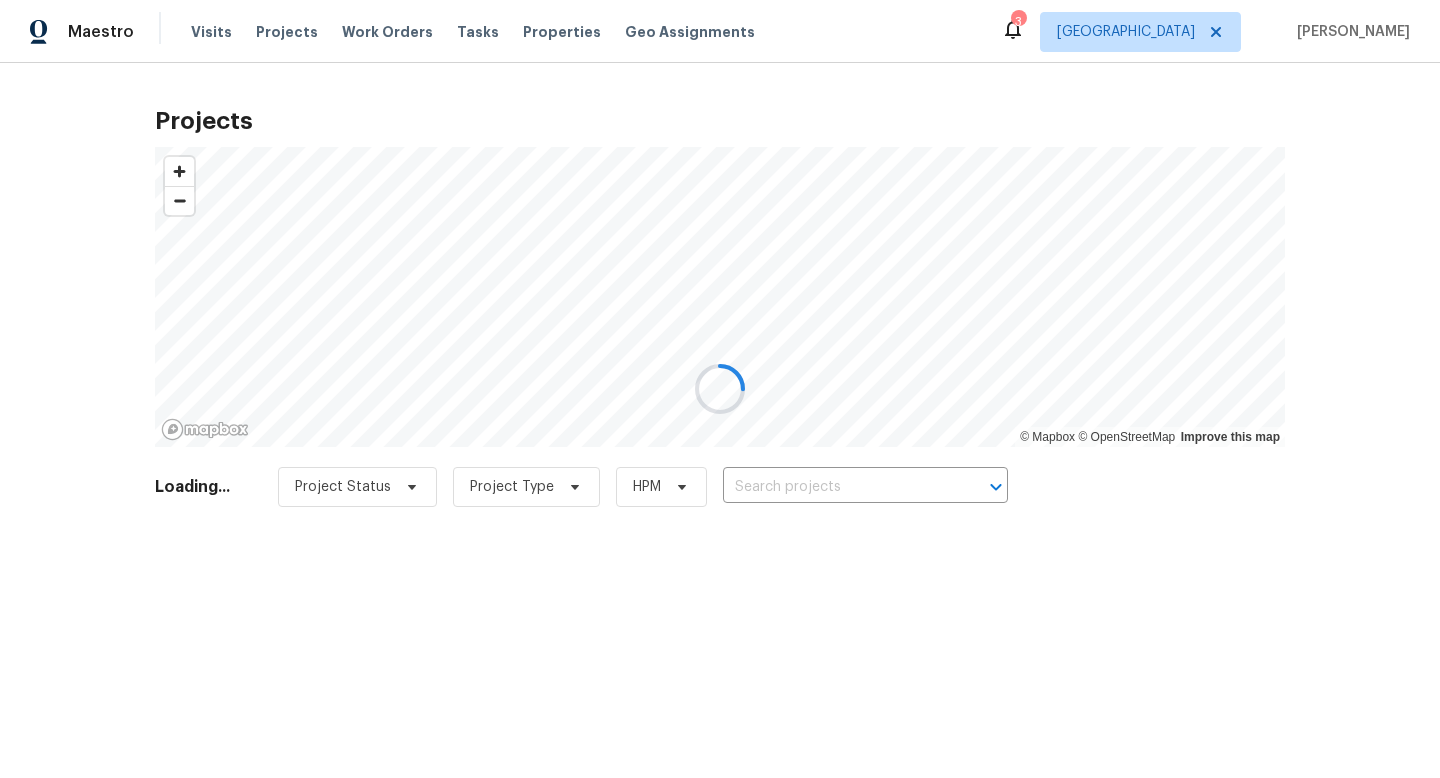 click at bounding box center [720, 389] 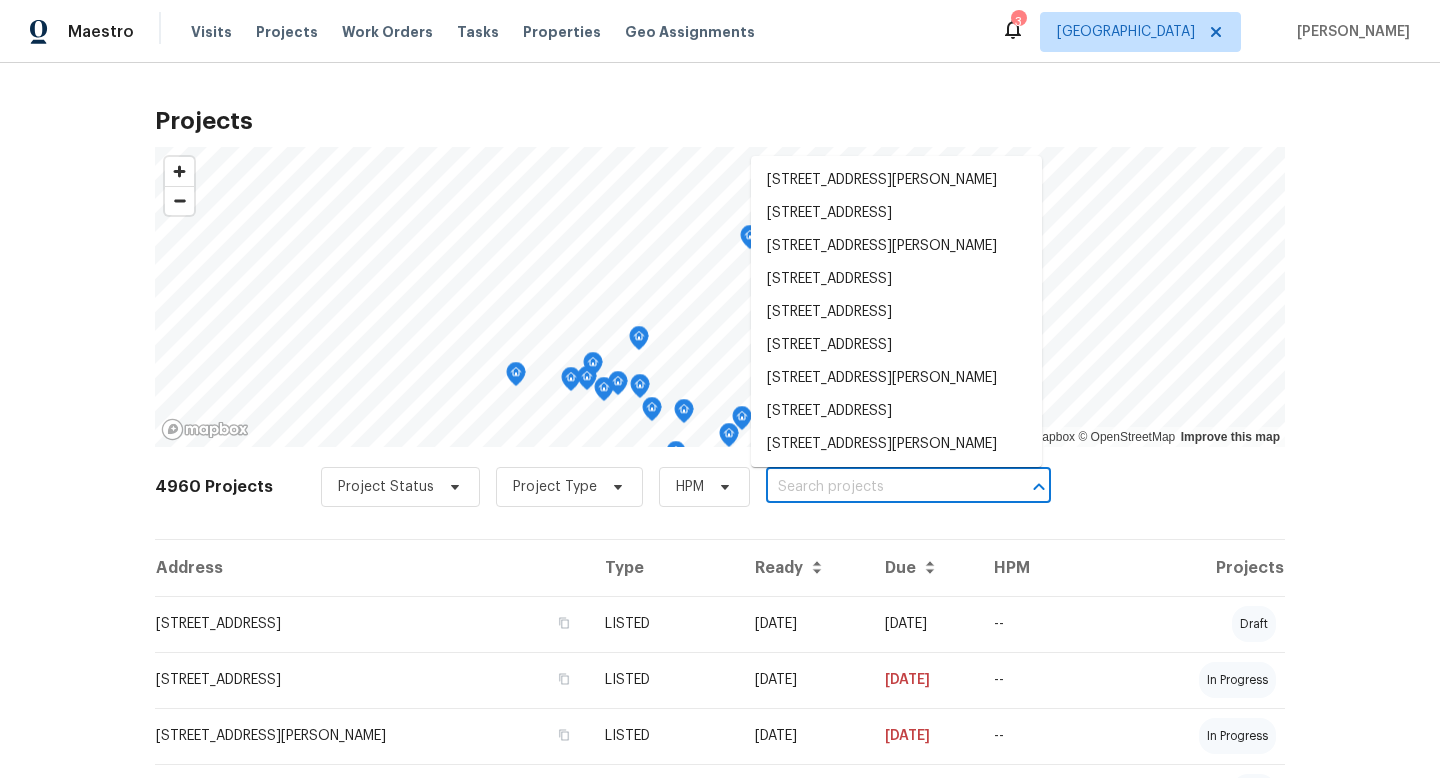 click at bounding box center (880, 487) 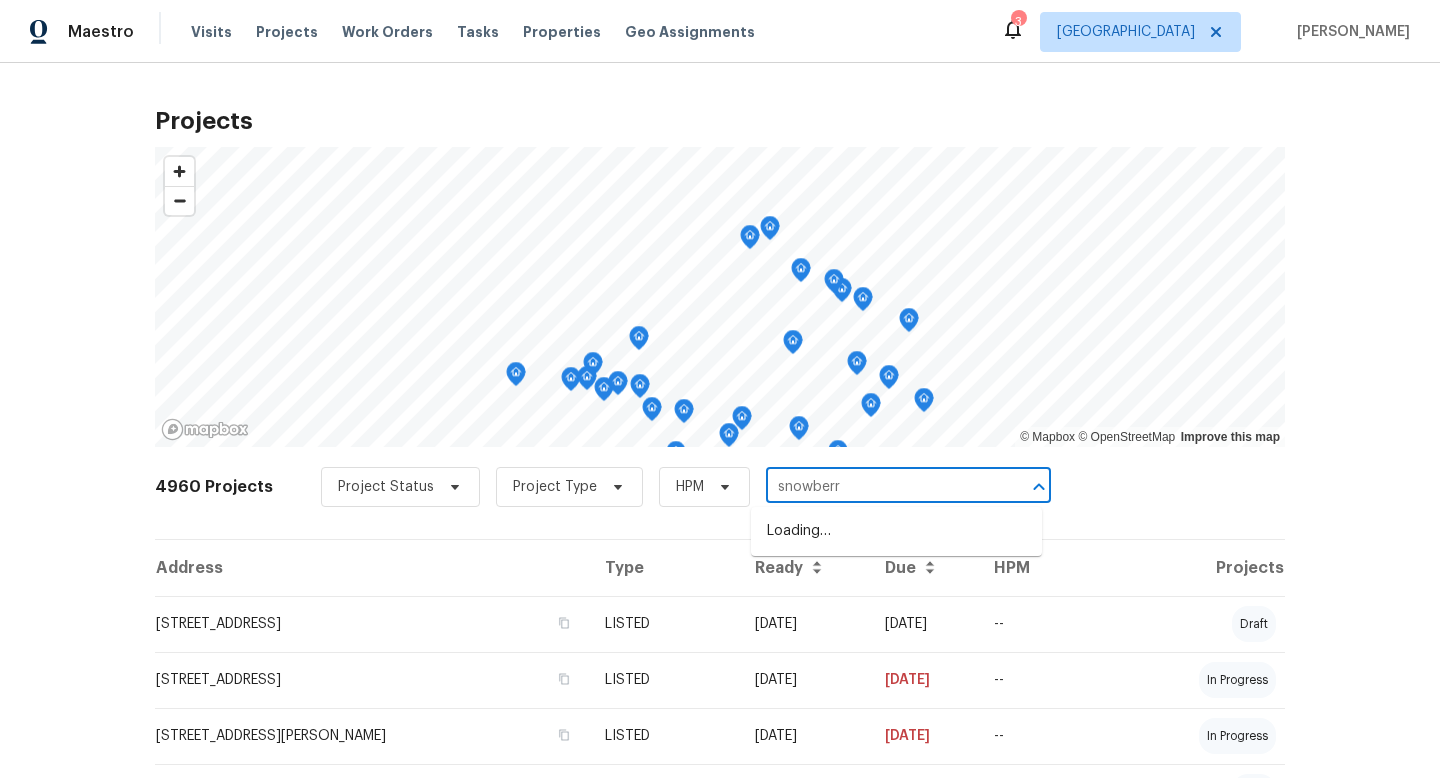type on "snowberry" 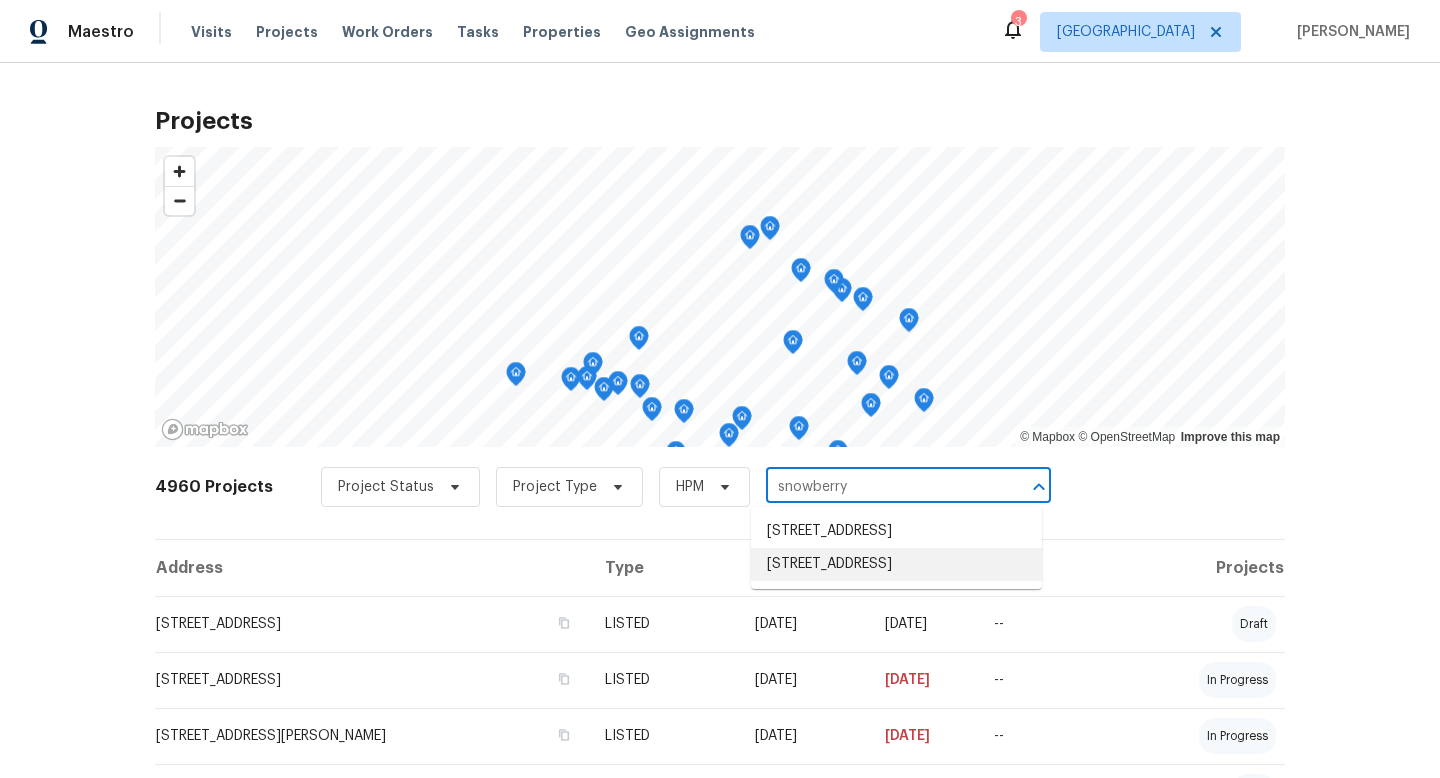 click on "8260 NE Snowberry Loop, Vancouver, WA 98664" at bounding box center [896, 564] 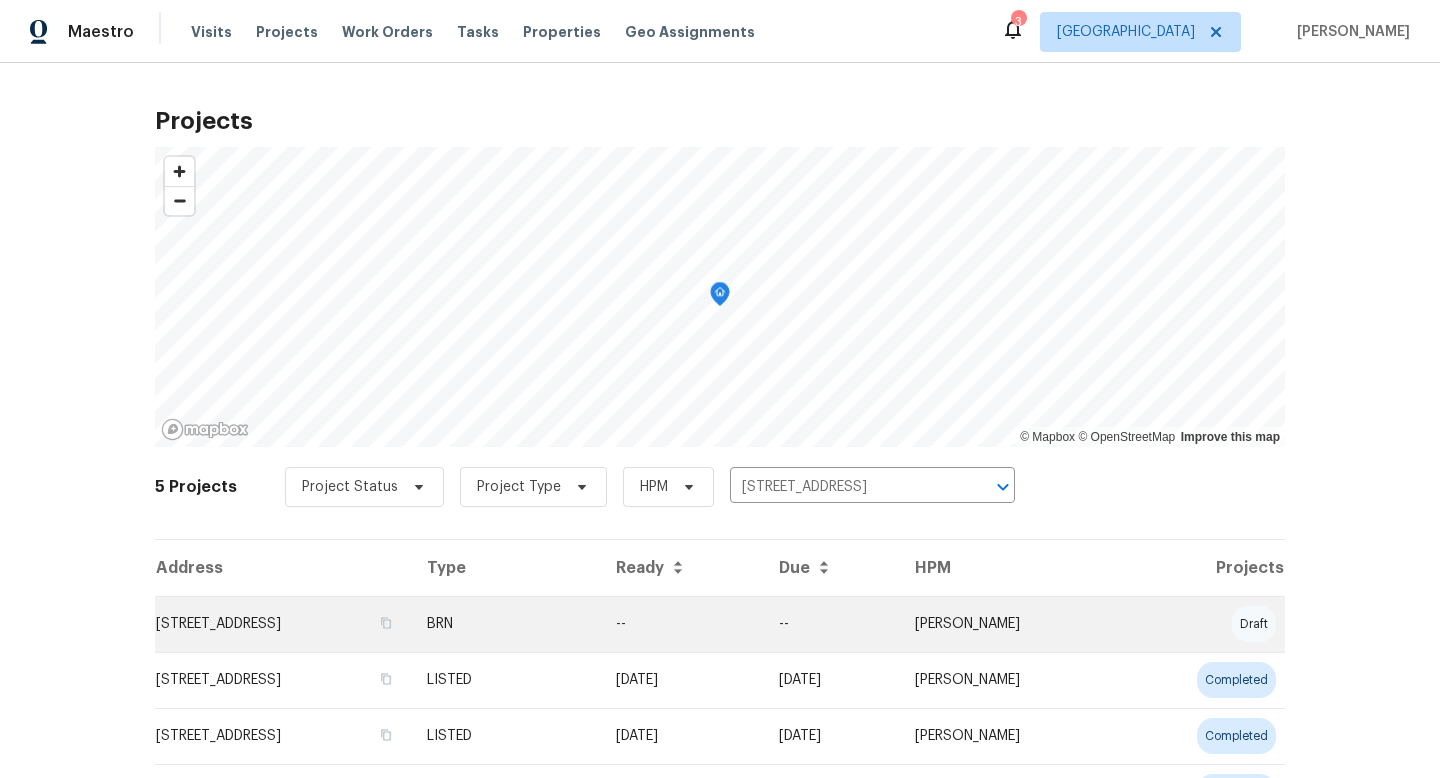 click on "8260 NE Snowberry Loop, Vancouver, WA 98664" at bounding box center (283, 624) 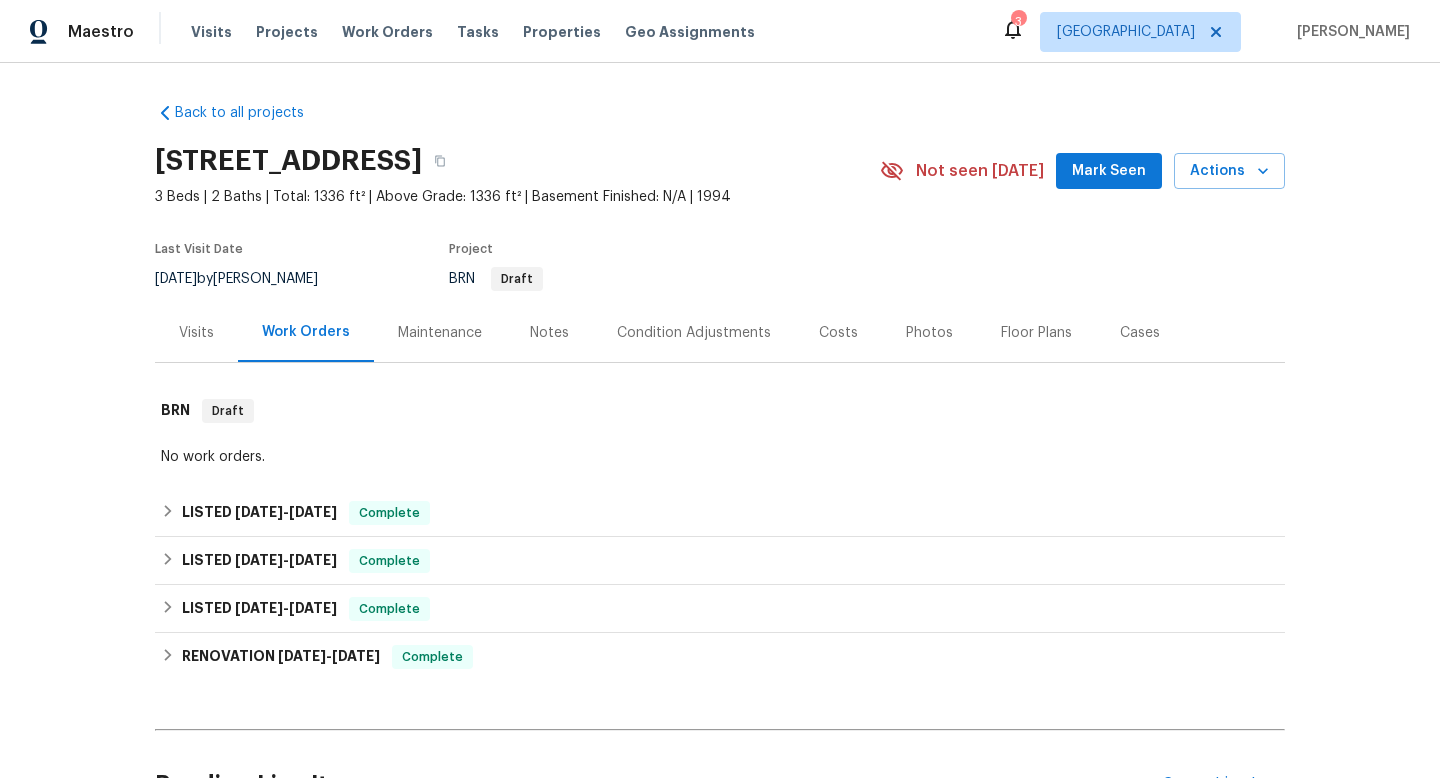 scroll, scrollTop: 209, scrollLeft: 0, axis: vertical 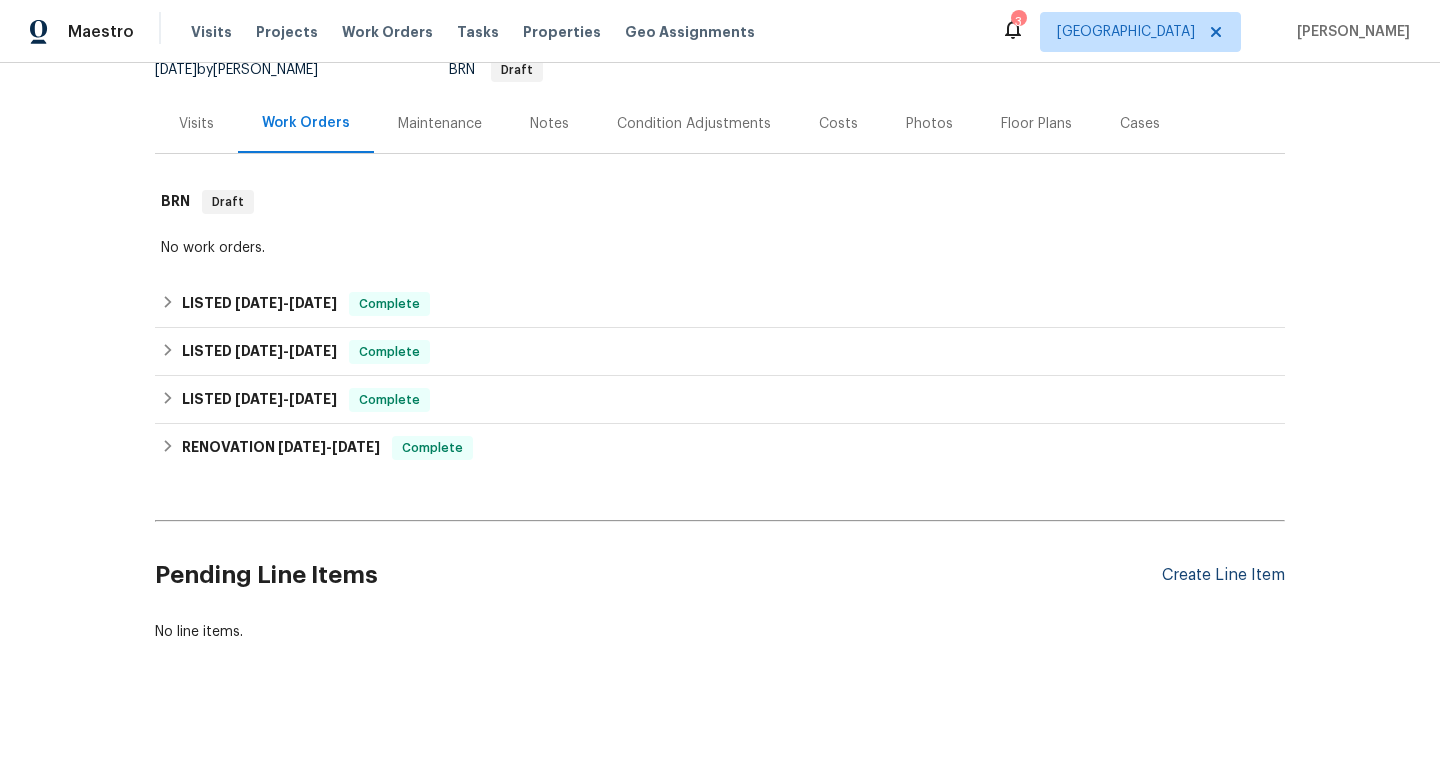 click on "Create Line Item" at bounding box center [1223, 575] 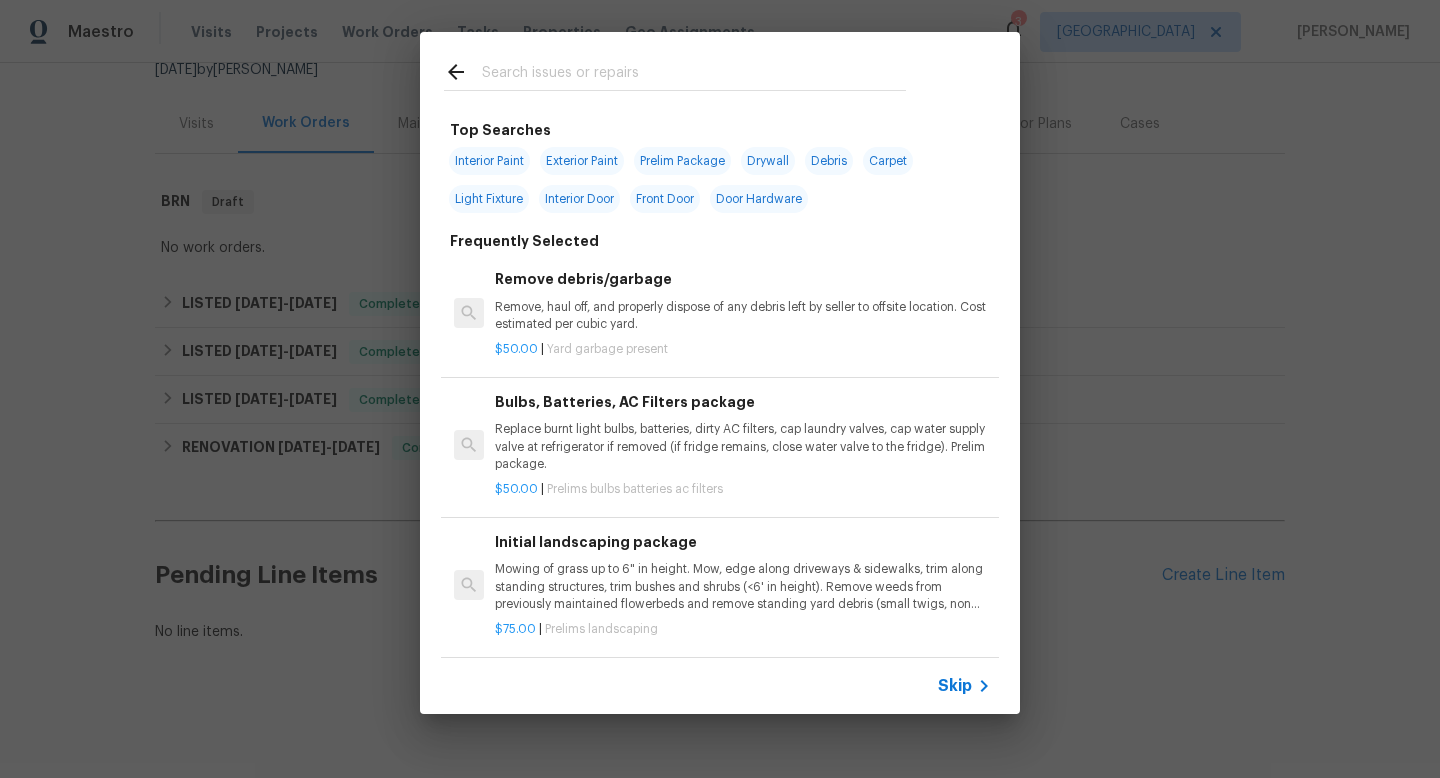click on "Exterior Paint" at bounding box center (582, 161) 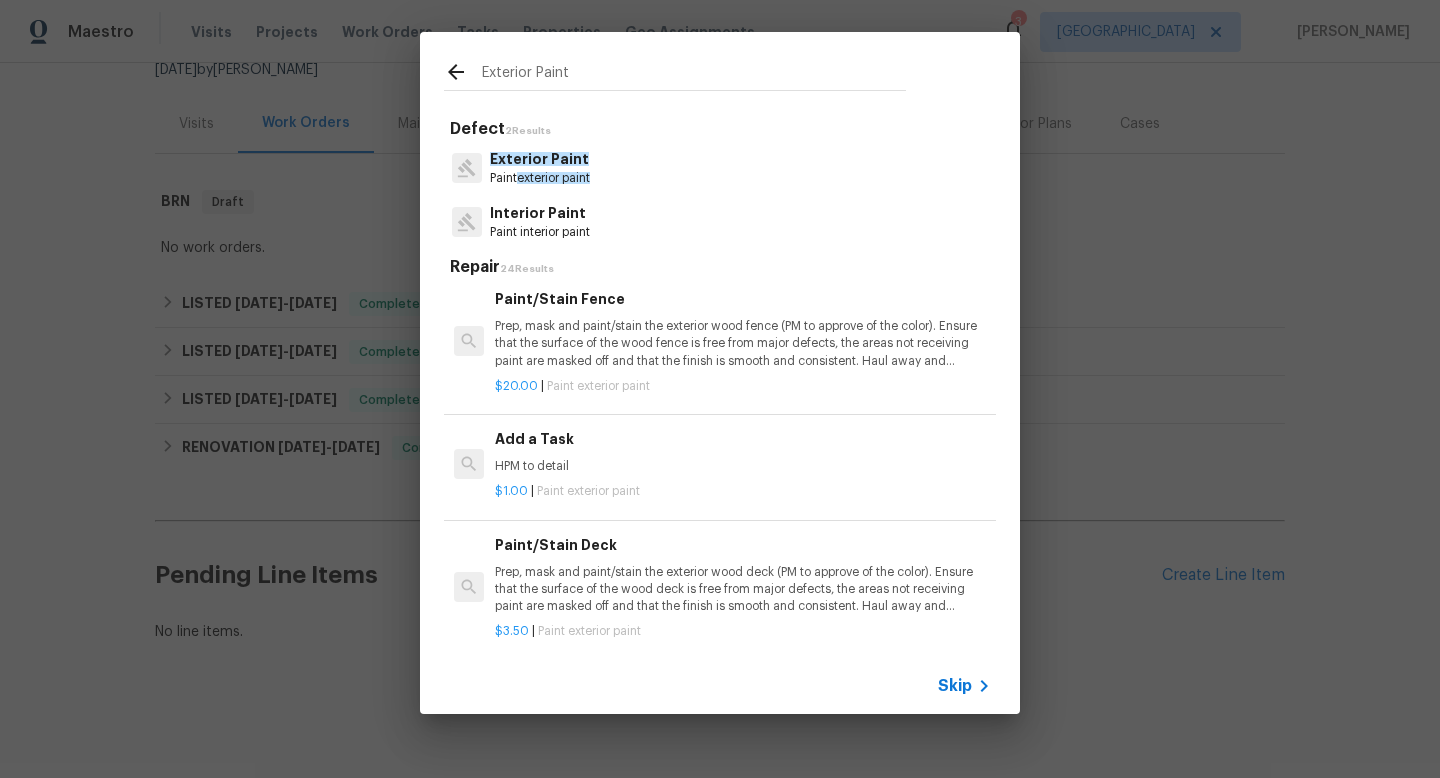 scroll, scrollTop: 504, scrollLeft: 0, axis: vertical 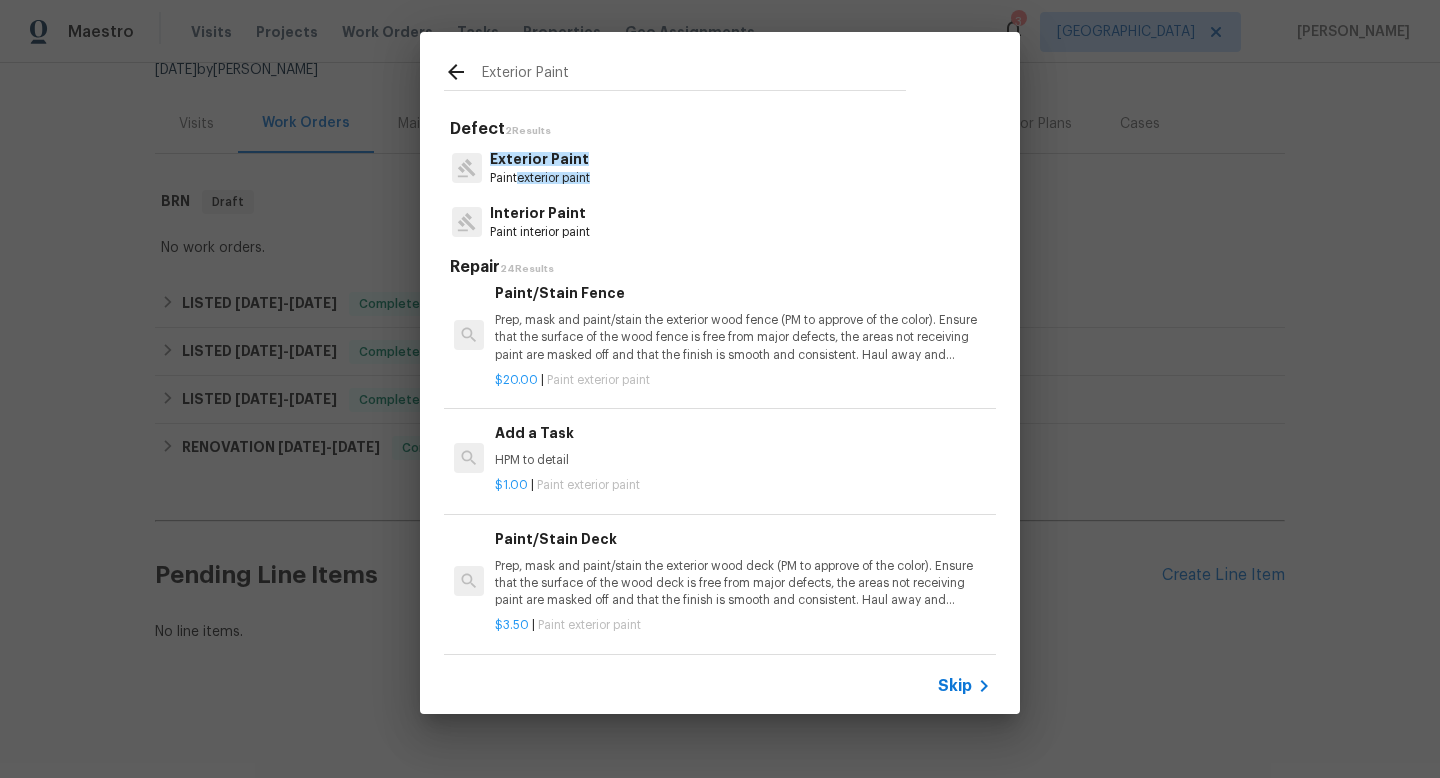 click on "HPM to detail" at bounding box center (743, 460) 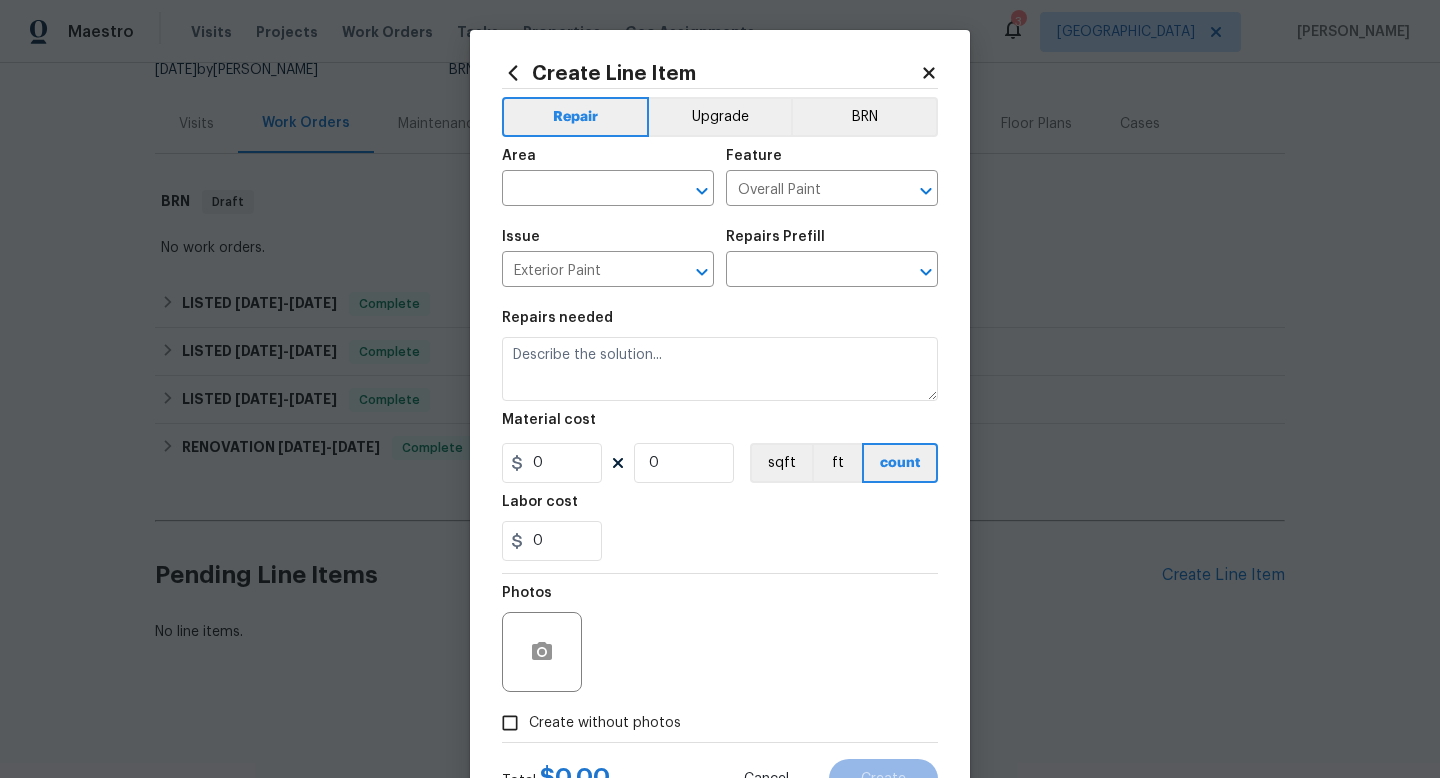 type on "Add a Task $1.00" 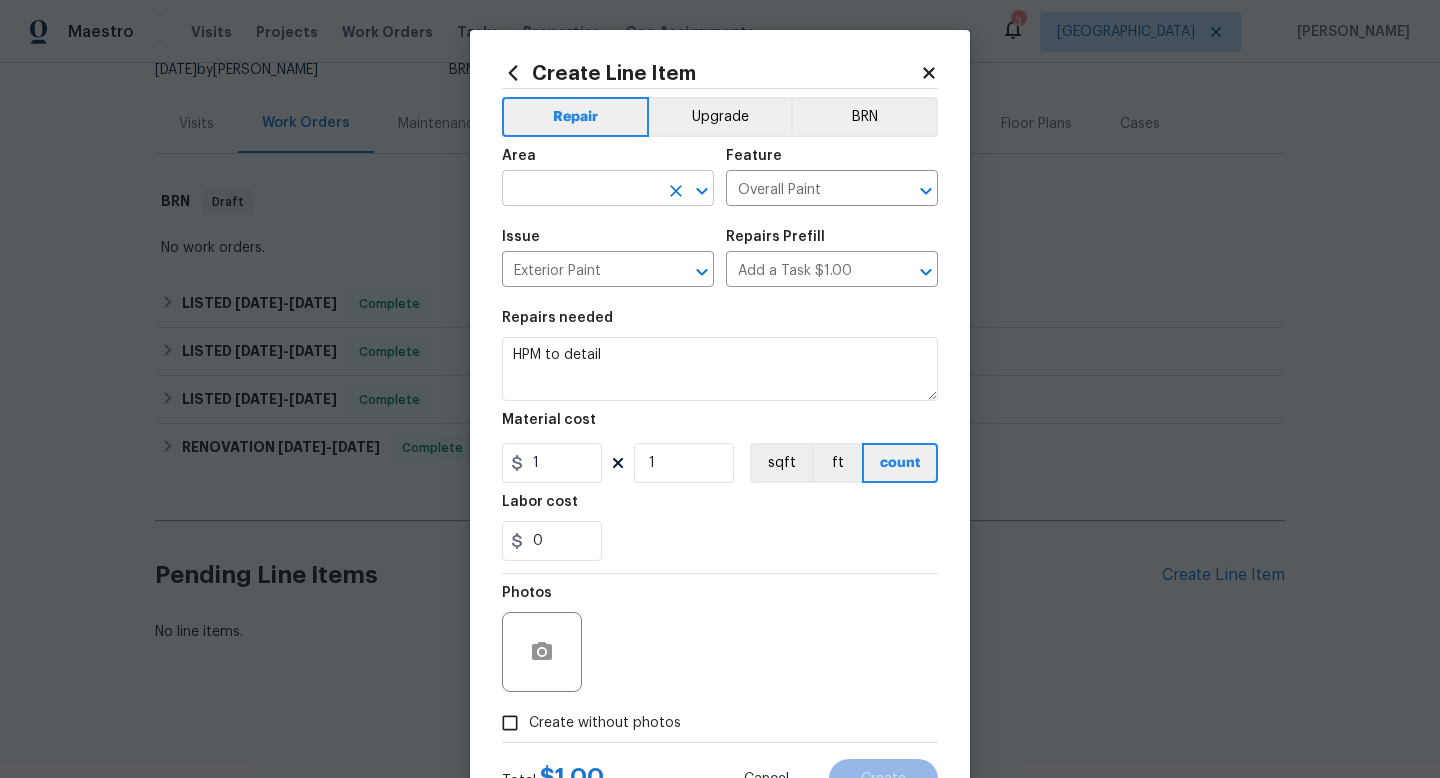 click at bounding box center (580, 190) 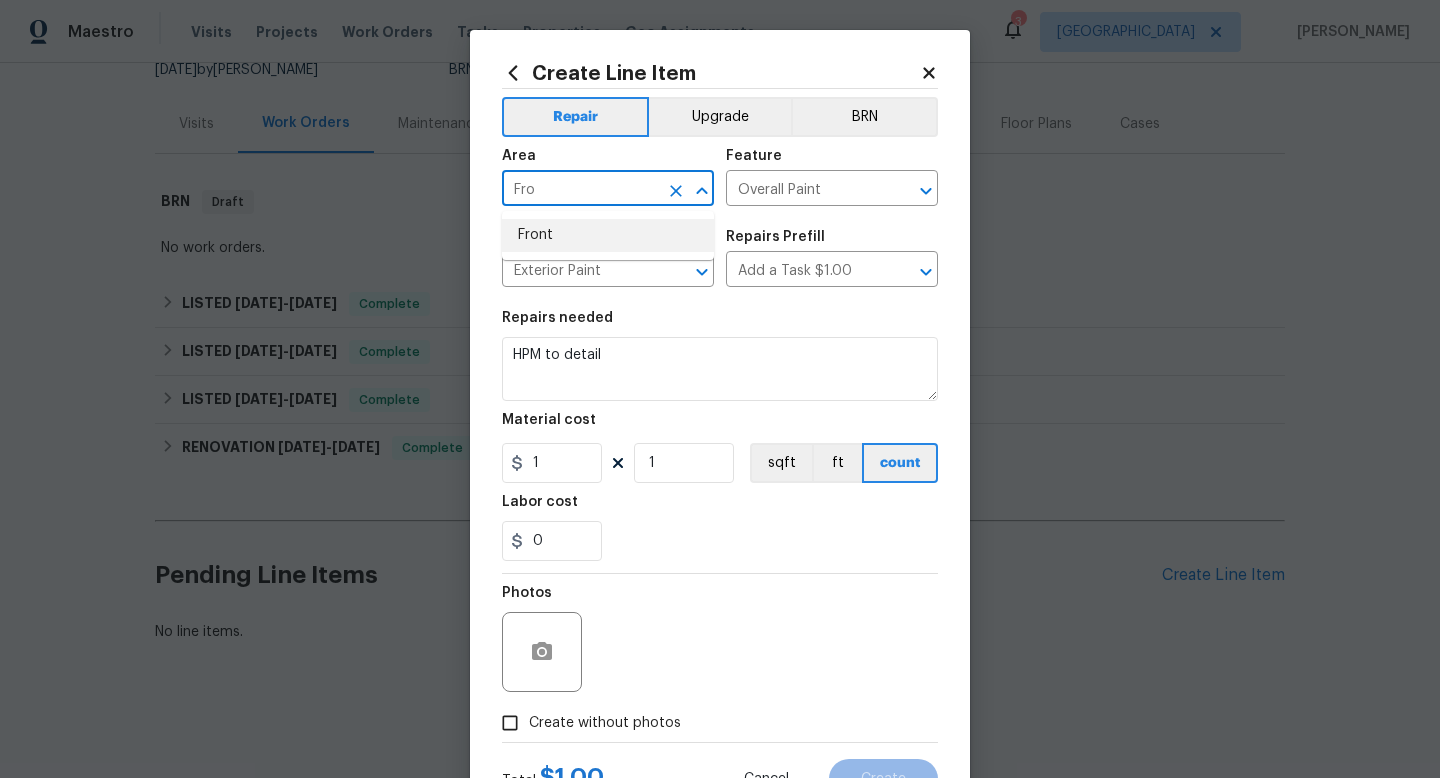 click on "Front" at bounding box center [608, 235] 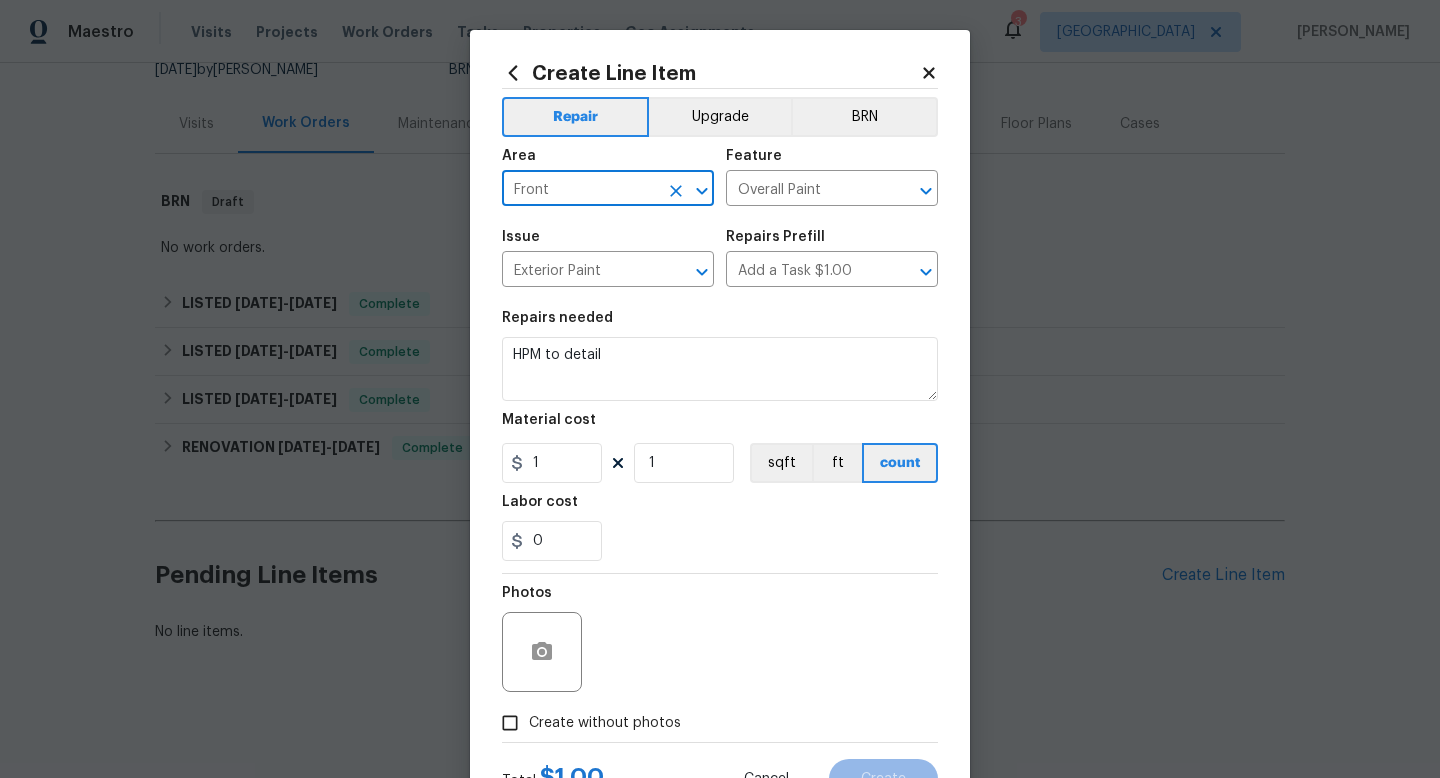 type on "Front" 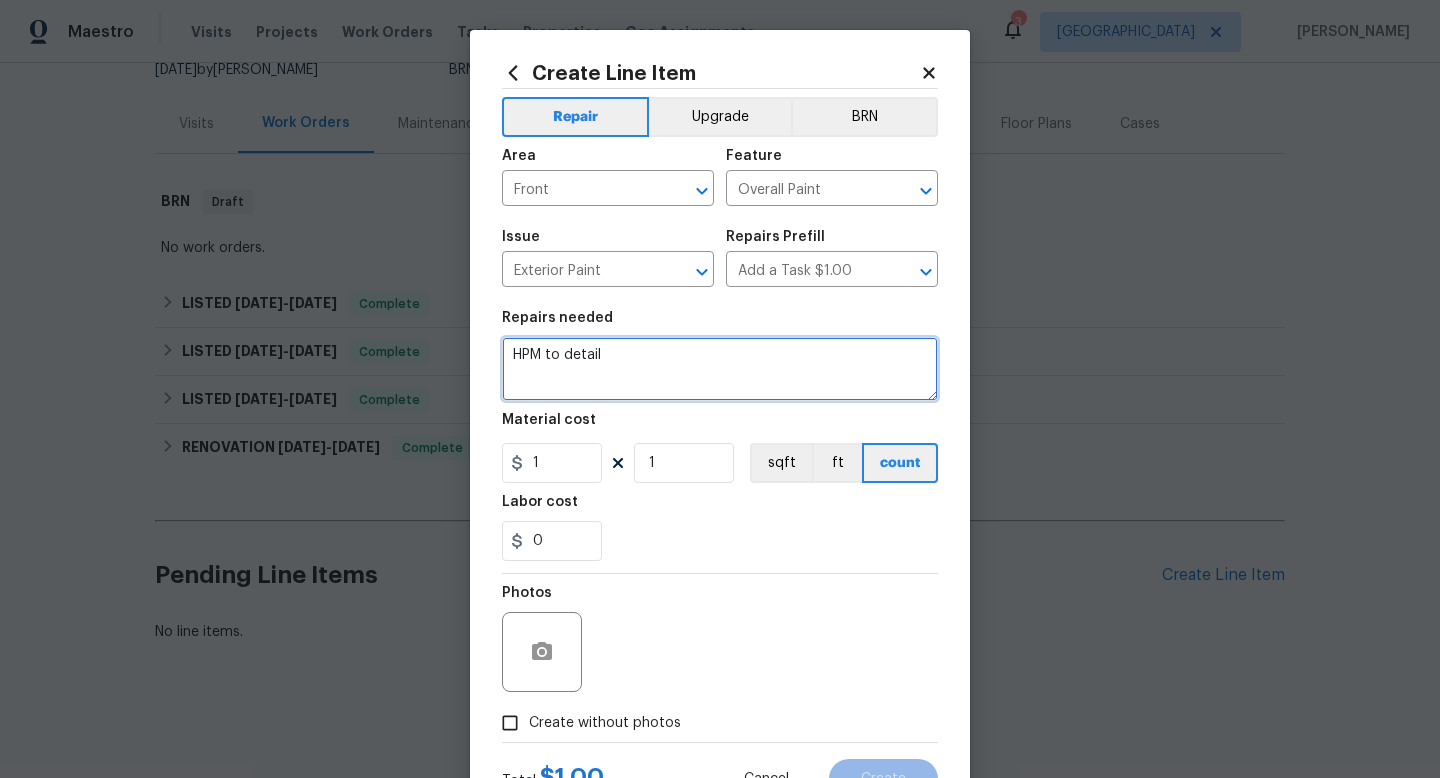 drag, startPoint x: 629, startPoint y: 361, endPoint x: 359, endPoint y: 345, distance: 270.47366 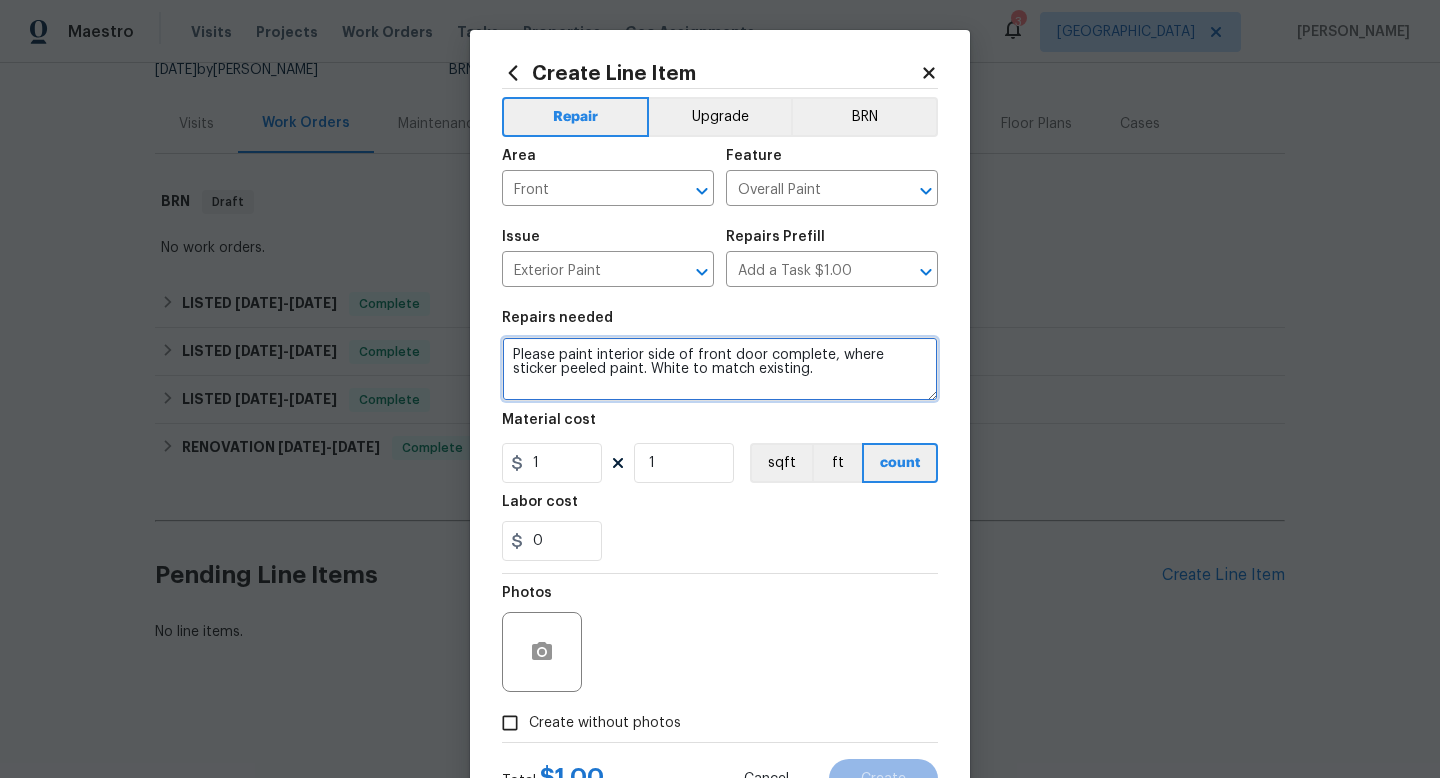 type on "Please paint interior side of front door complete, where sticker peeled paint. White to match existing." 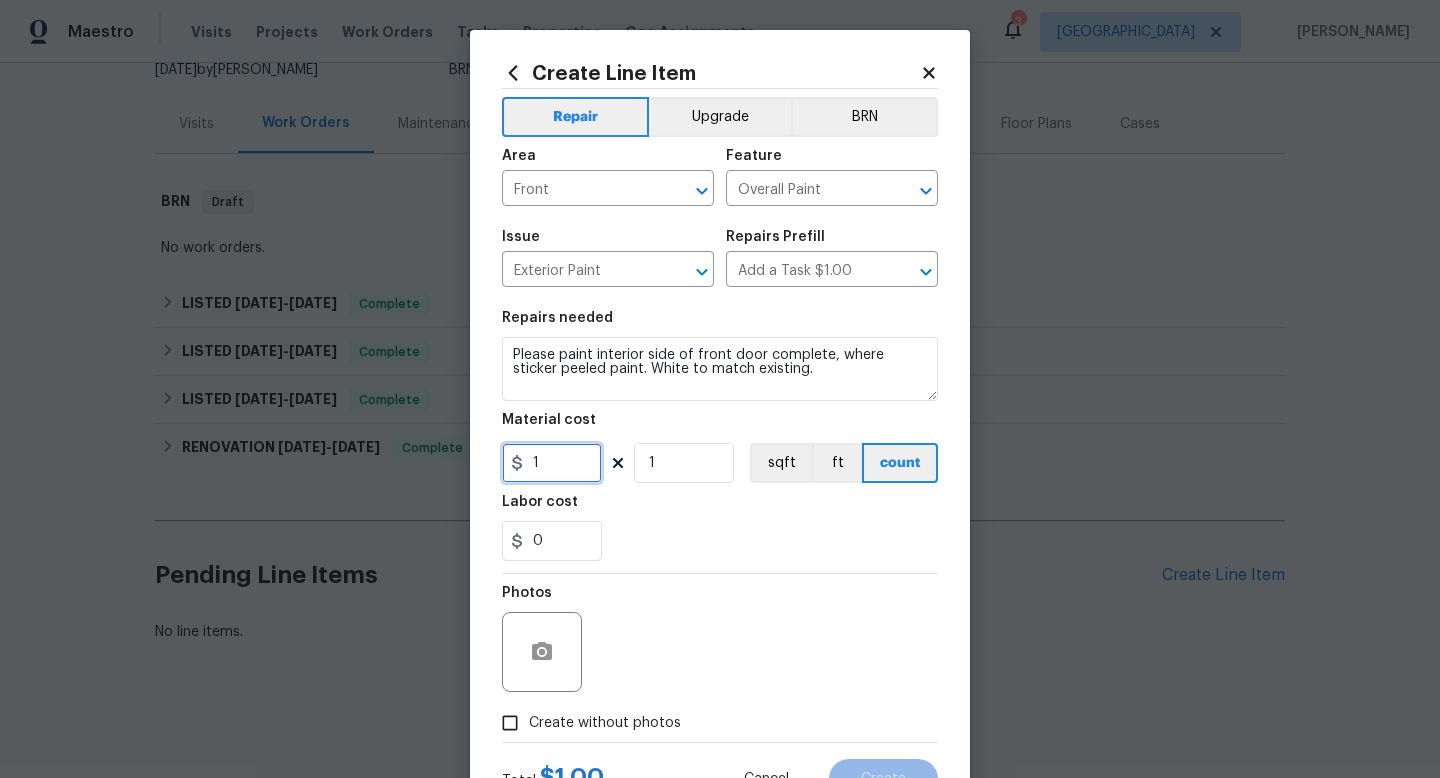 click on "1" at bounding box center [552, 463] 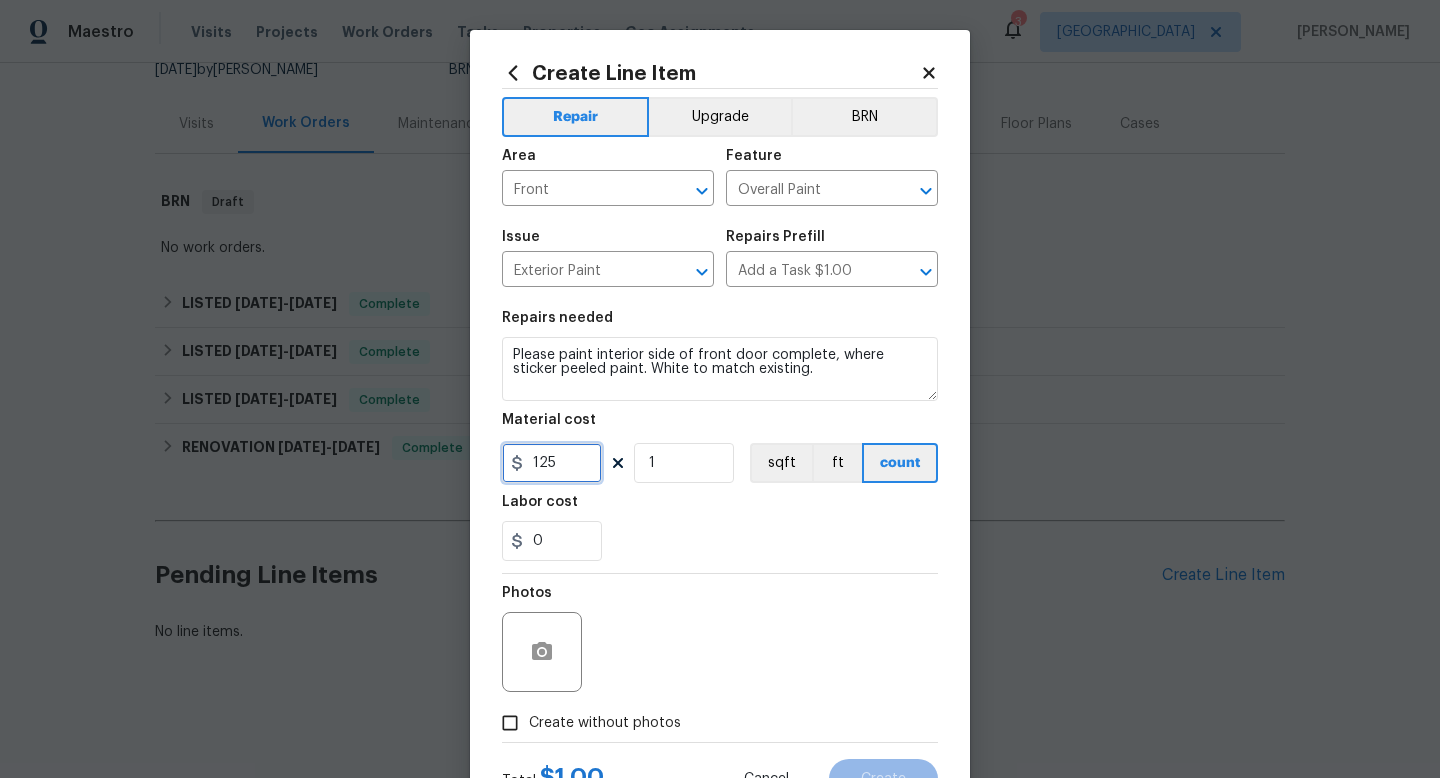 type on "125" 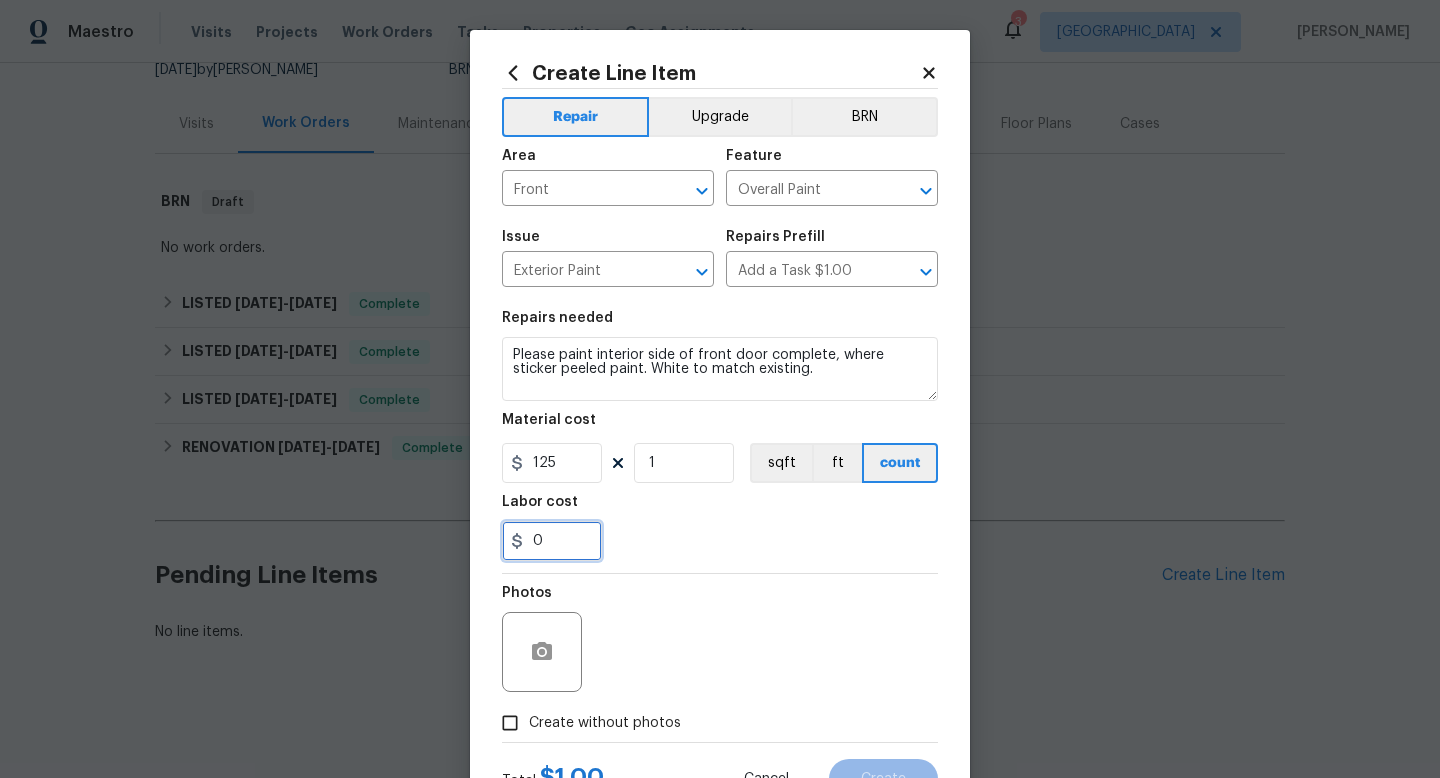 click on "0" at bounding box center (552, 541) 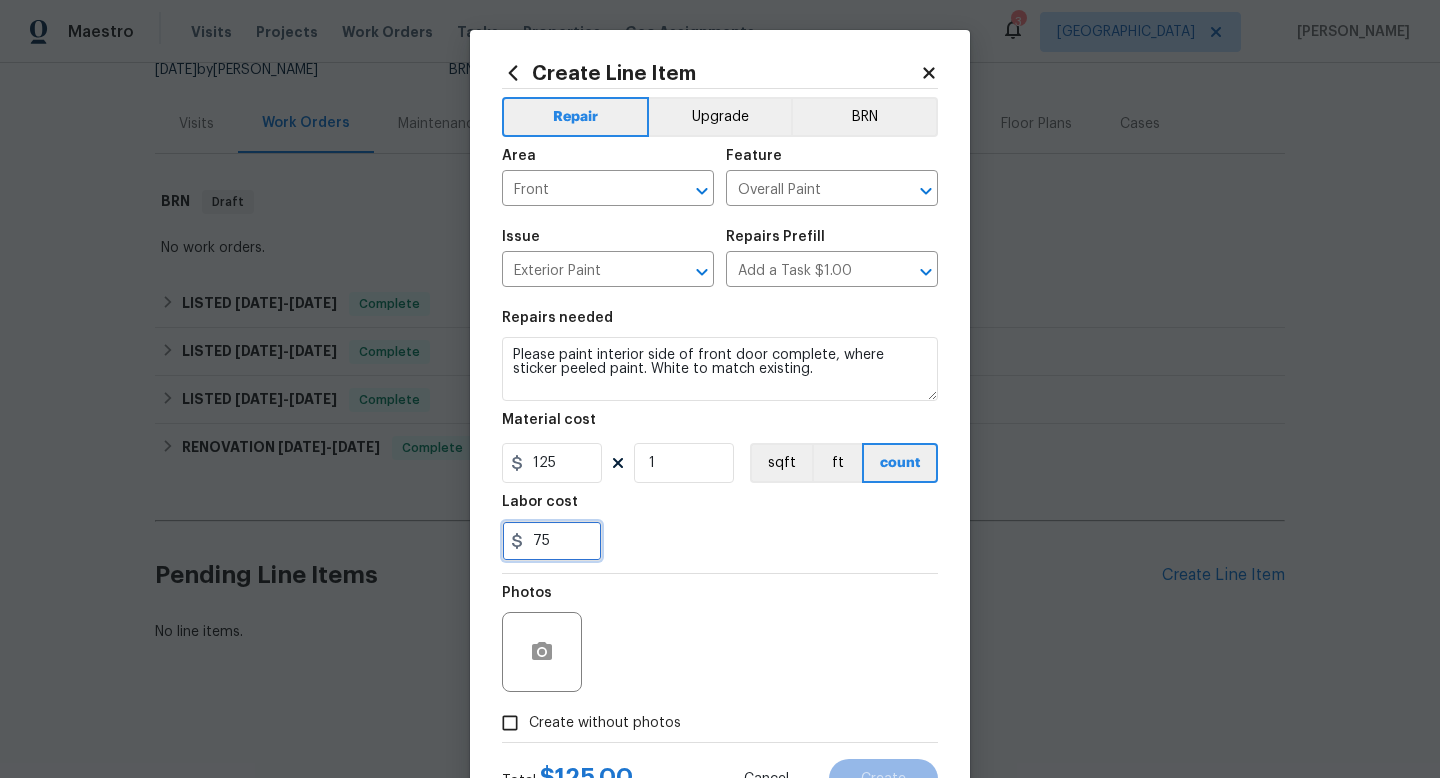 scroll, scrollTop: 84, scrollLeft: 0, axis: vertical 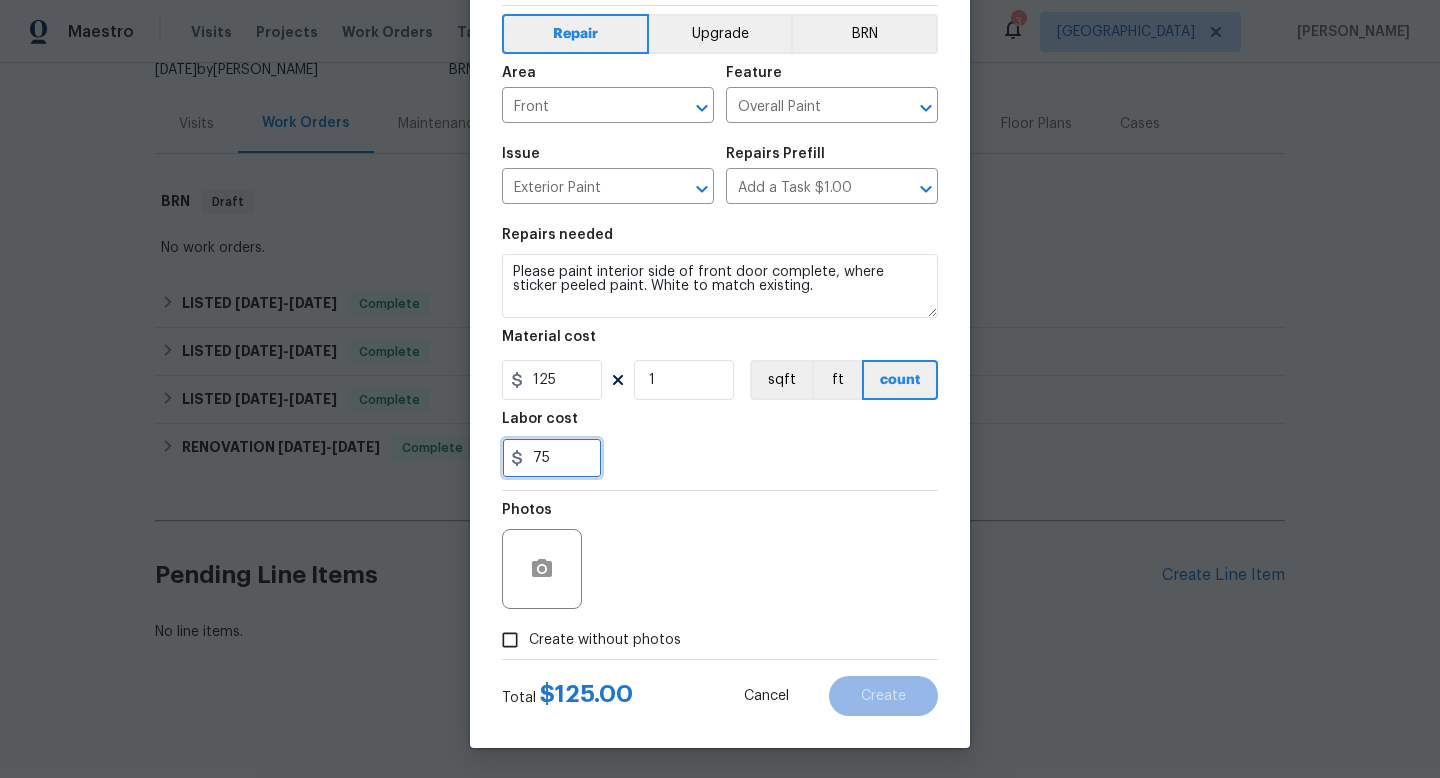 type on "75" 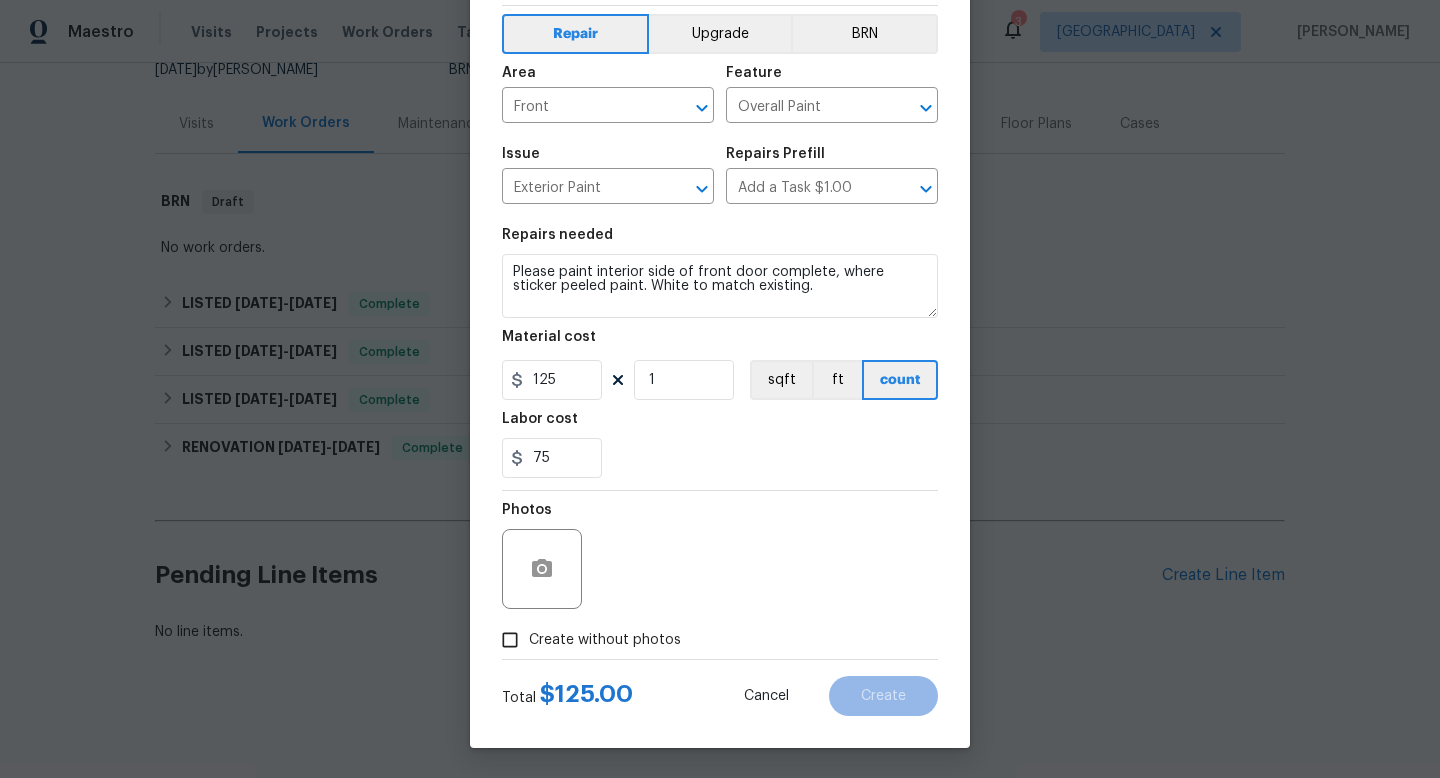 click on "Create without photos" at bounding box center [510, 640] 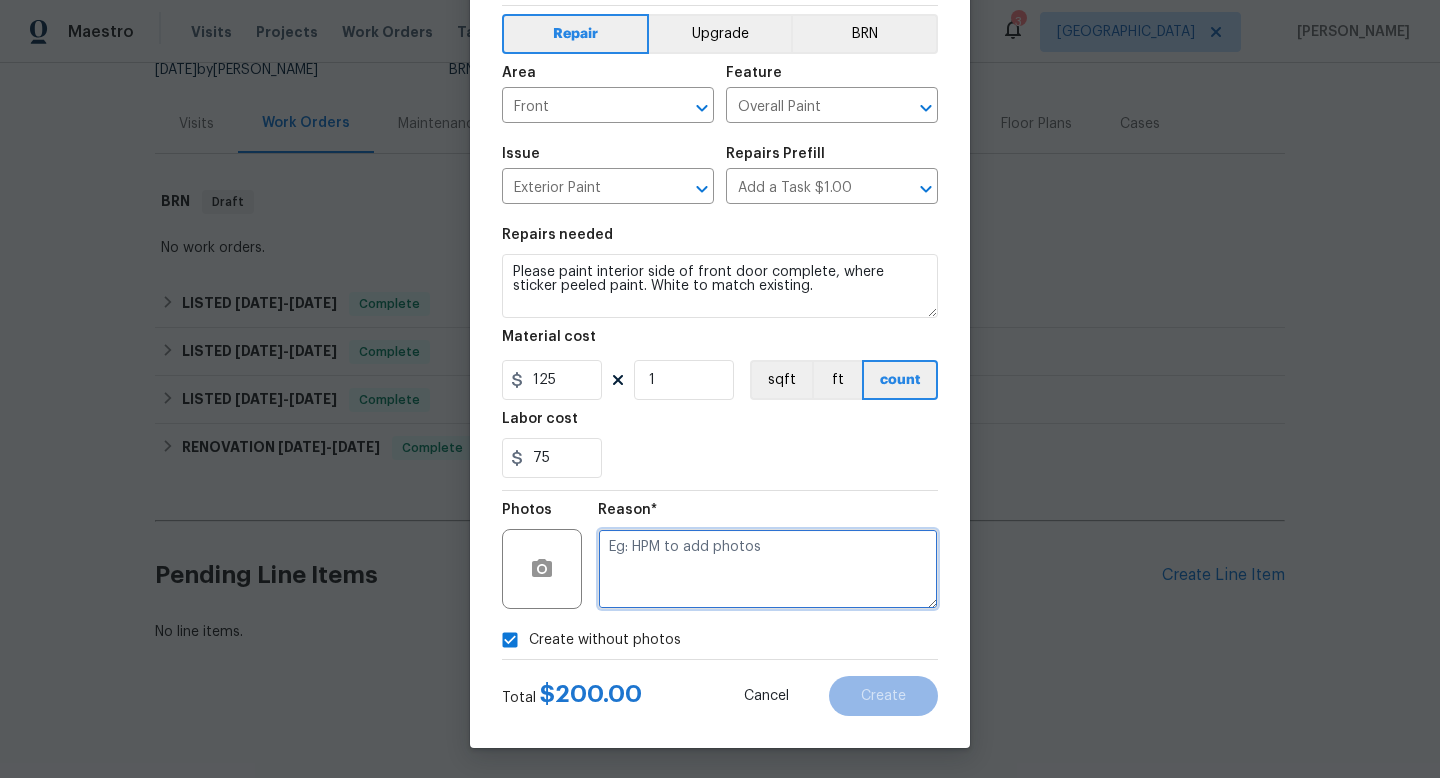 click at bounding box center (768, 569) 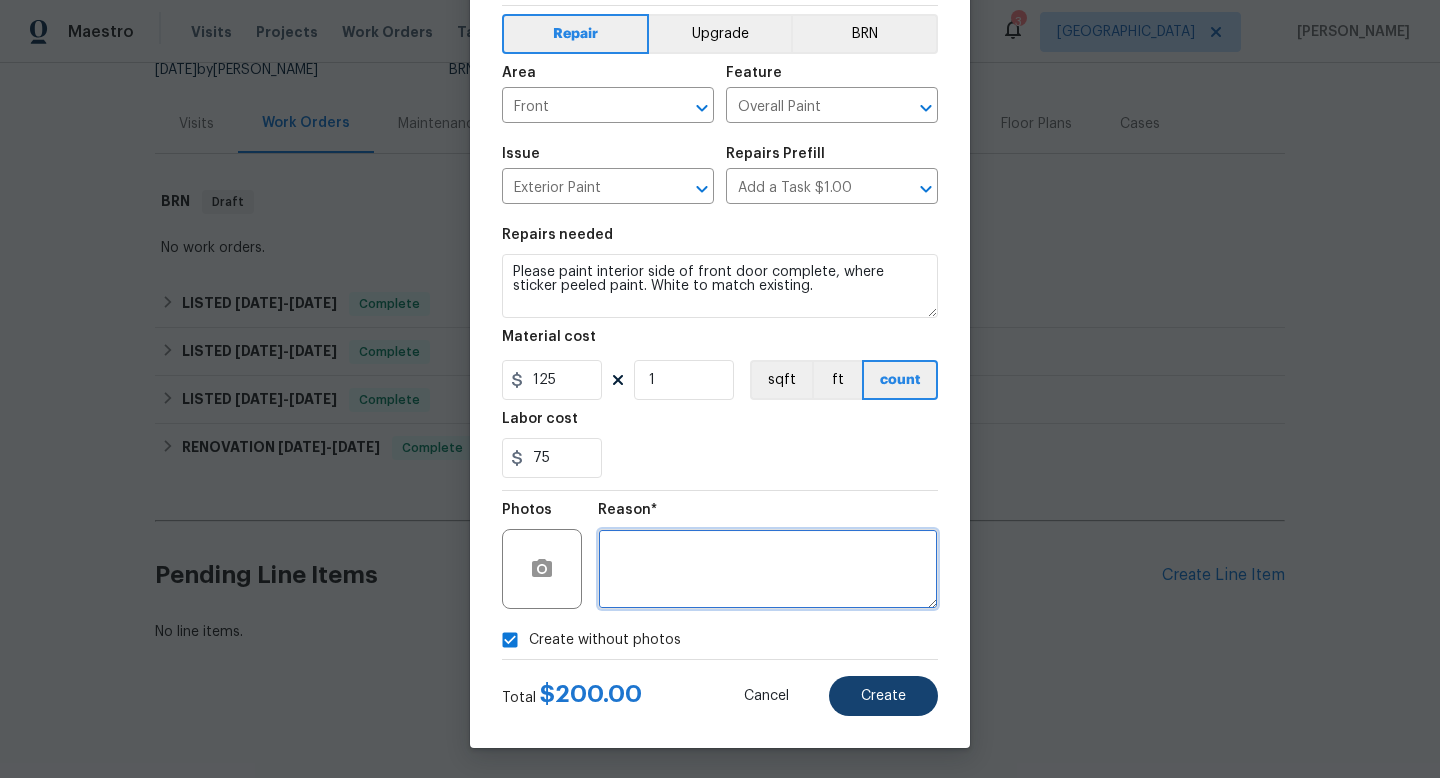 type 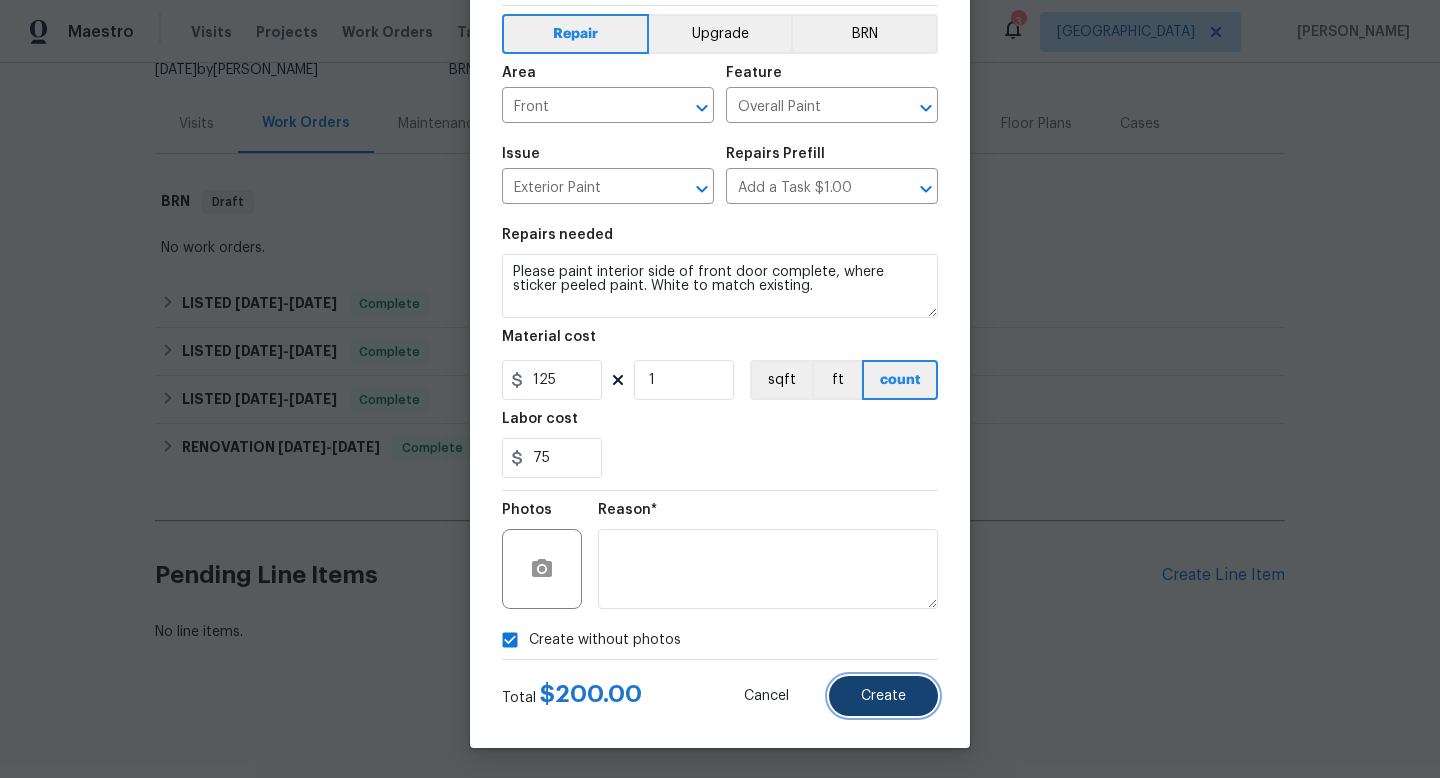 click on "Create" at bounding box center [883, 696] 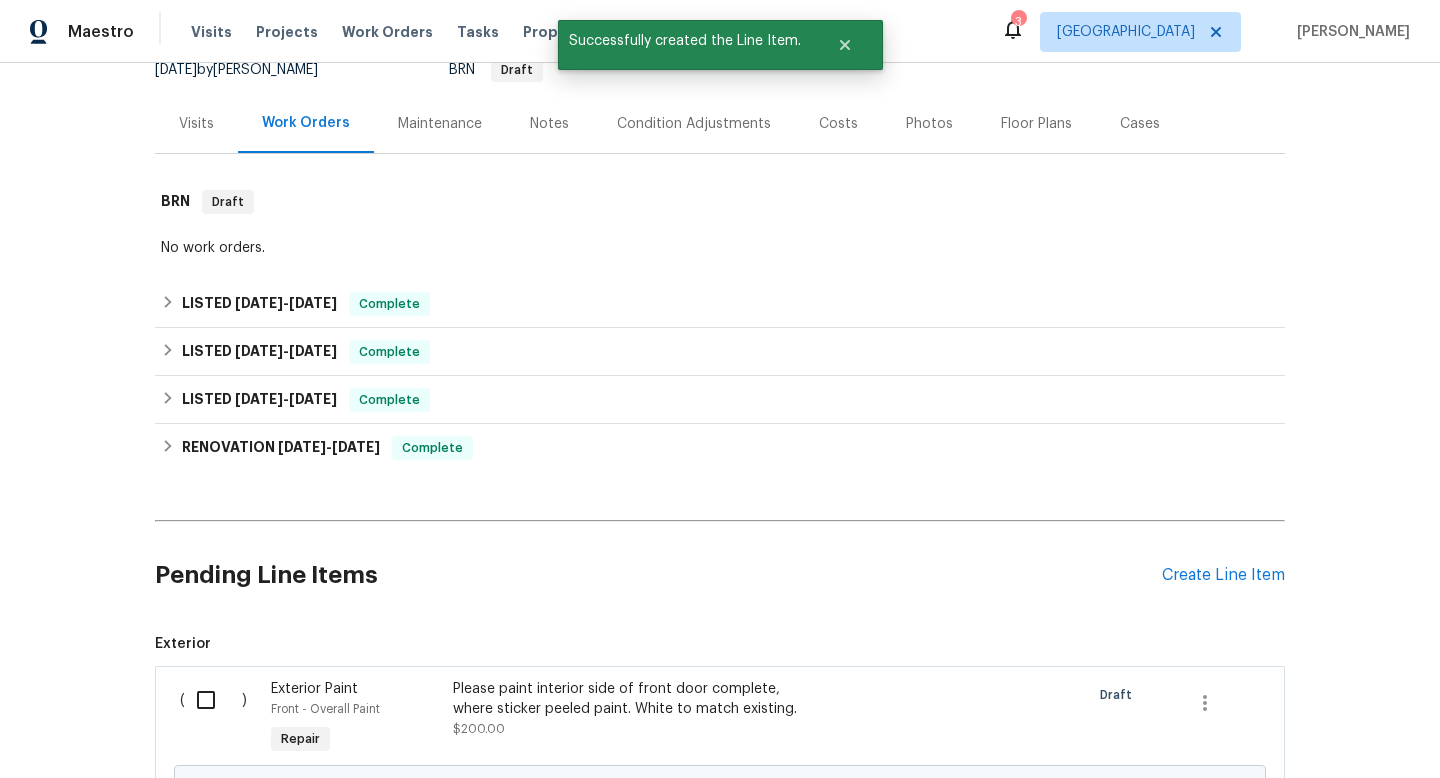 click at bounding box center [213, 700] 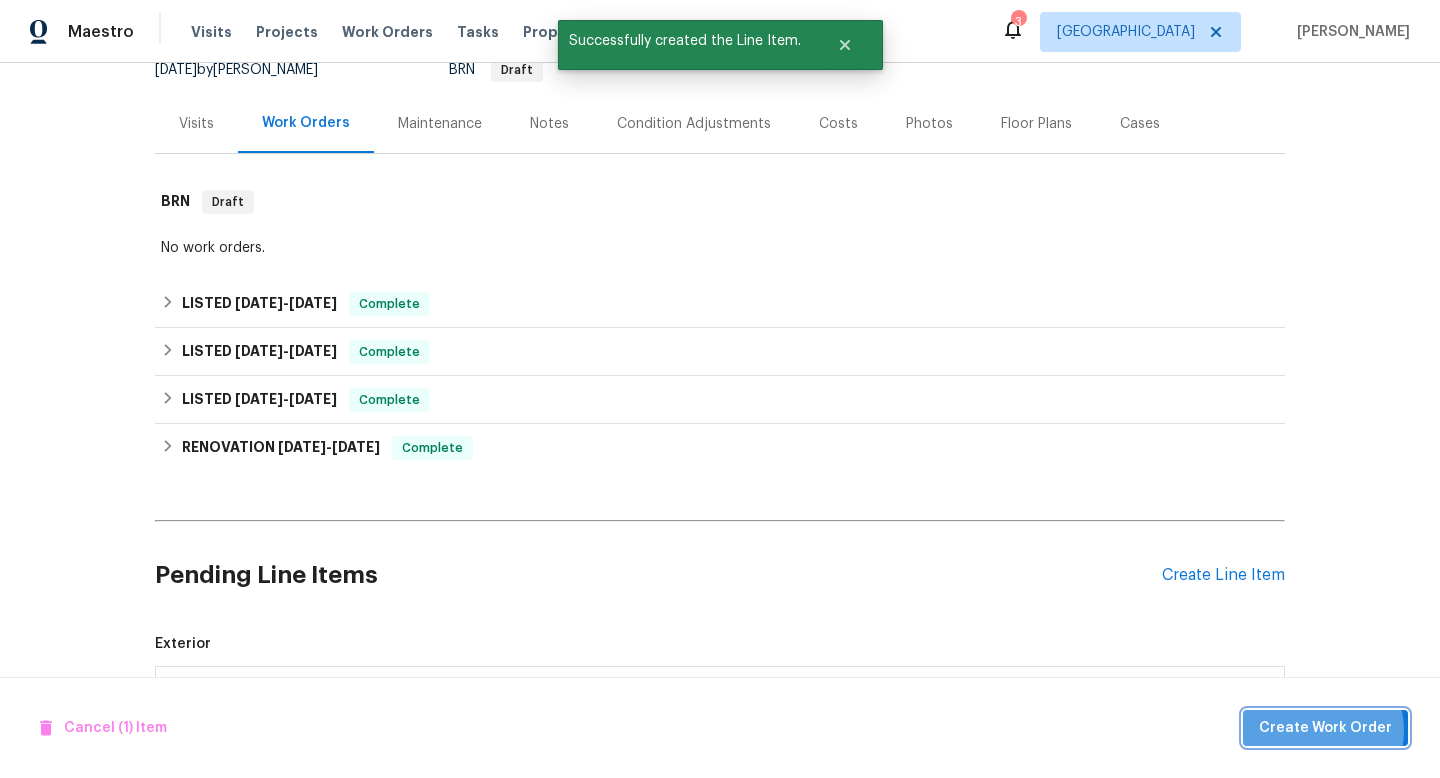 click on "Create Work Order" at bounding box center (1325, 728) 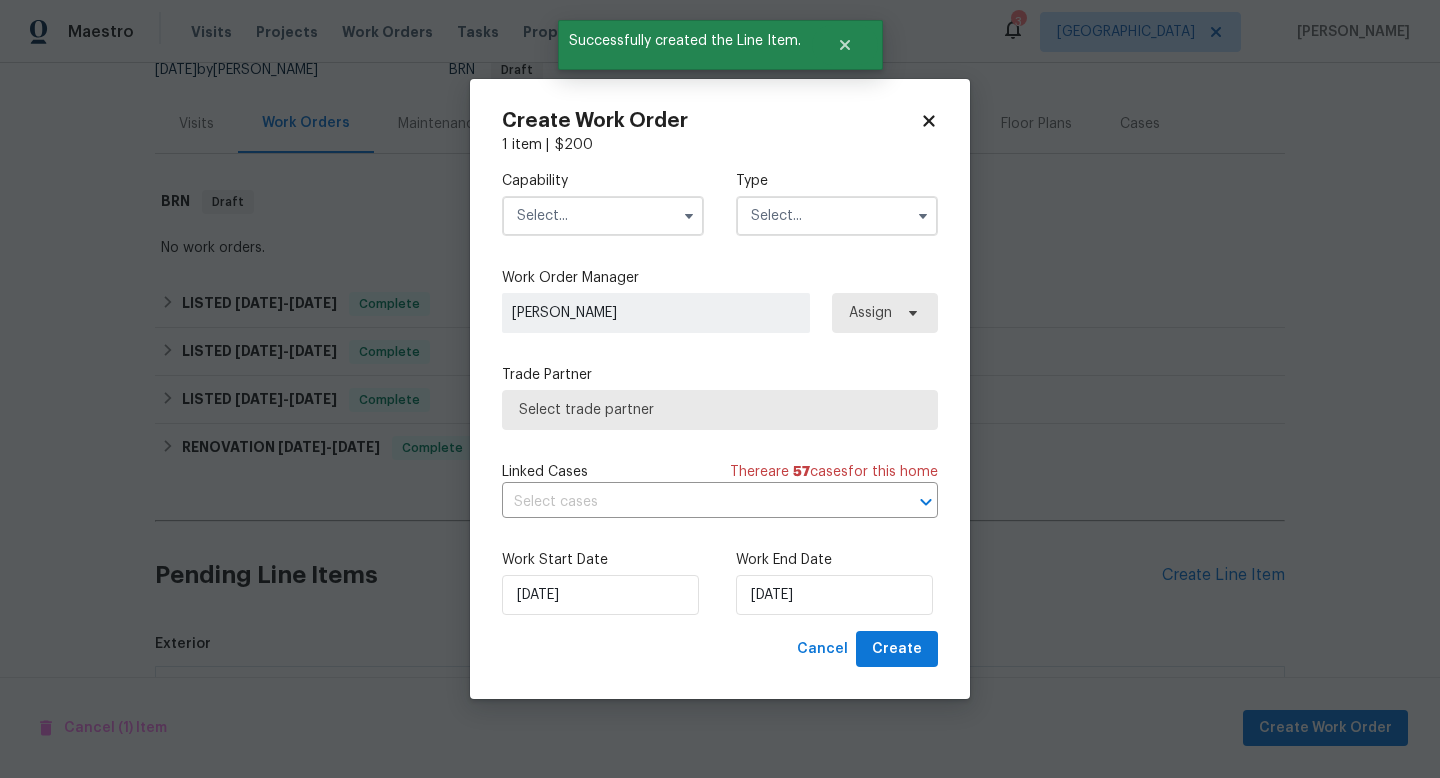 click at bounding box center (603, 216) 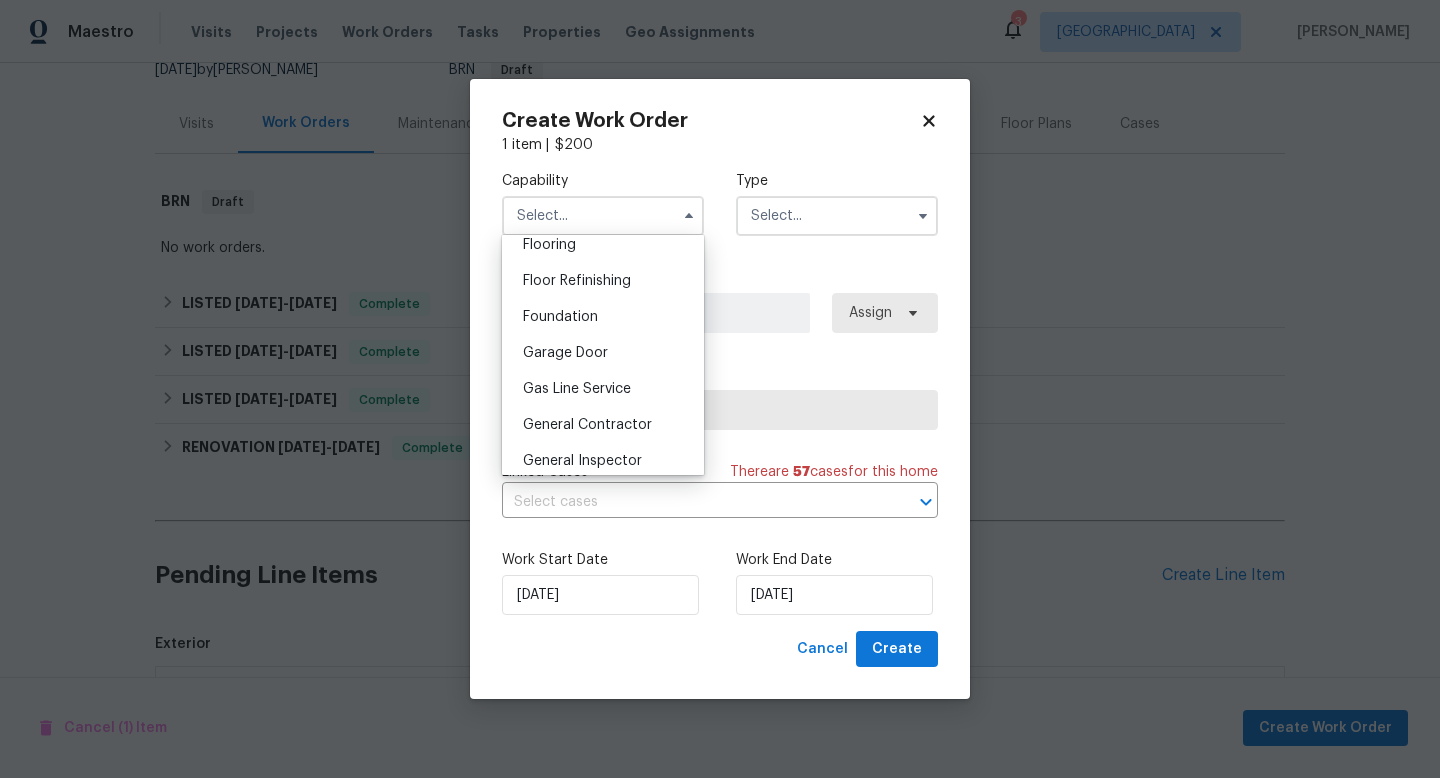 scroll, scrollTop: 802, scrollLeft: 0, axis: vertical 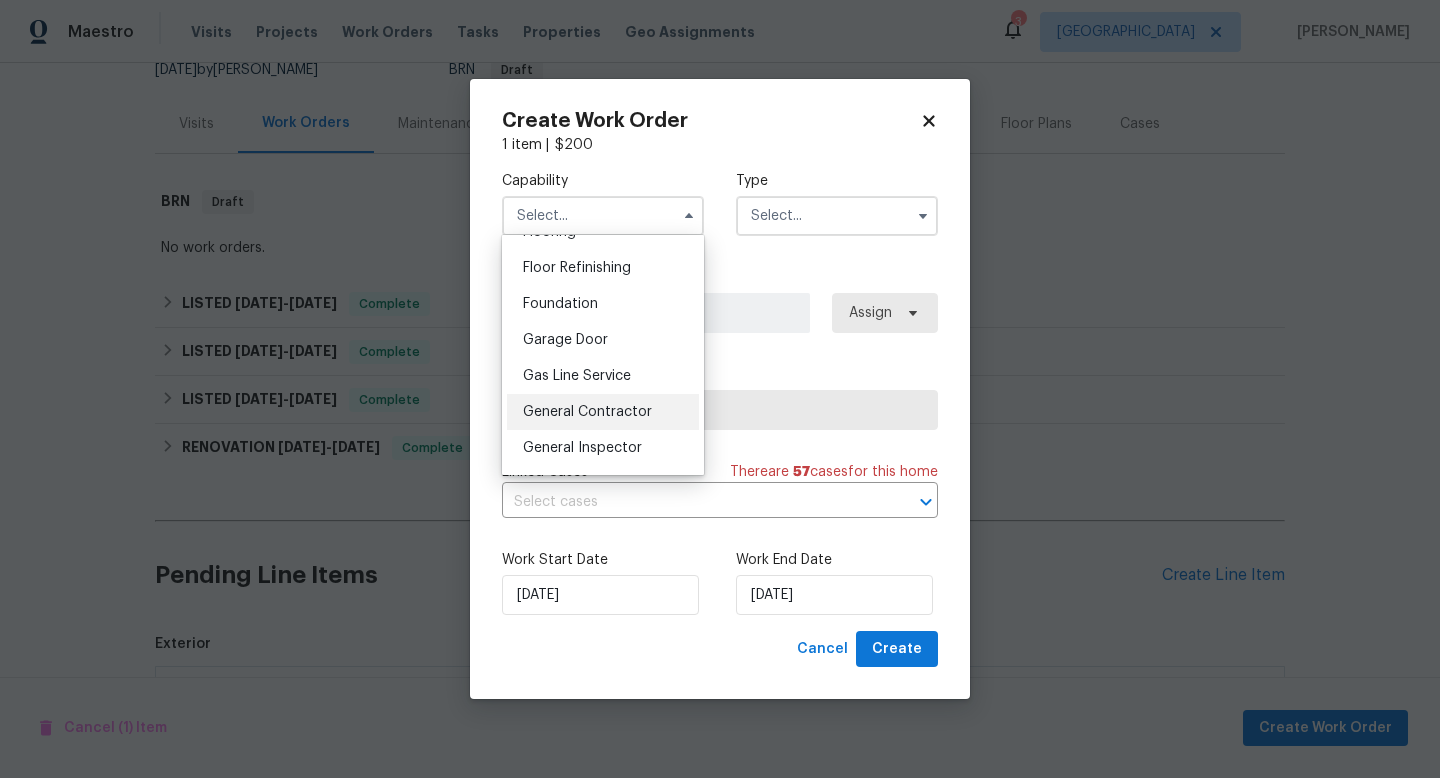 click on "General Contractor" at bounding box center [603, 412] 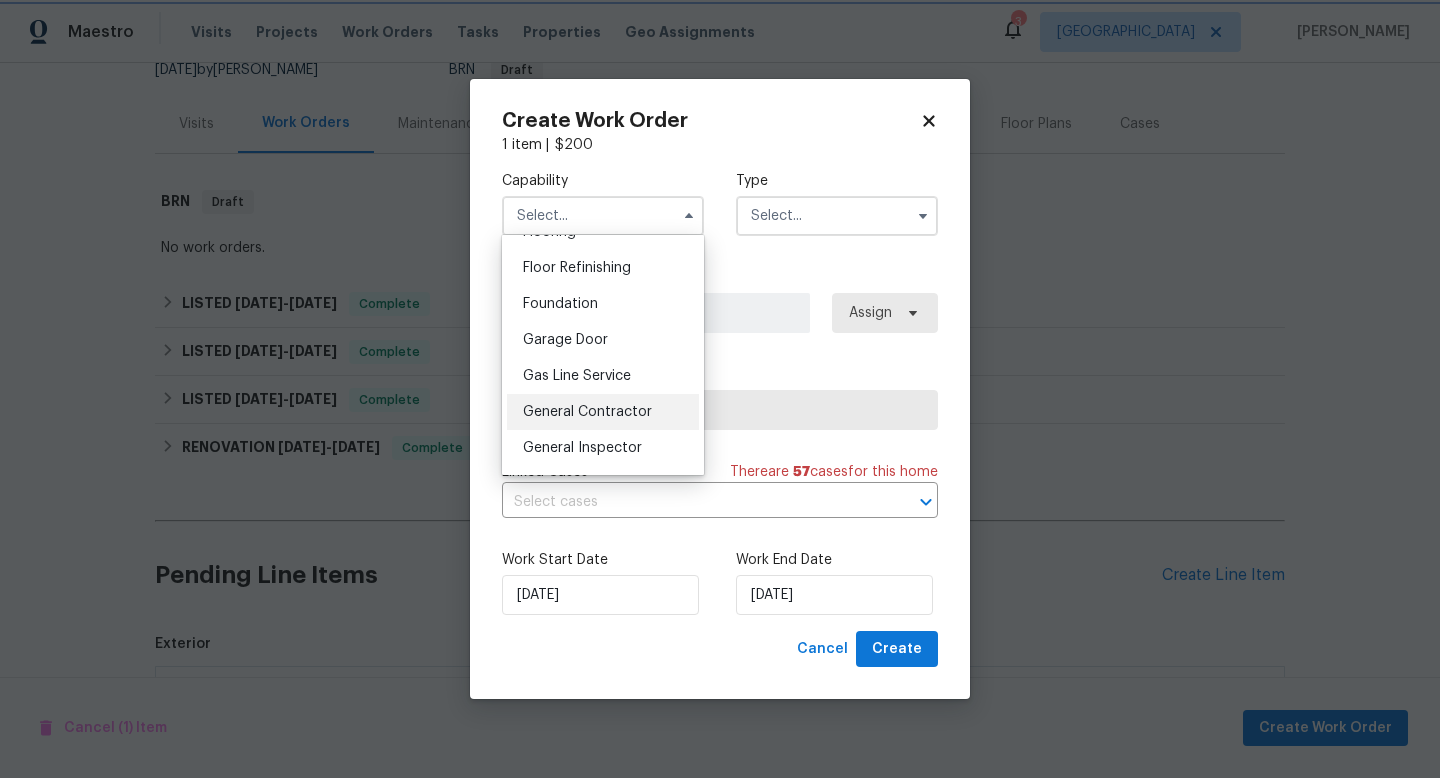 type on "General Contractor" 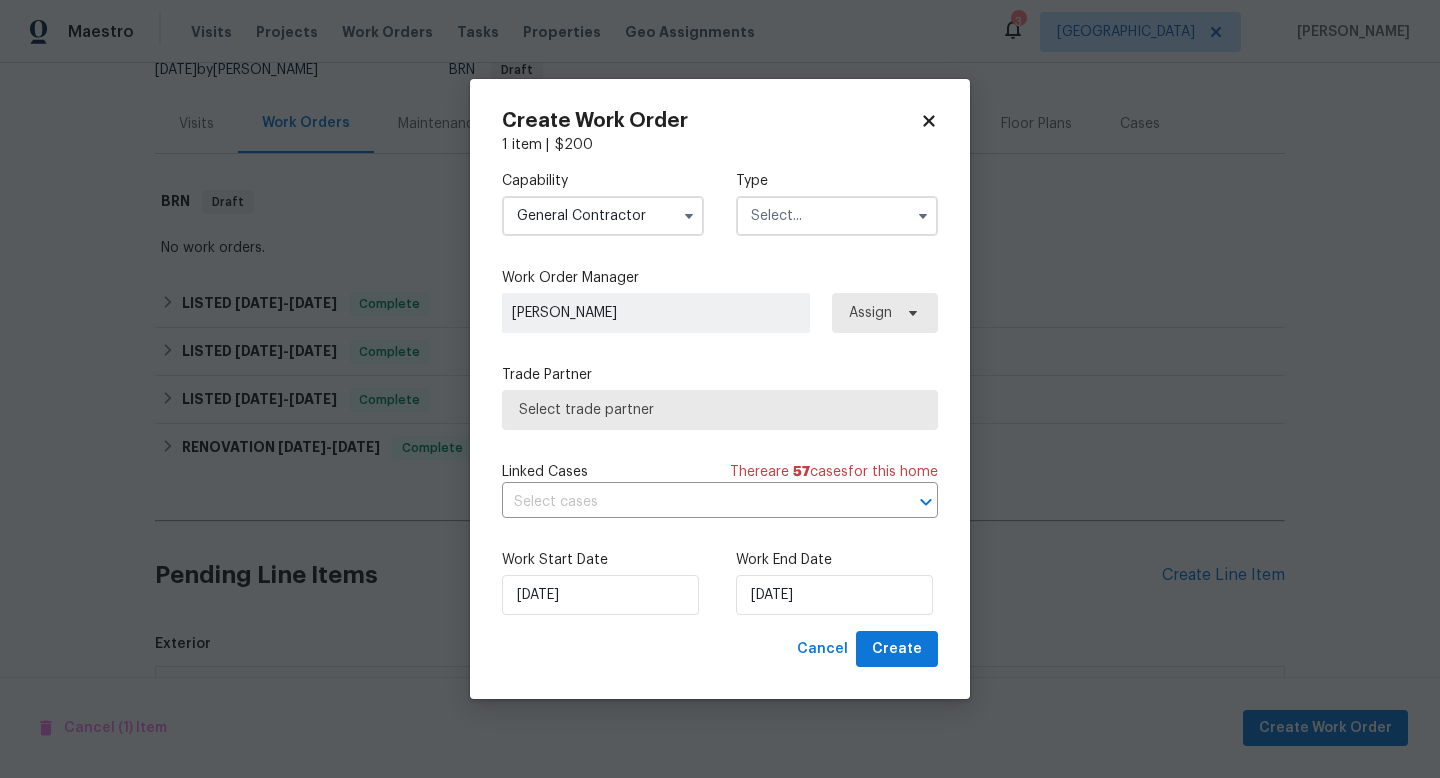 click at bounding box center (837, 216) 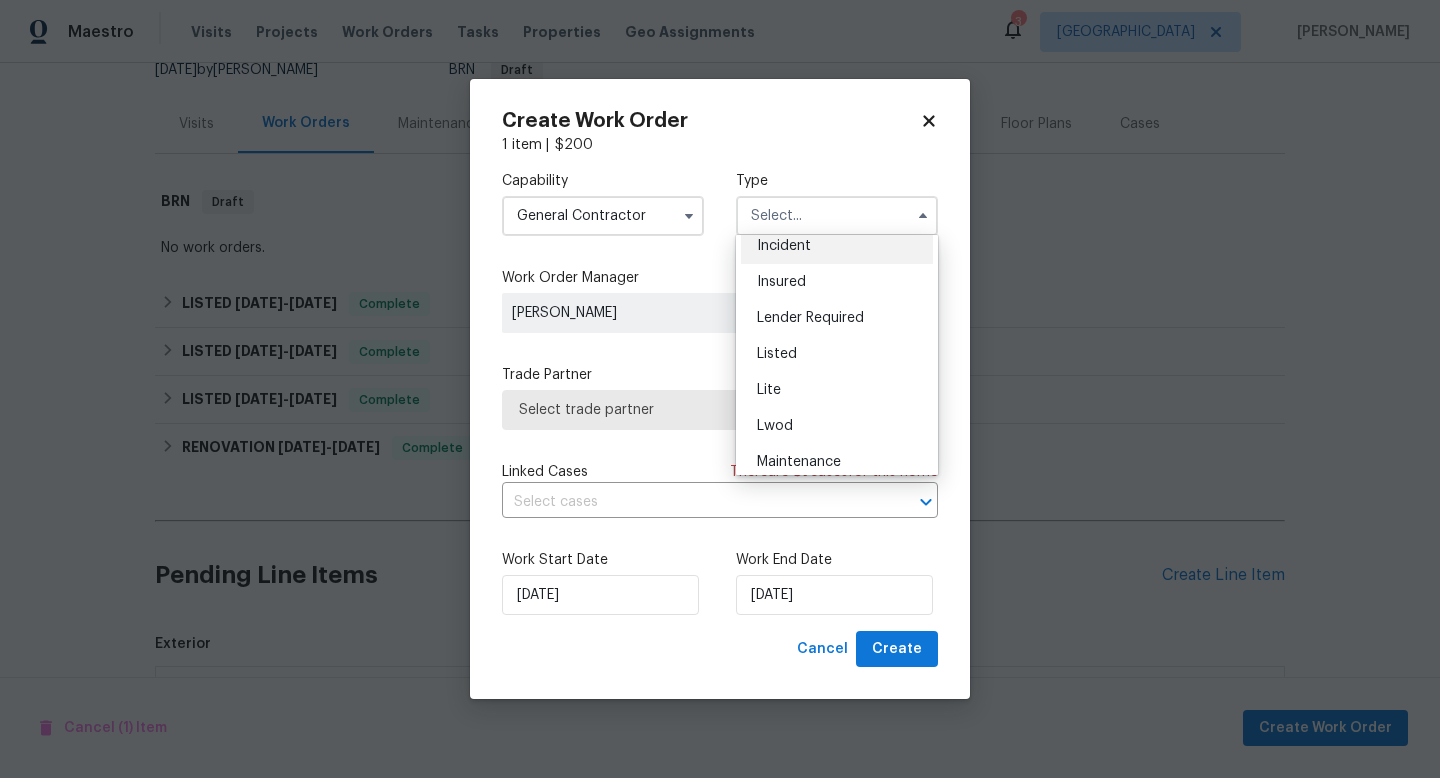scroll, scrollTop: 150, scrollLeft: 0, axis: vertical 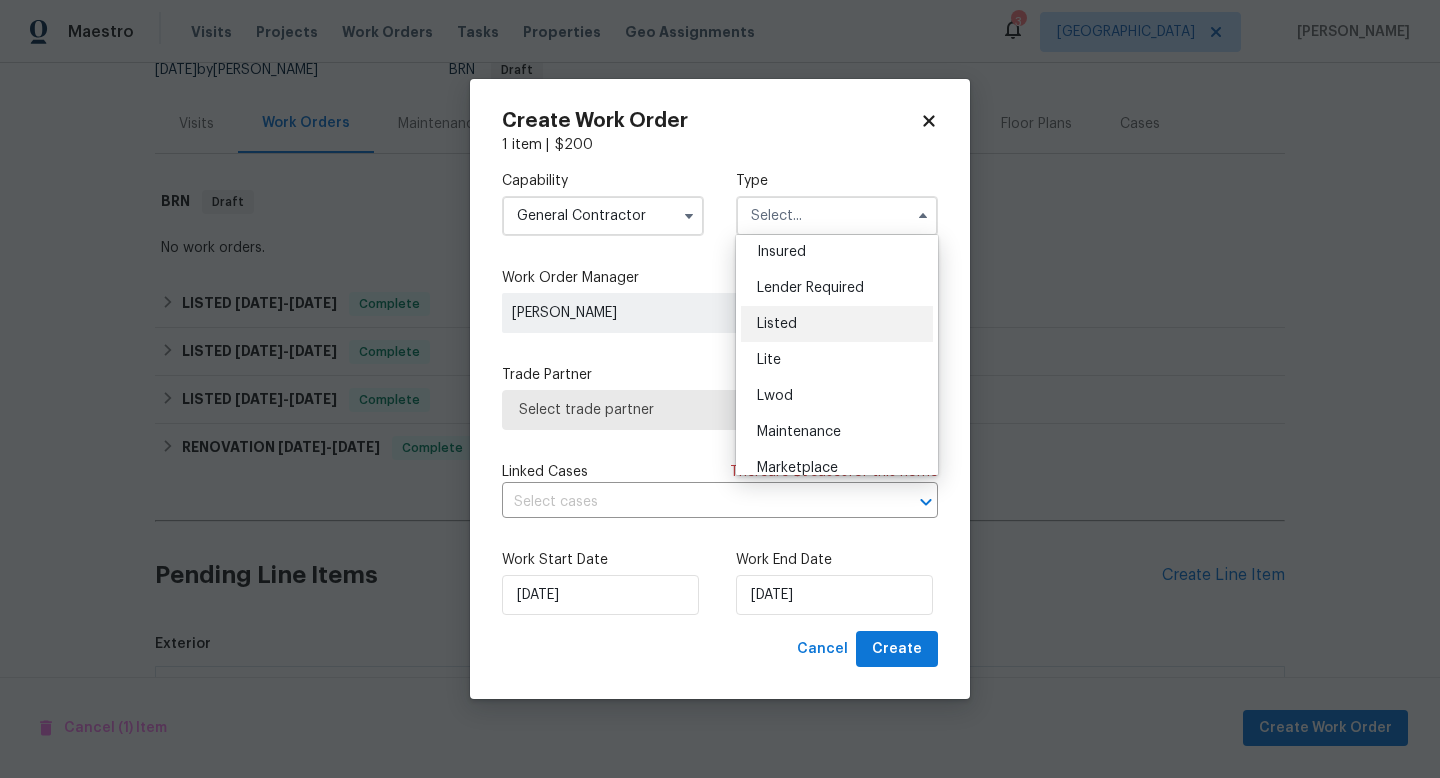 click on "Listed" at bounding box center (837, 324) 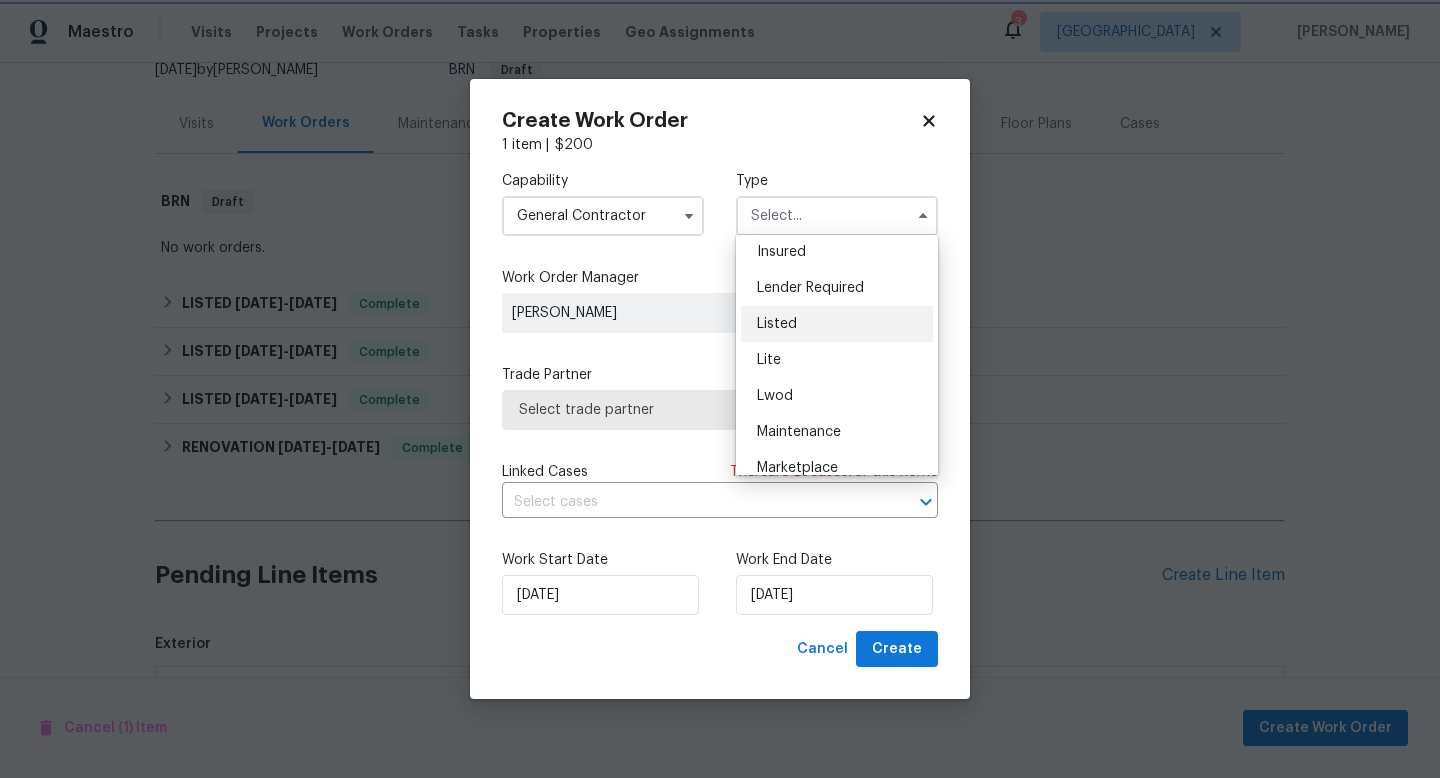 type on "Listed" 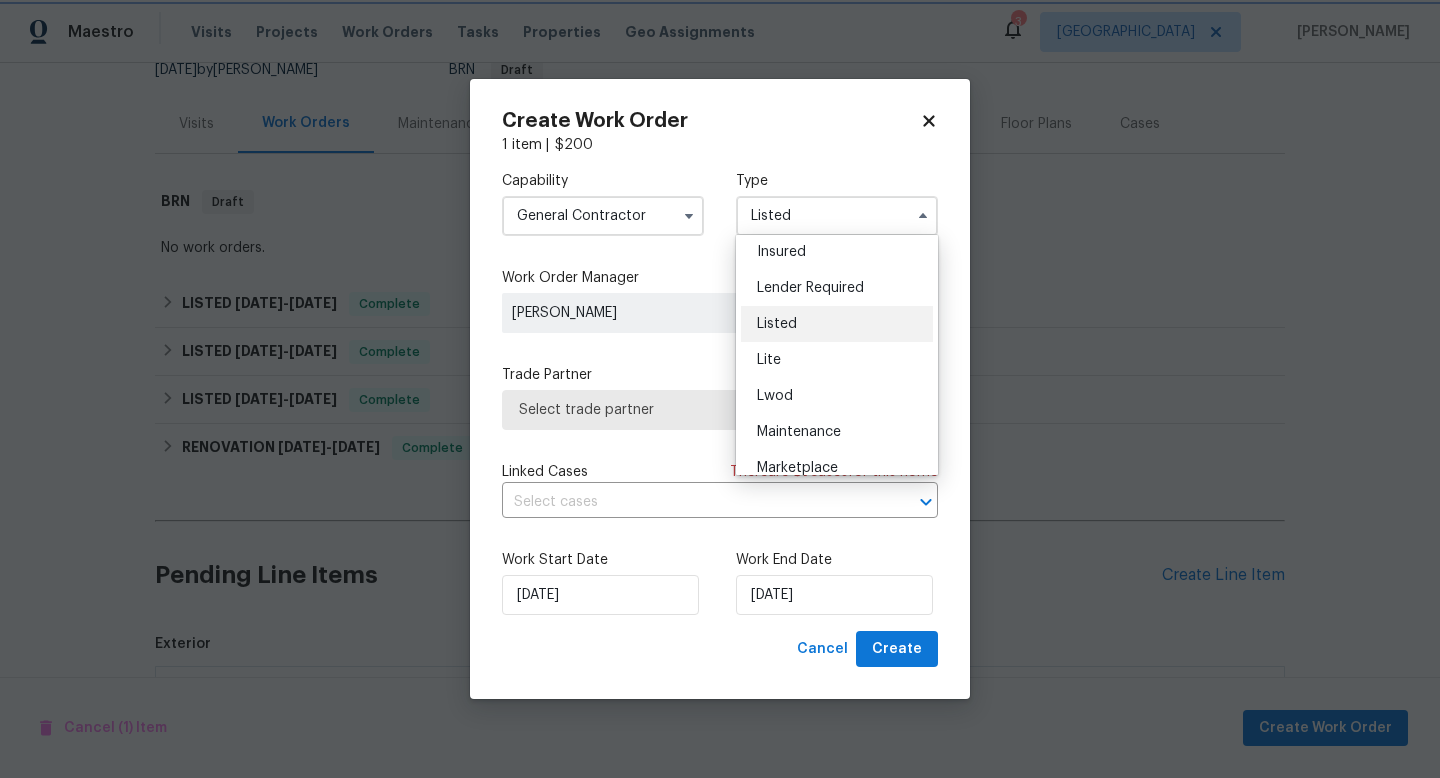 scroll, scrollTop: 0, scrollLeft: 0, axis: both 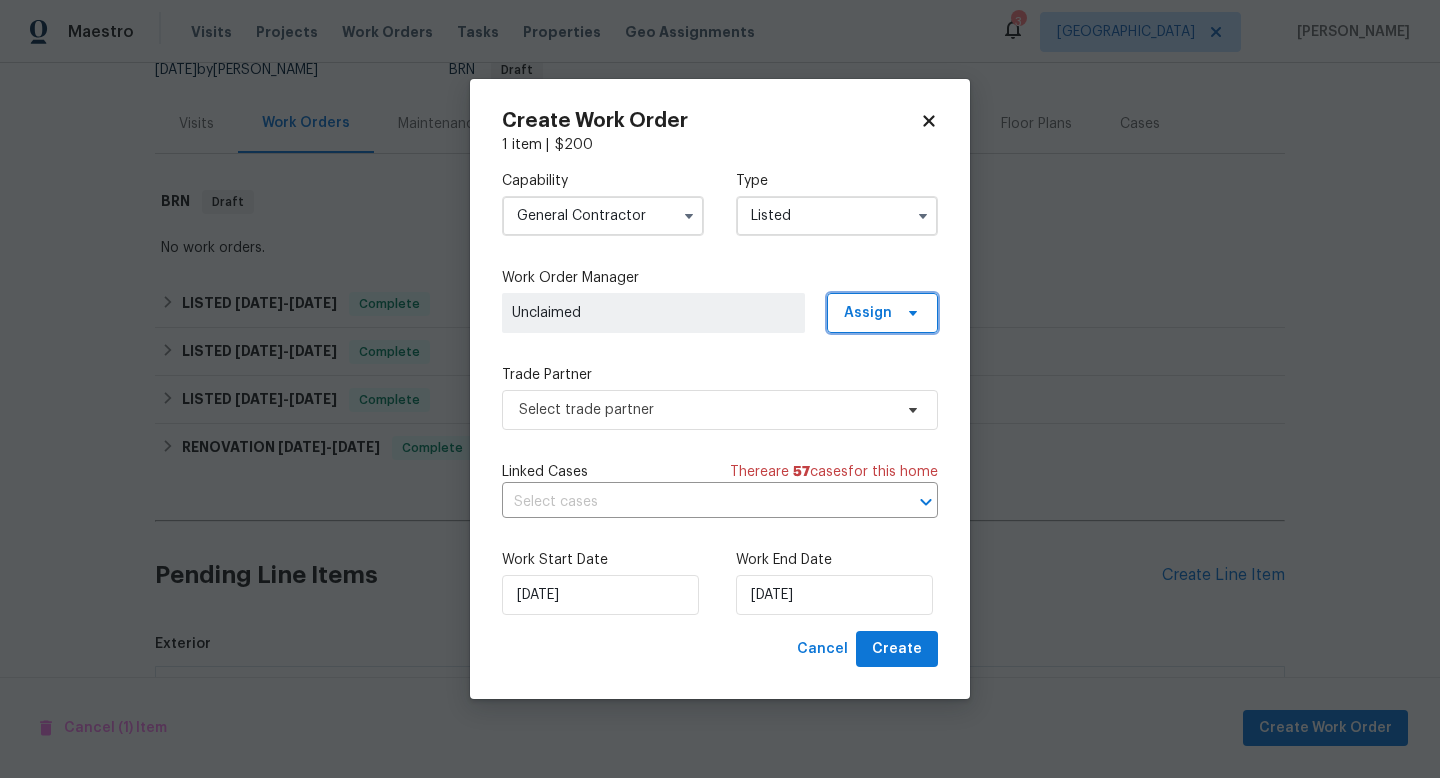click on "Assign" at bounding box center (868, 313) 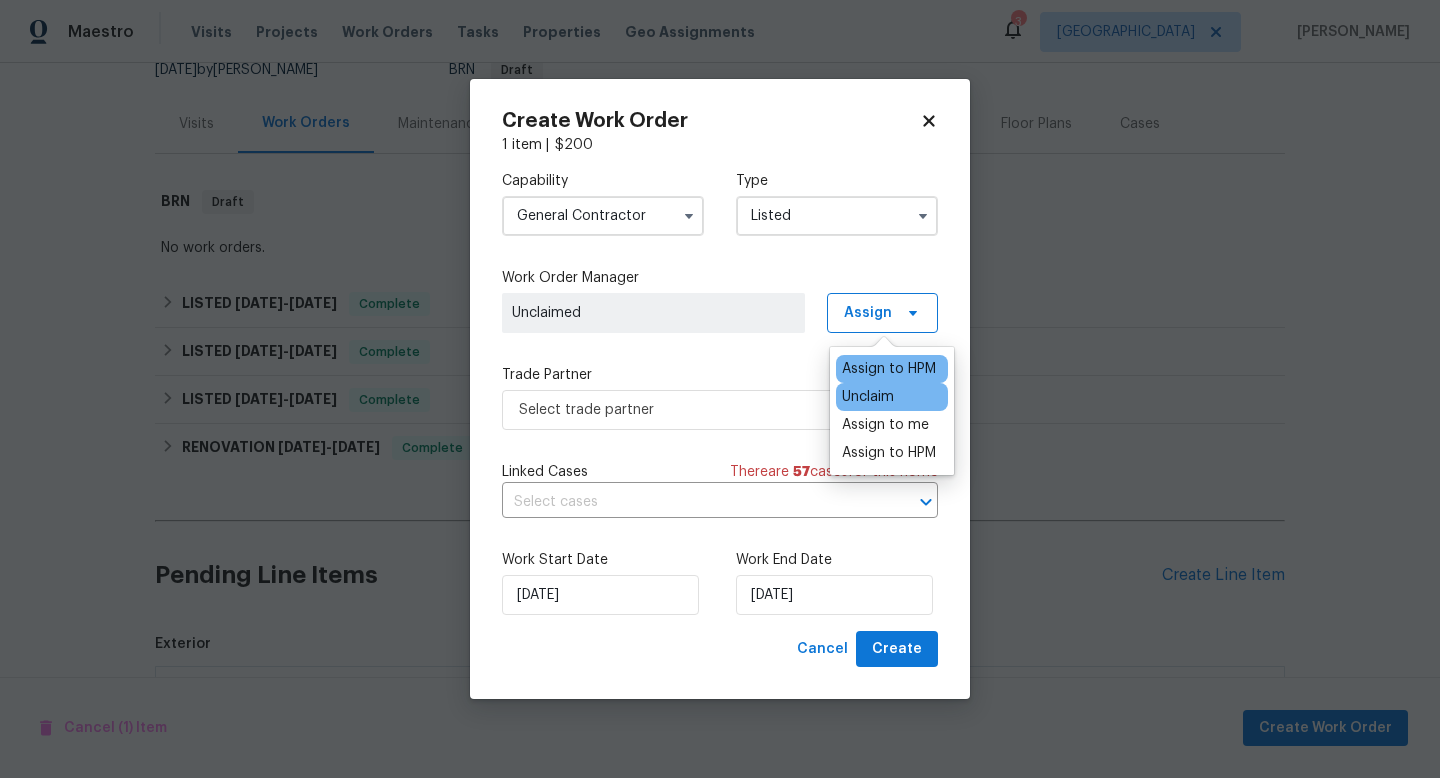 click on "Assign to HPM" at bounding box center (889, 369) 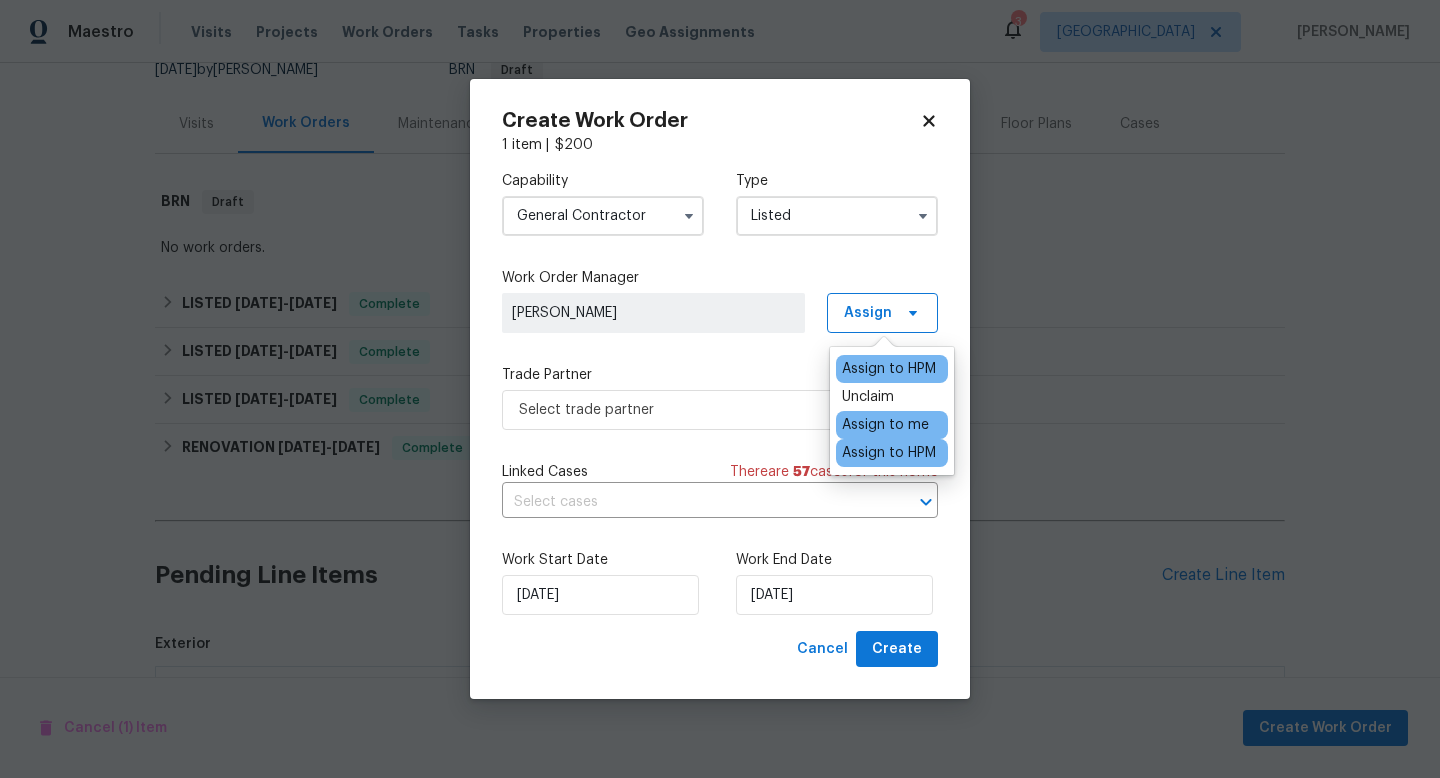 click on "Assign to HPM" at bounding box center (892, 369) 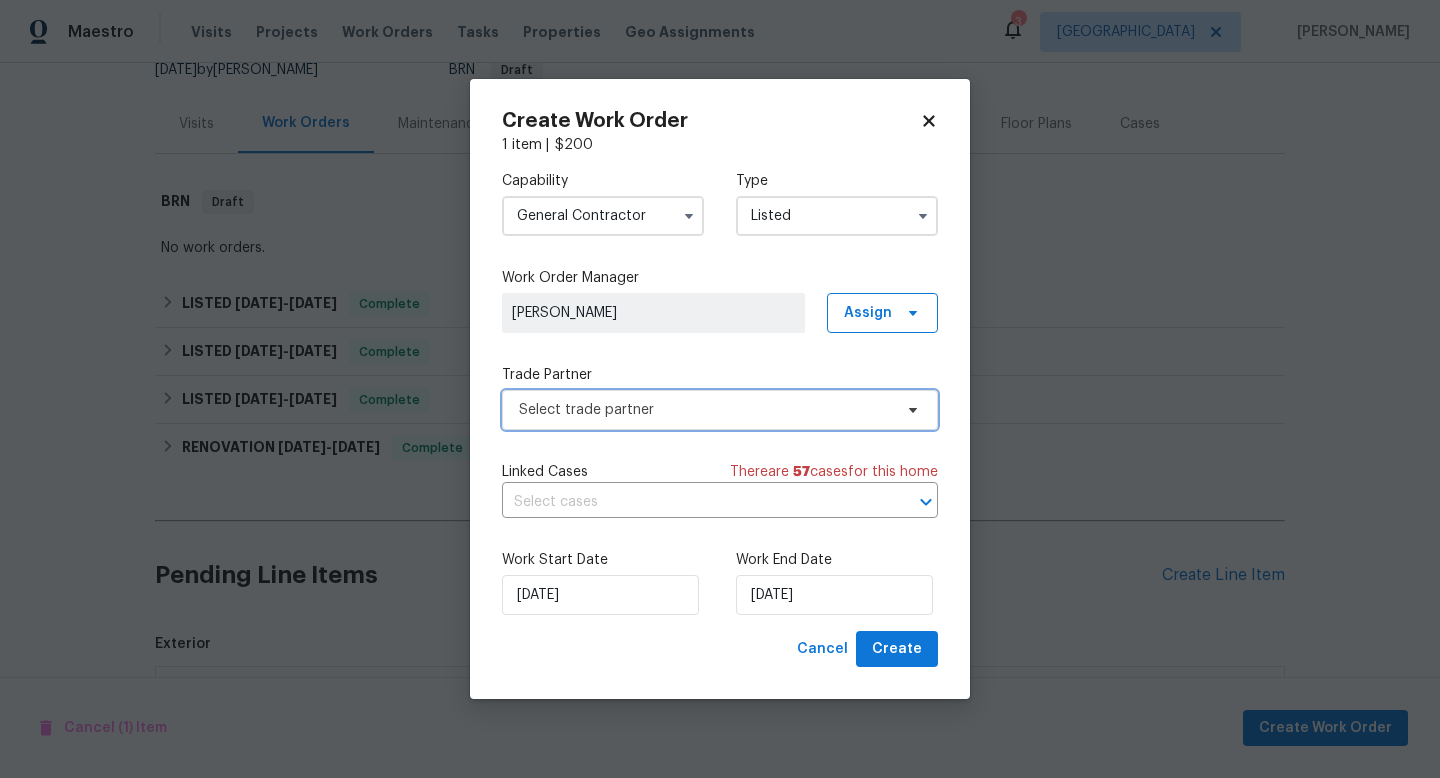 click on "Select trade partner" at bounding box center [705, 410] 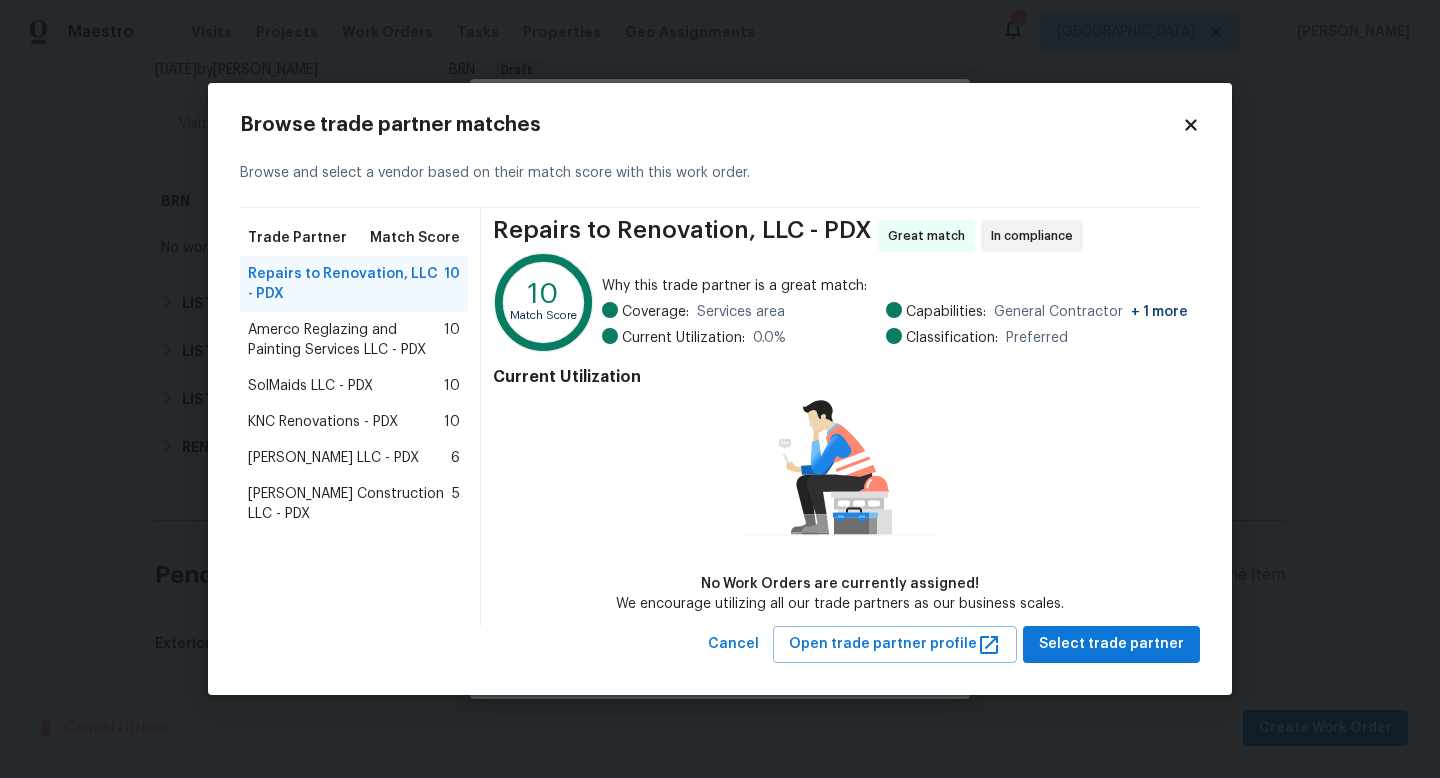click on "SolMaids LLC - PDX" at bounding box center [310, 386] 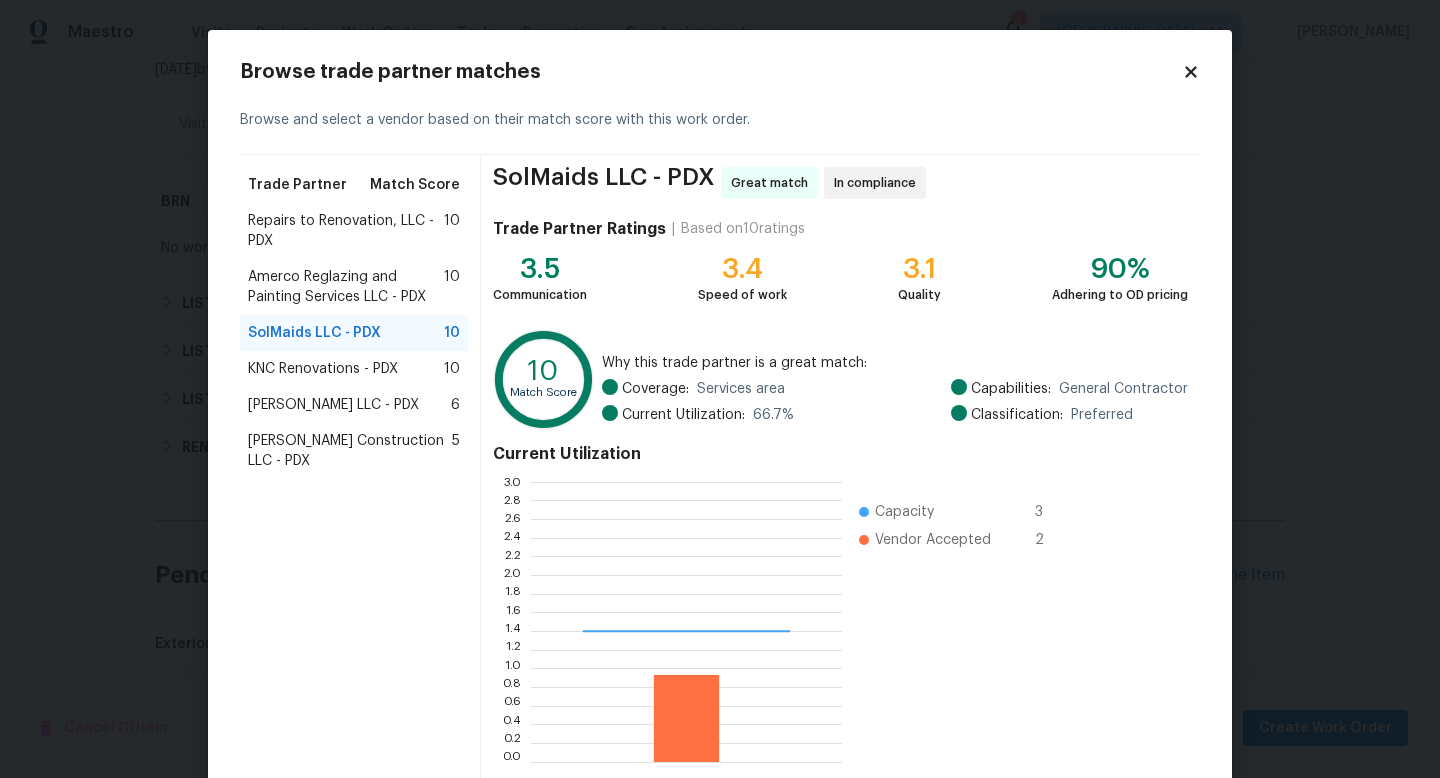scroll, scrollTop: 2, scrollLeft: 1, axis: both 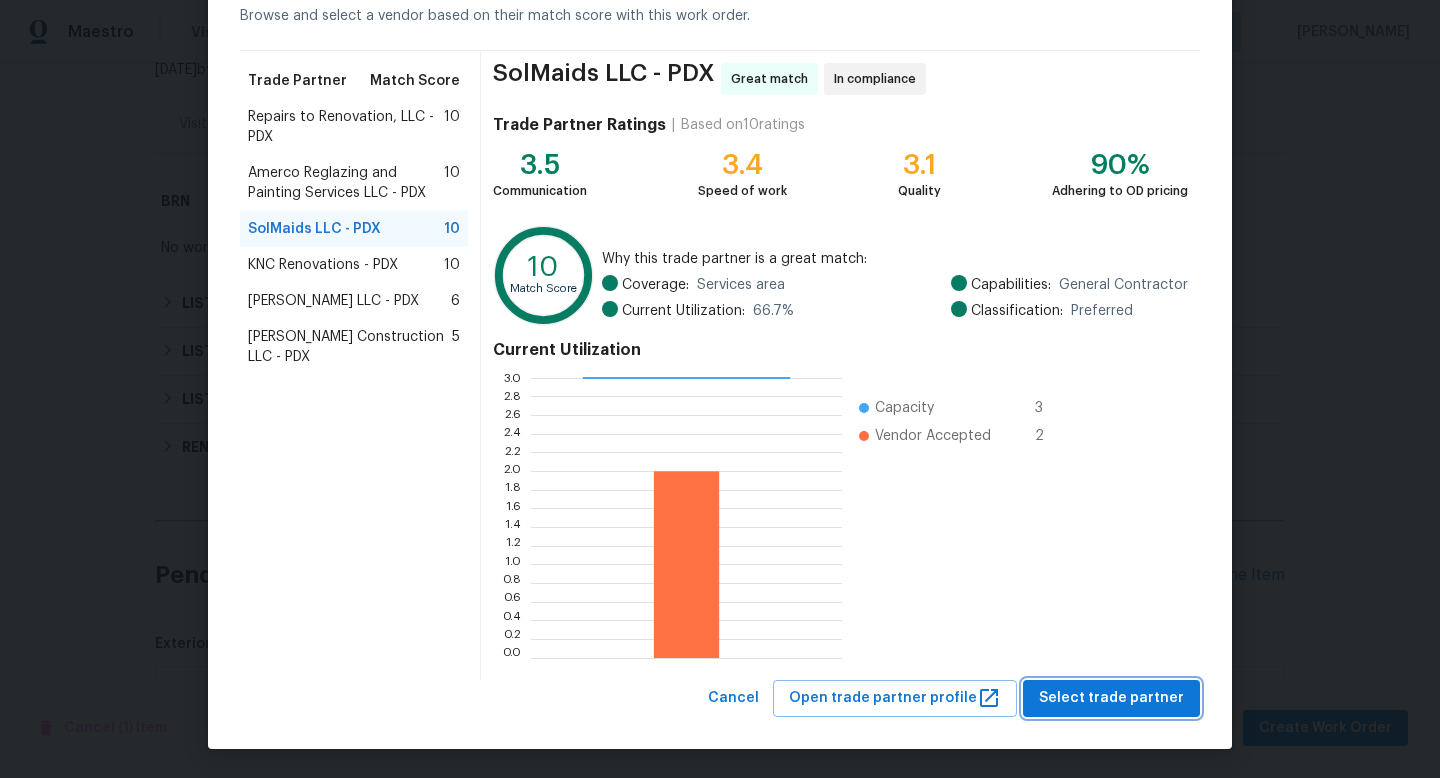 click on "Select trade partner" at bounding box center (1111, 698) 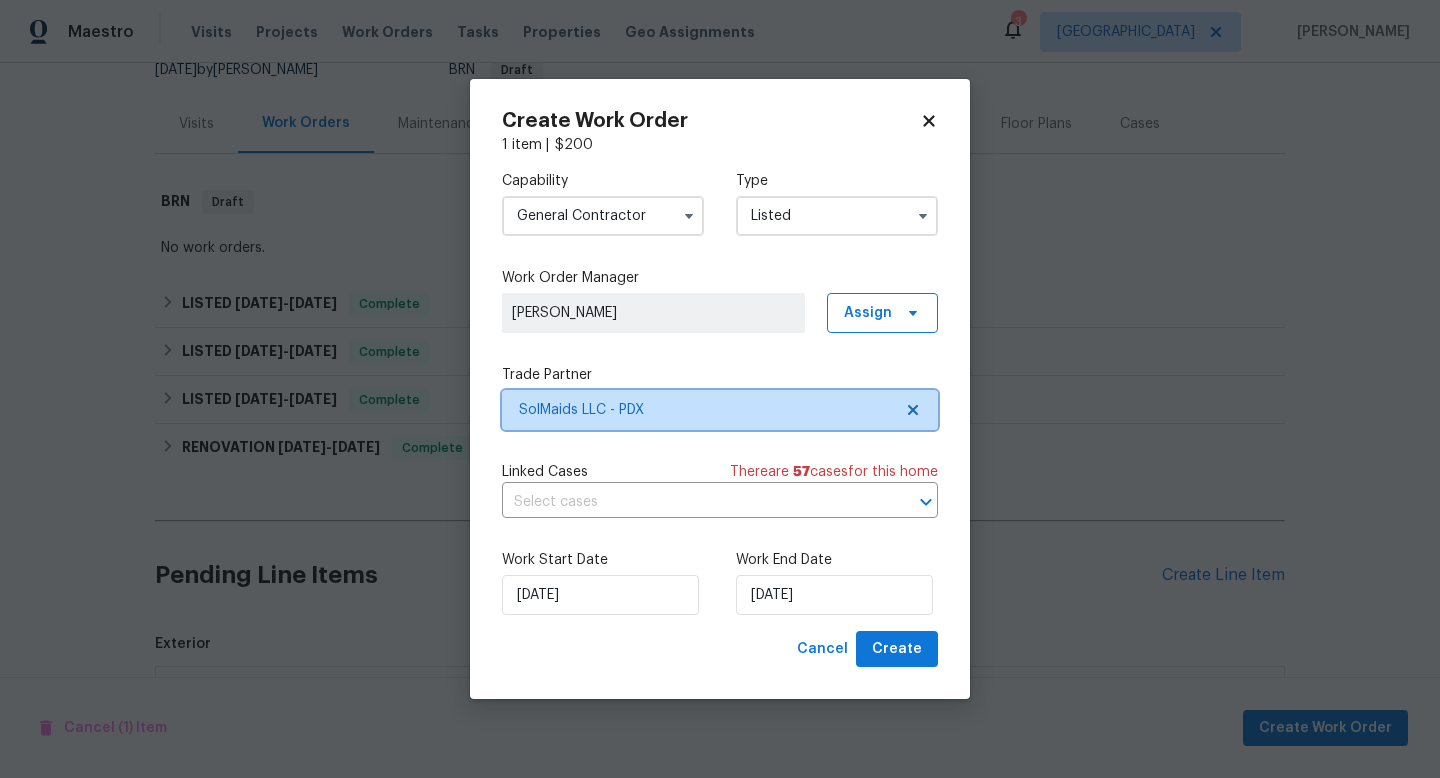 scroll, scrollTop: 0, scrollLeft: 0, axis: both 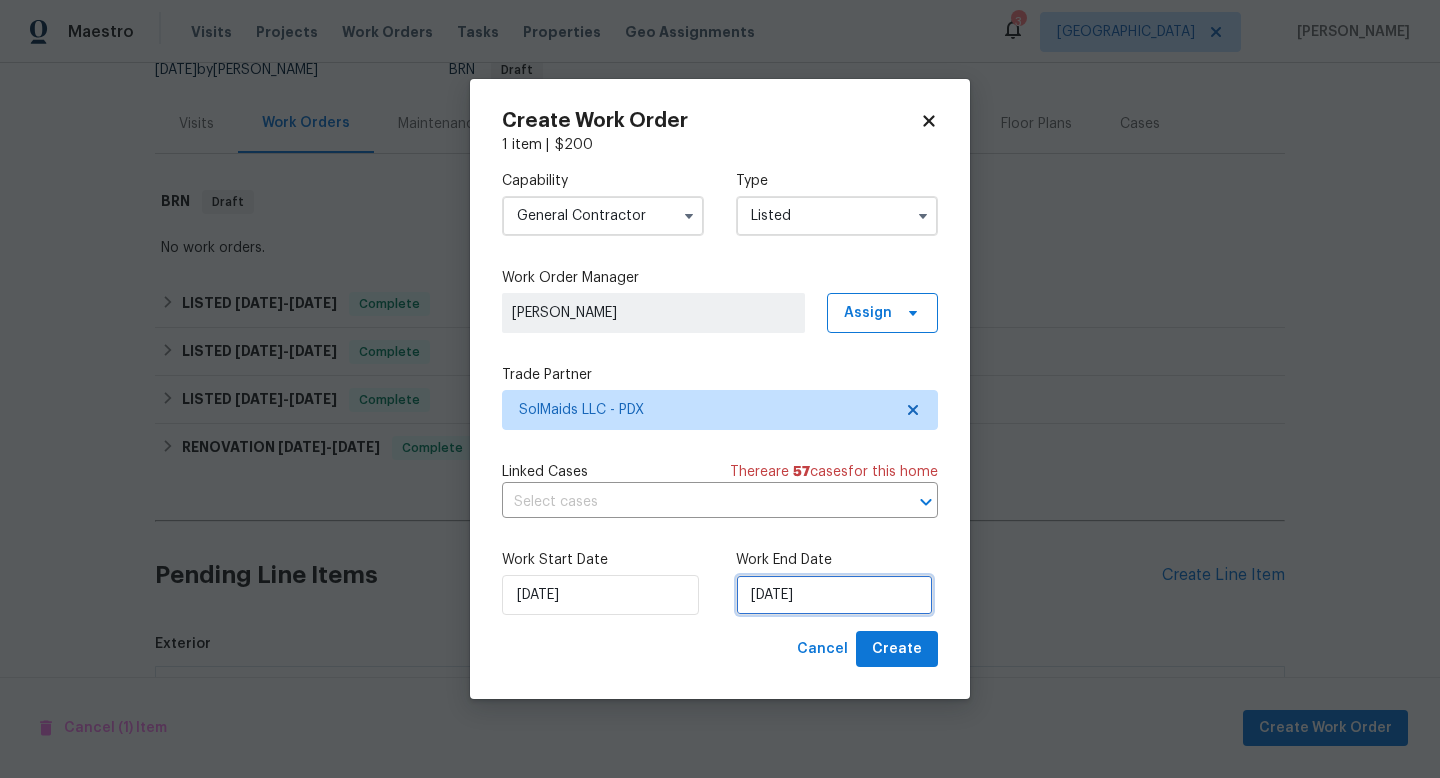 click on "7/21/2025" at bounding box center [834, 595] 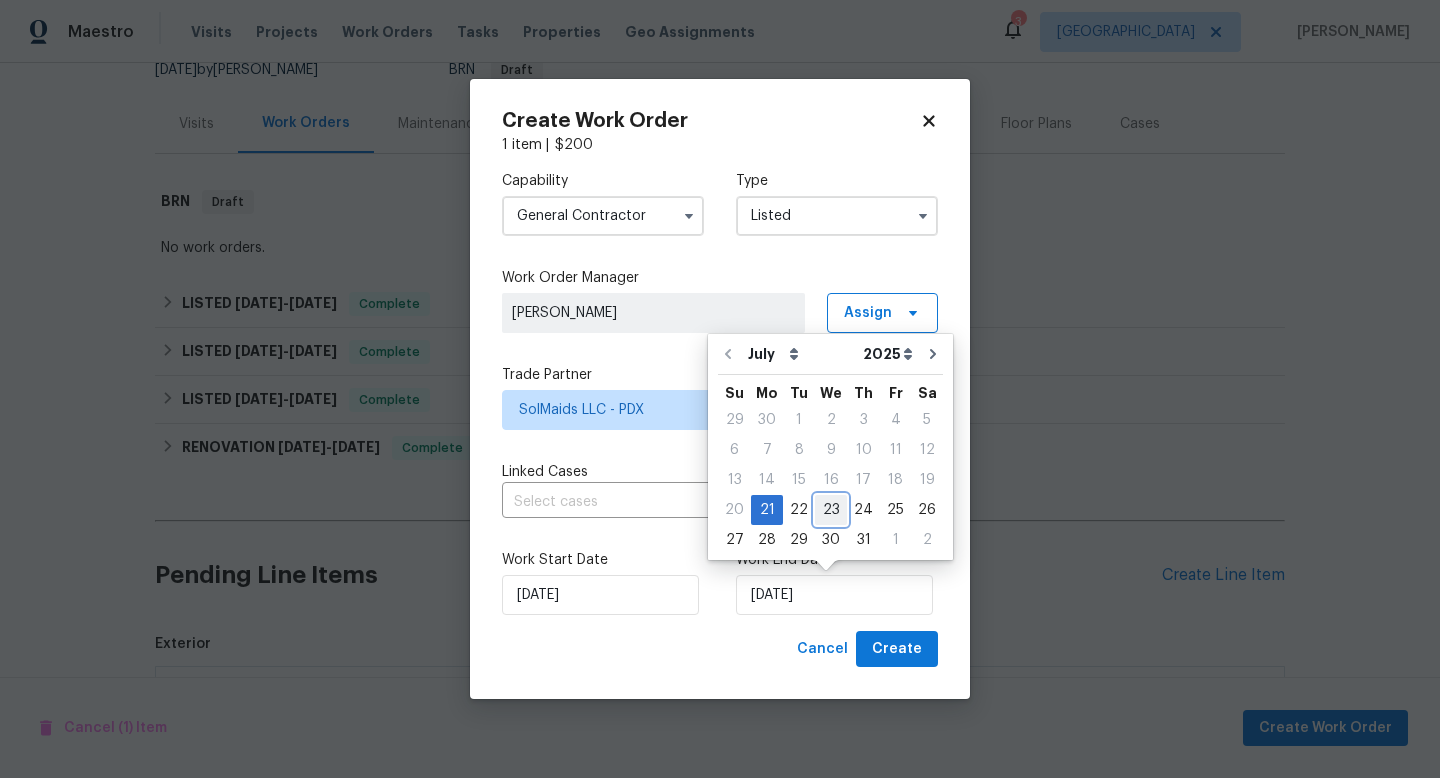 click on "23" at bounding box center (831, 510) 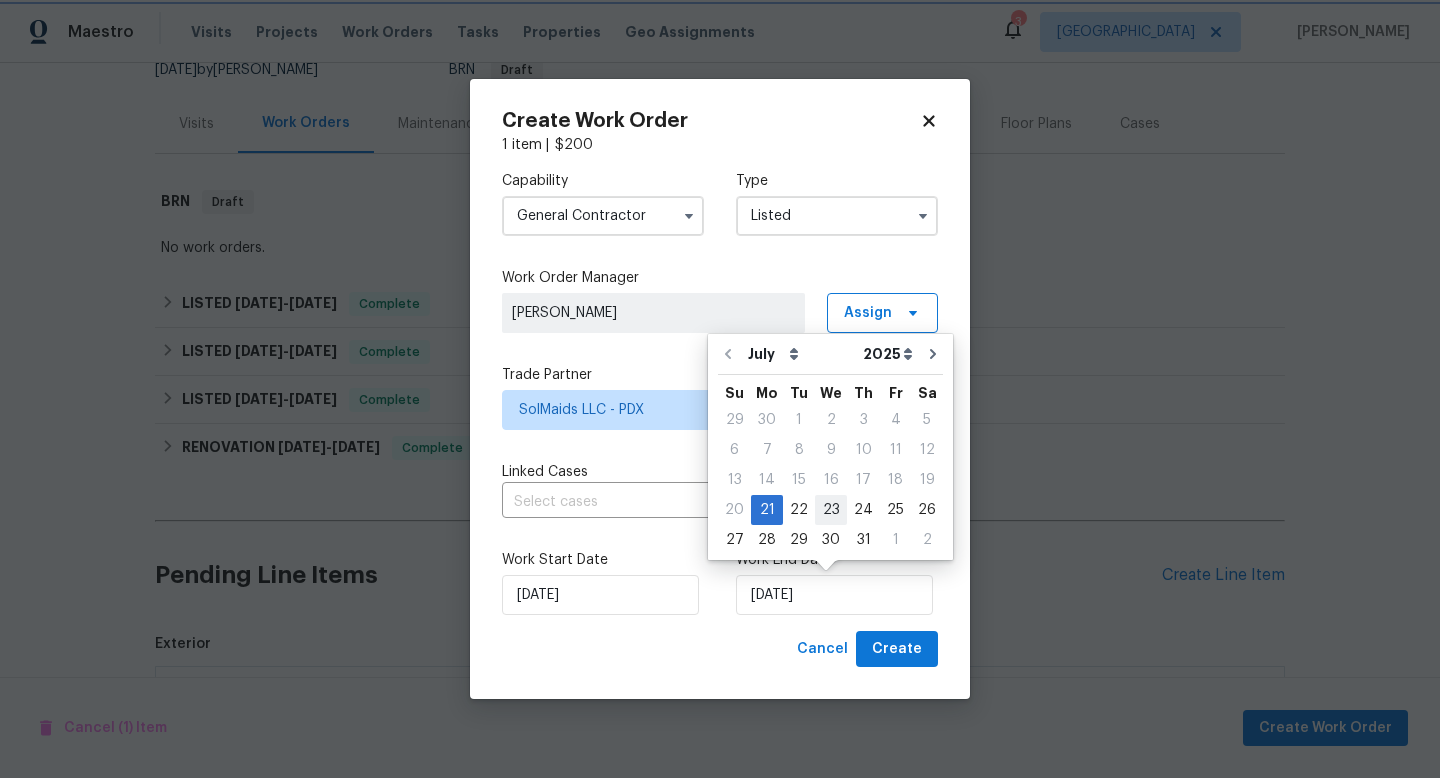 type on "7/23/2025" 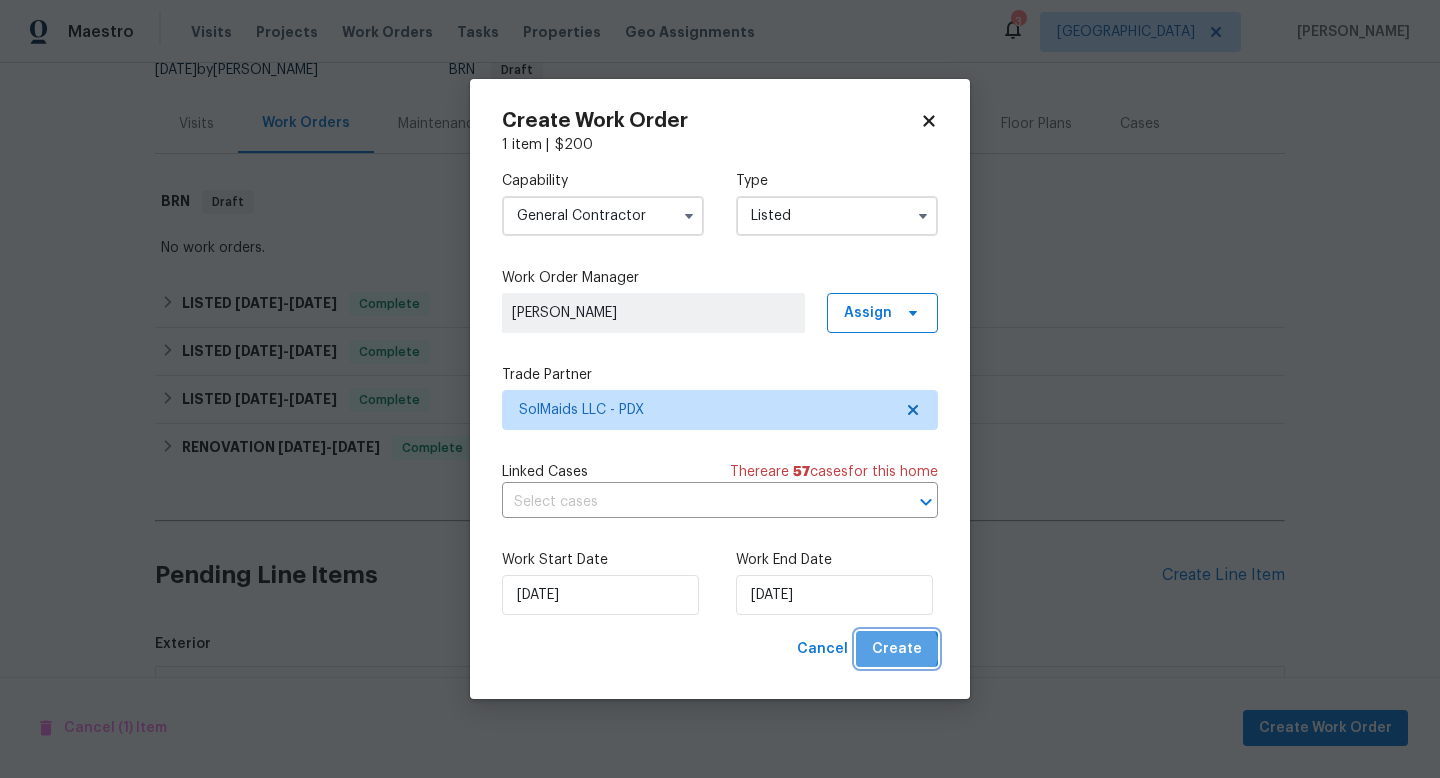 click on "Create" at bounding box center [897, 649] 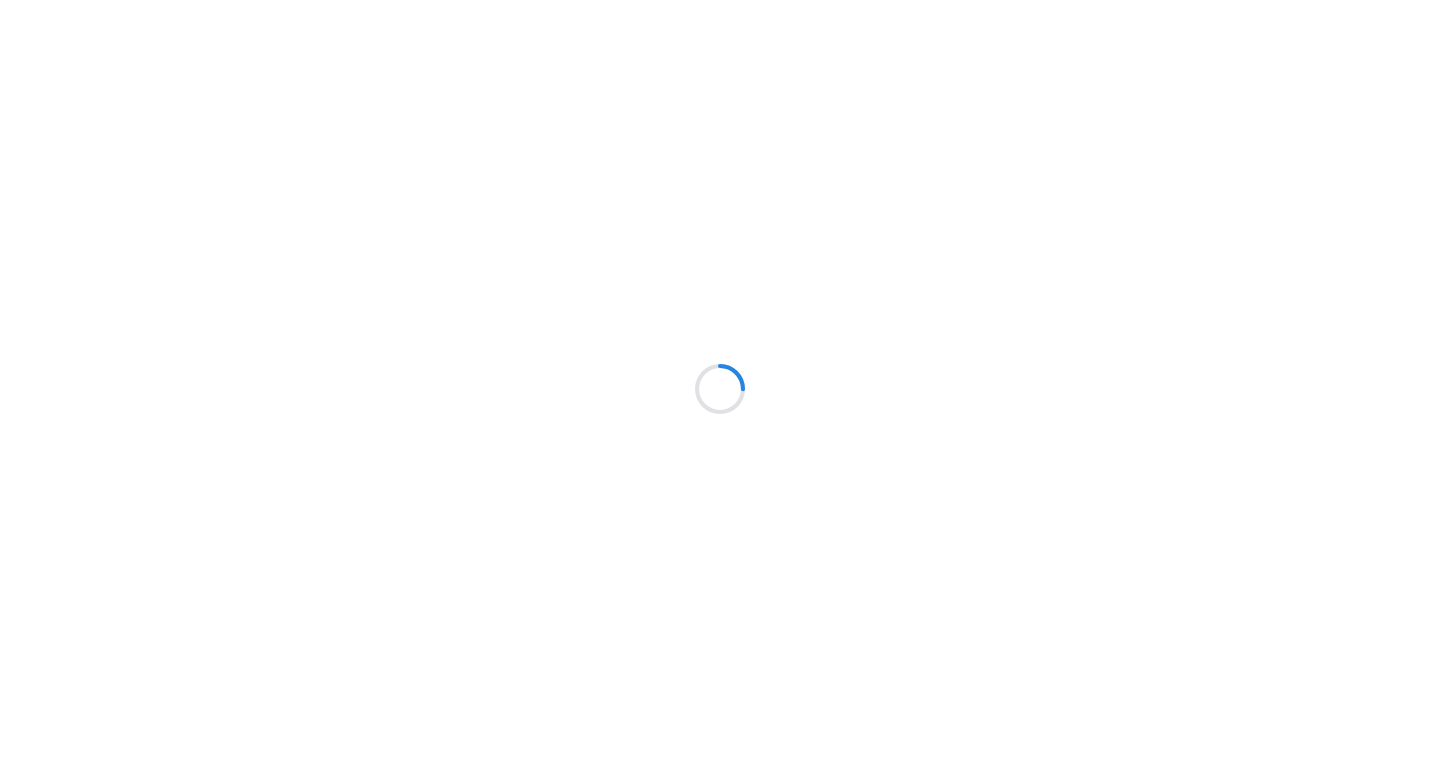 scroll, scrollTop: 0, scrollLeft: 0, axis: both 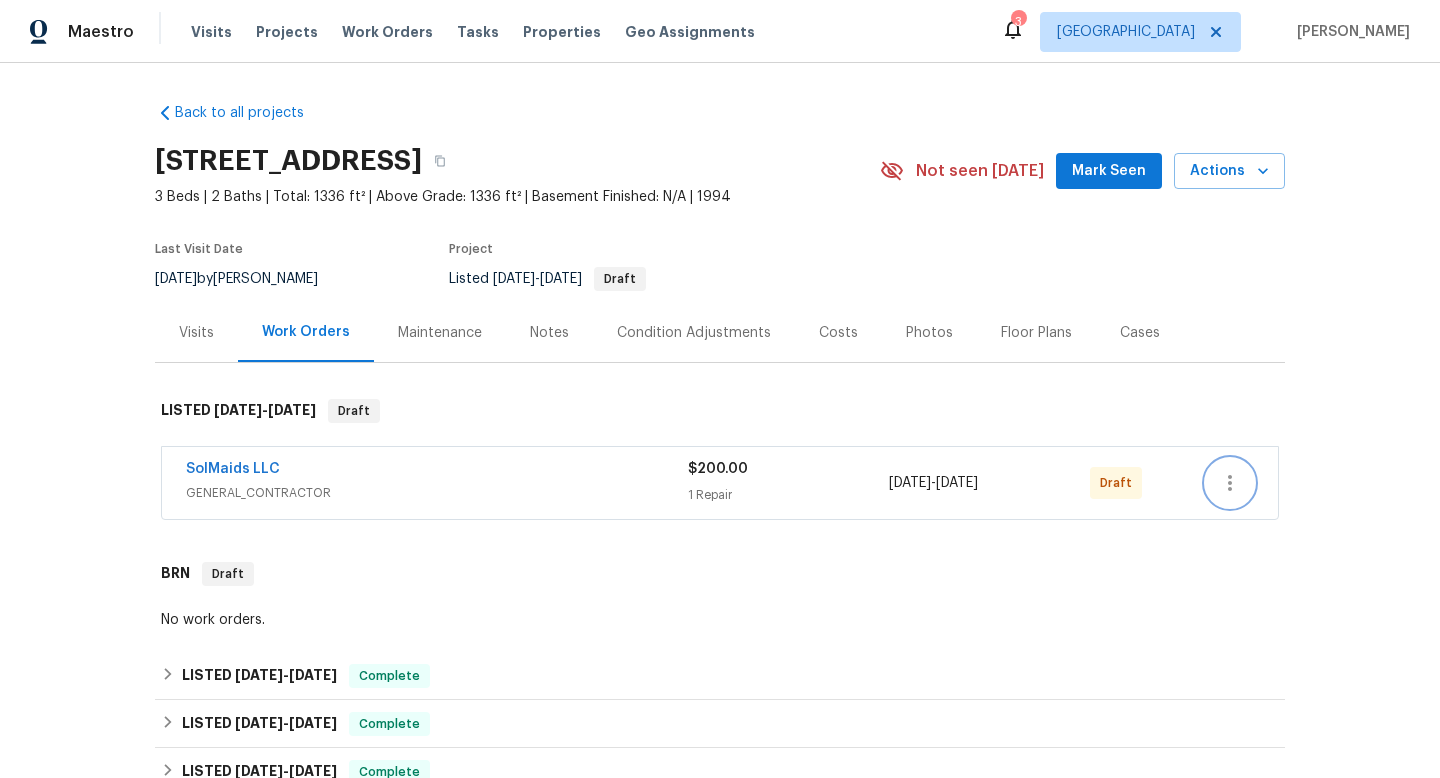 click at bounding box center (1230, 483) 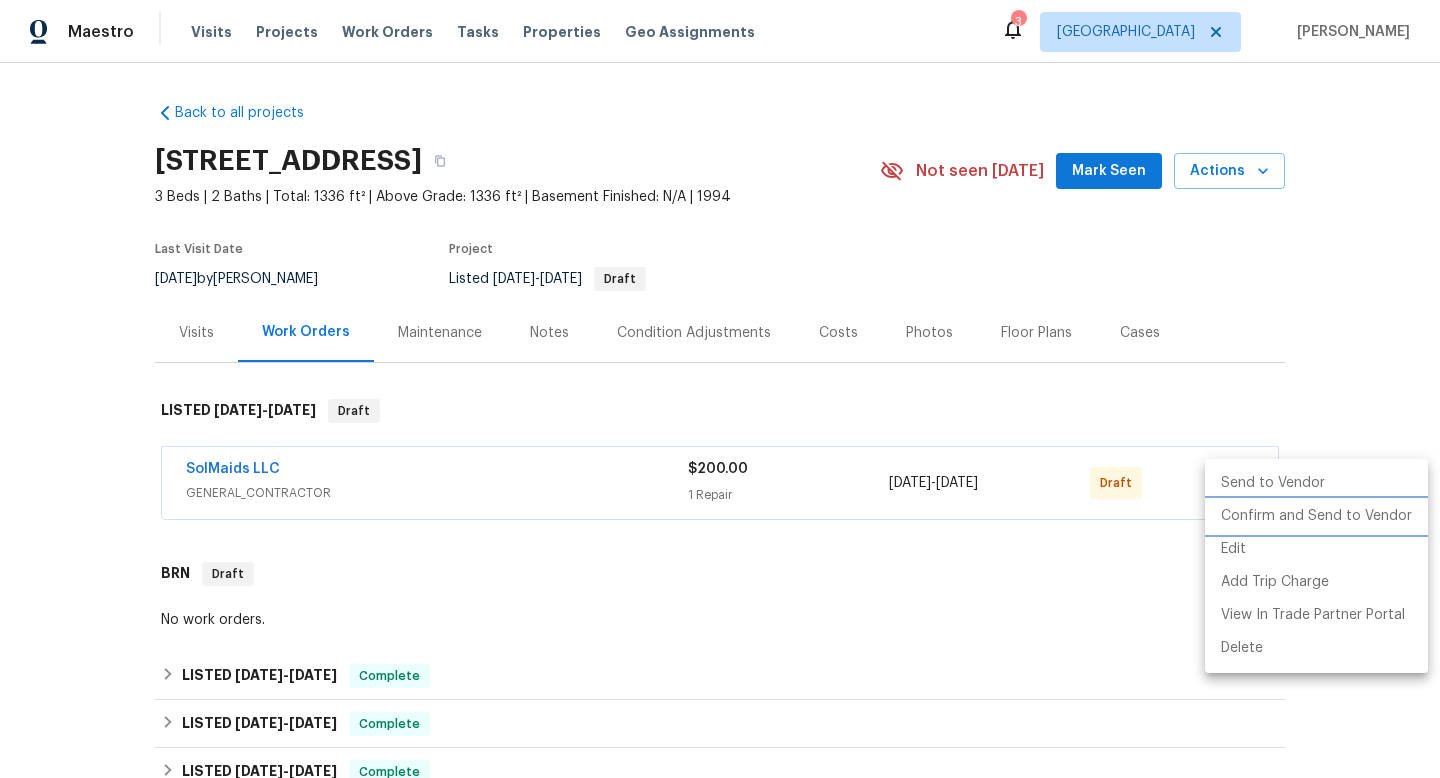 click on "Confirm and Send to Vendor" at bounding box center [1316, 516] 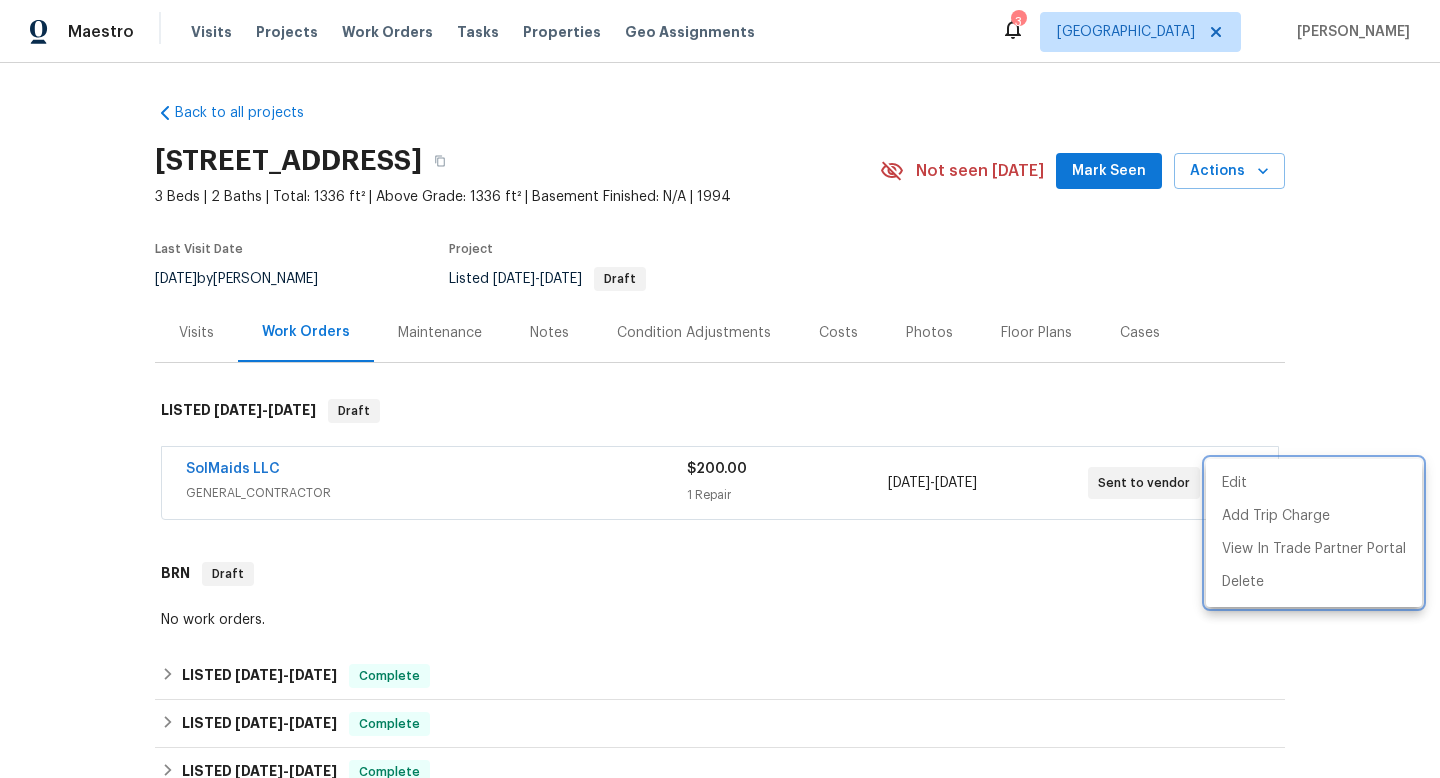 click at bounding box center [720, 389] 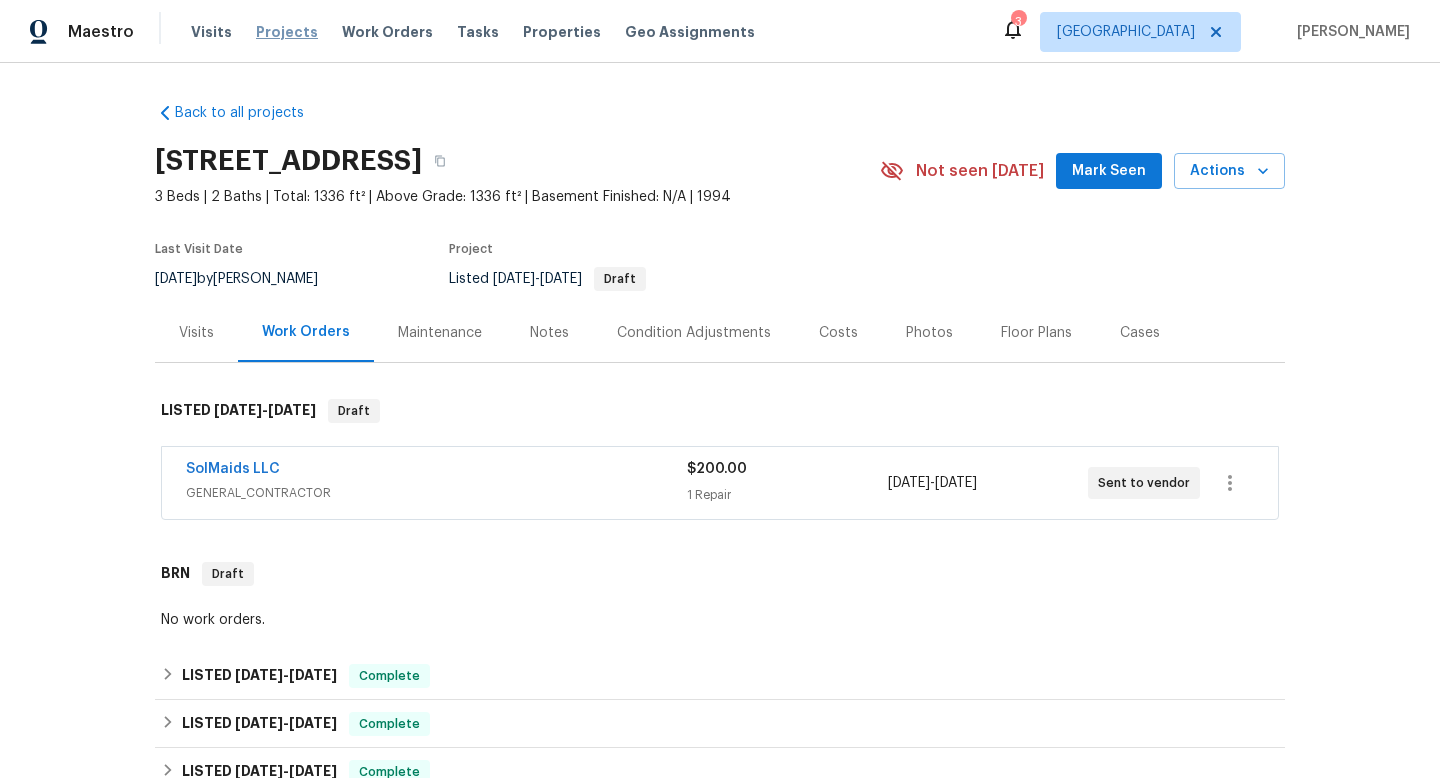 click on "Projects" at bounding box center (287, 32) 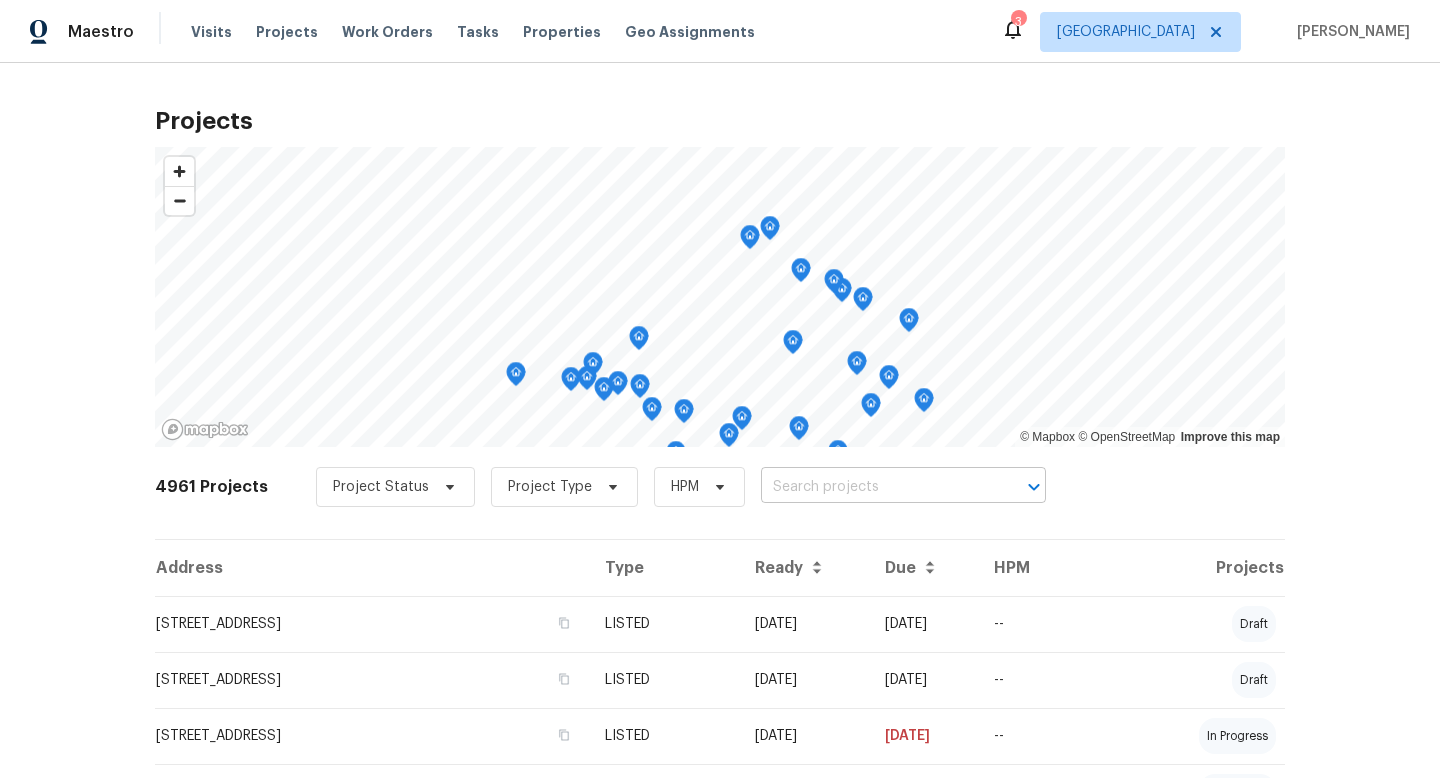 click at bounding box center [875, 487] 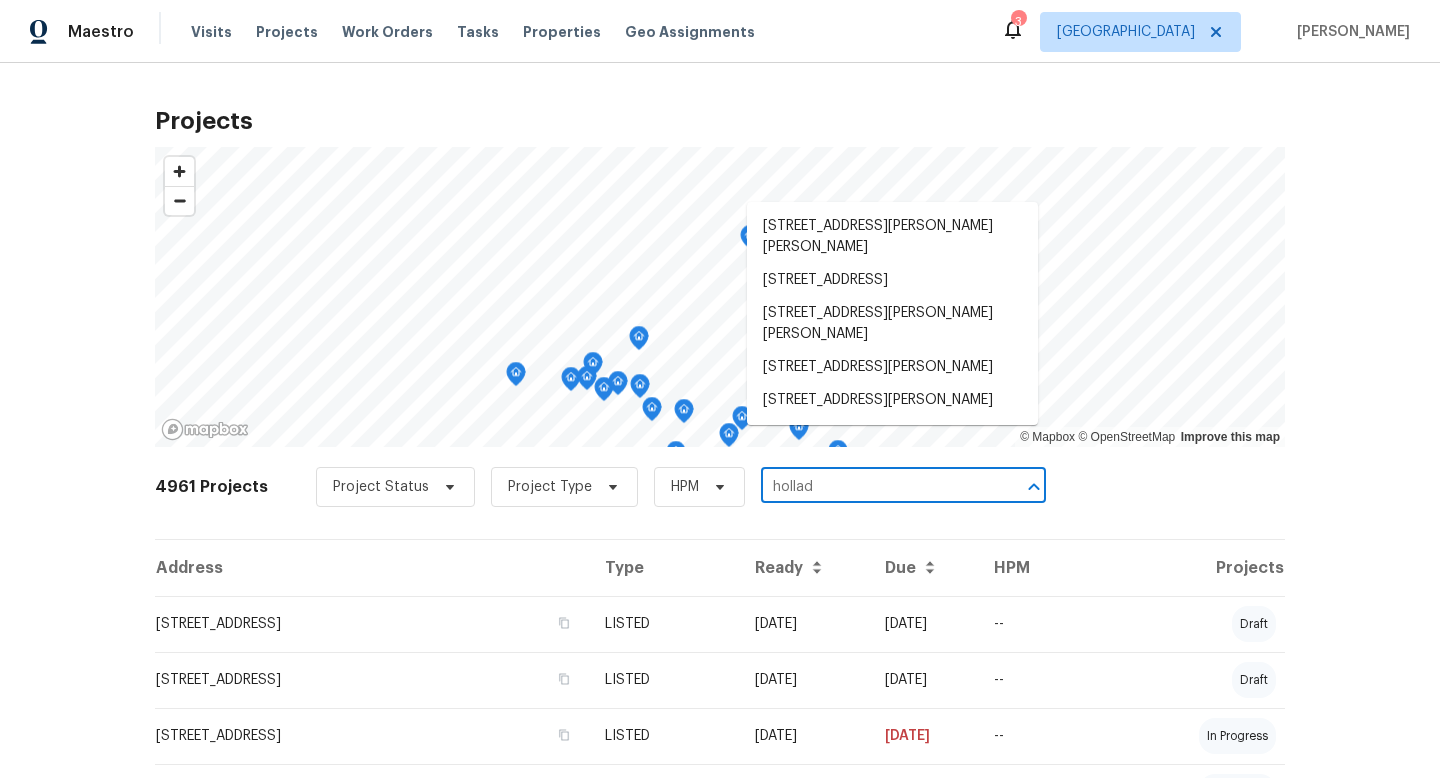 type on "hollada" 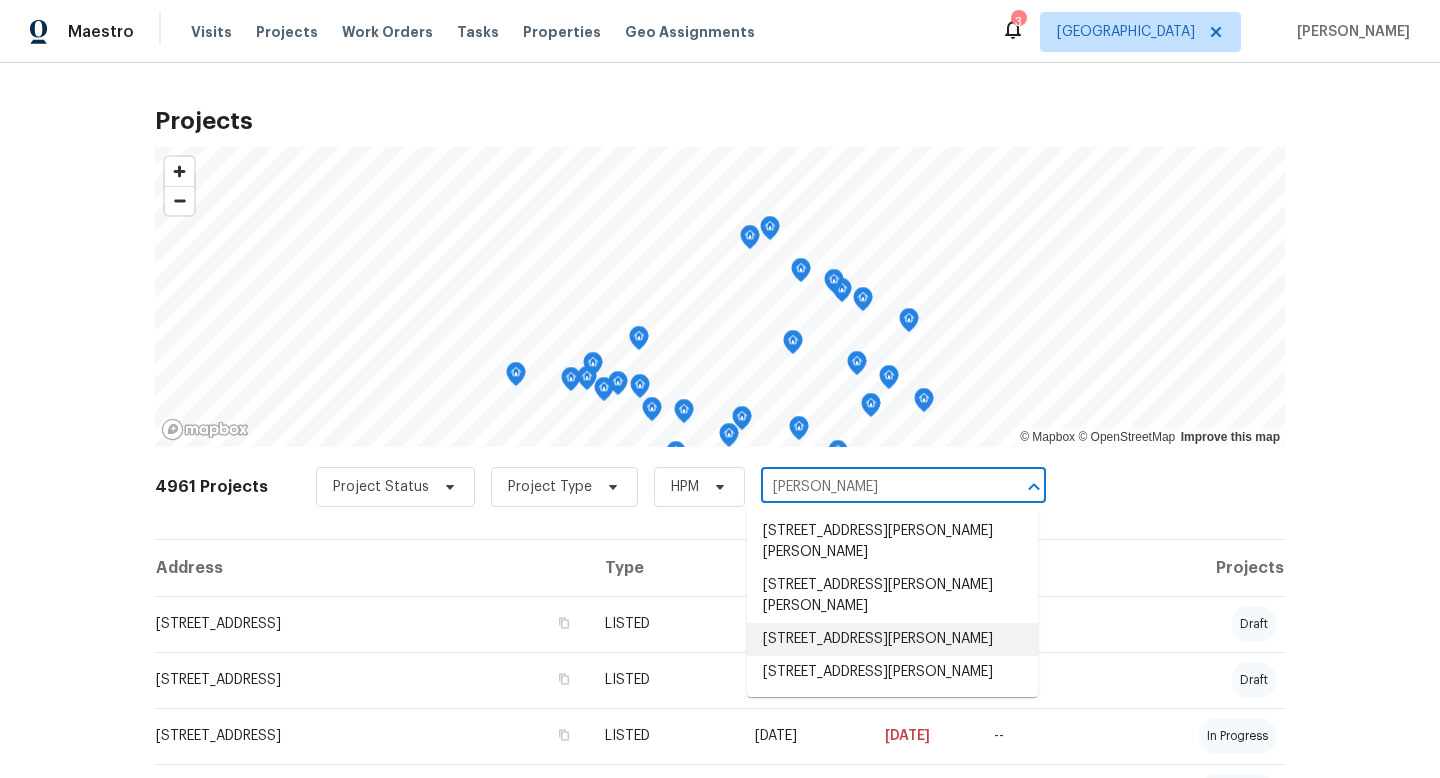click on "6001 NE Holladay St, Portland, OR 97213" at bounding box center [892, 639] 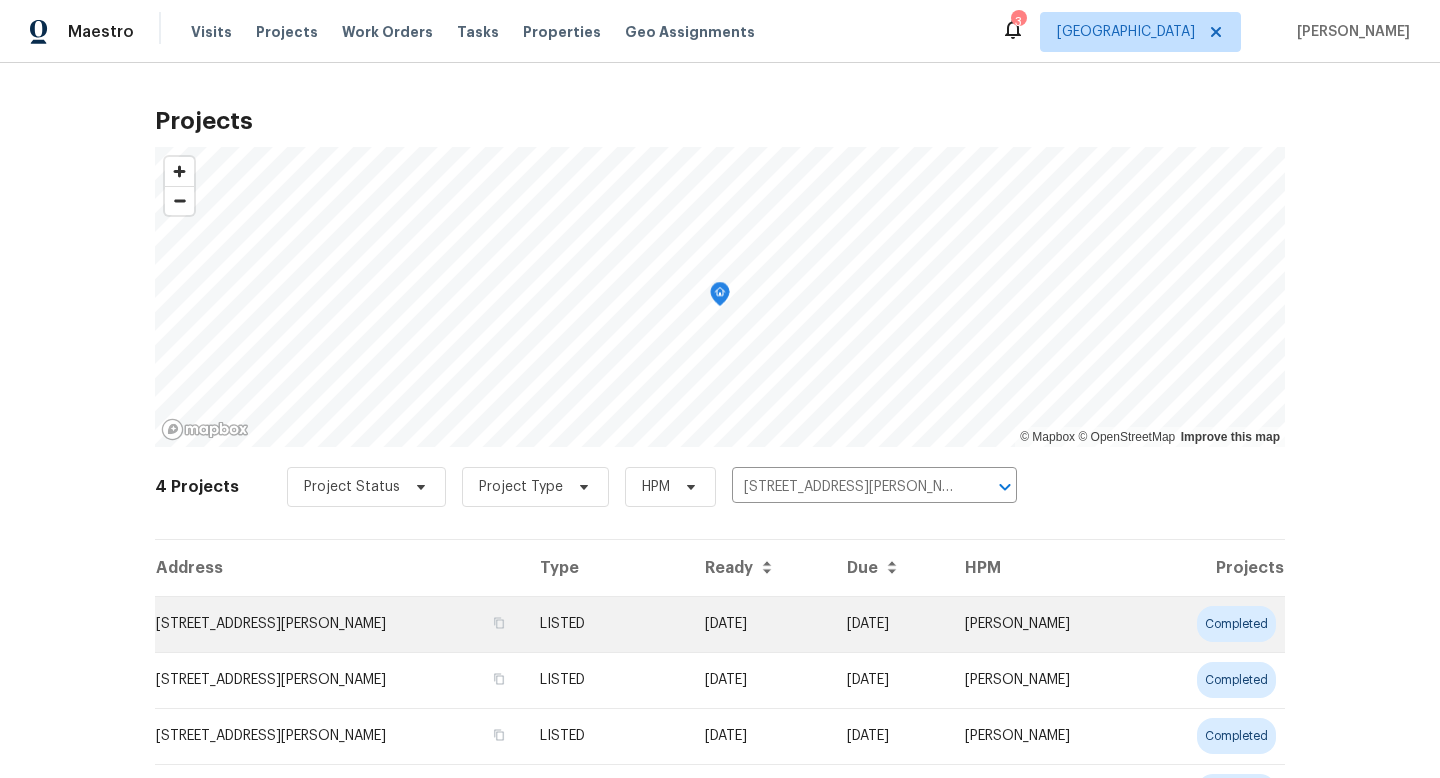 click on "6001 NE Holladay St, Portland, OR 97213" at bounding box center [339, 624] 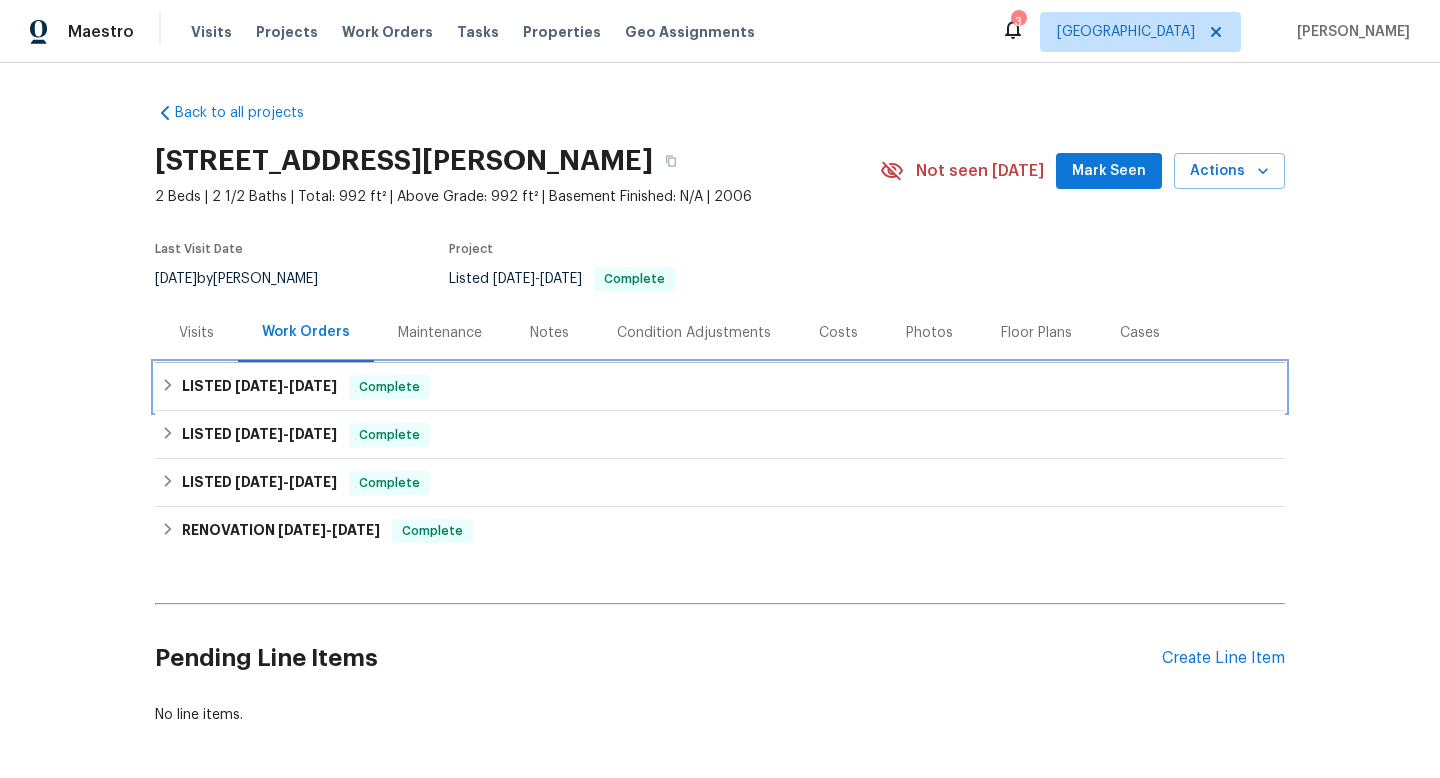 click on "LISTED   2/18/25  -  2/19/25 Complete" at bounding box center (720, 387) 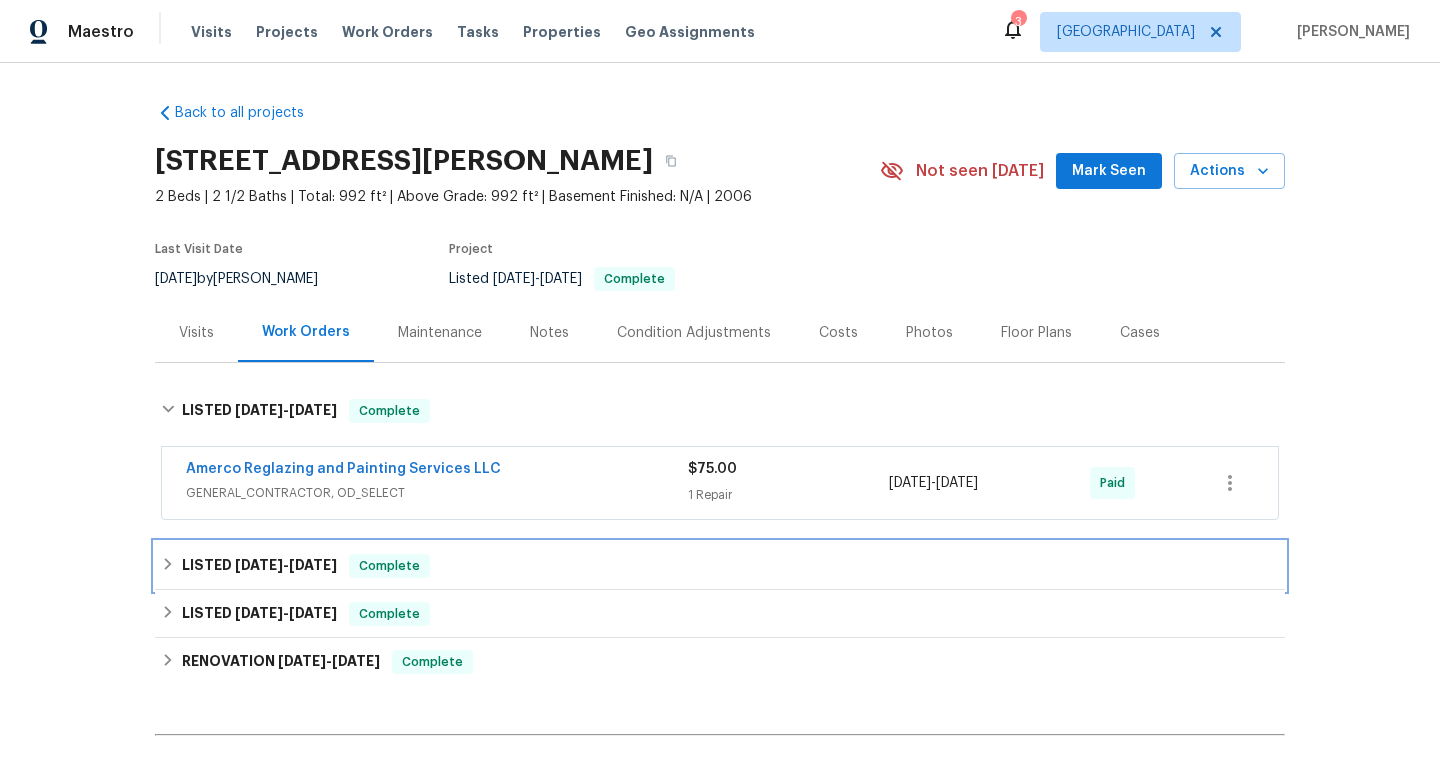 click on "LISTED   2/3/25  -  2/10/25 Complete" at bounding box center [720, 566] 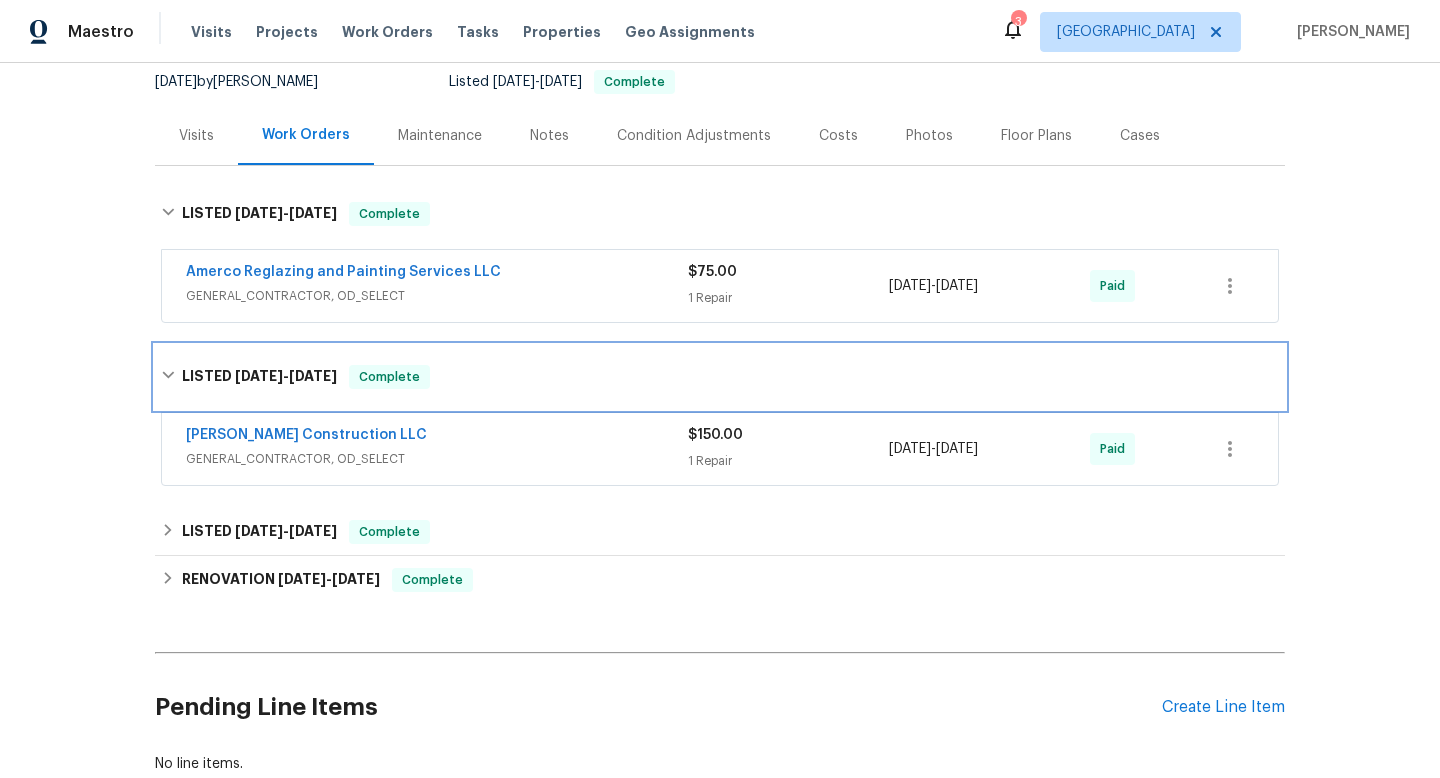 scroll, scrollTop: 329, scrollLeft: 0, axis: vertical 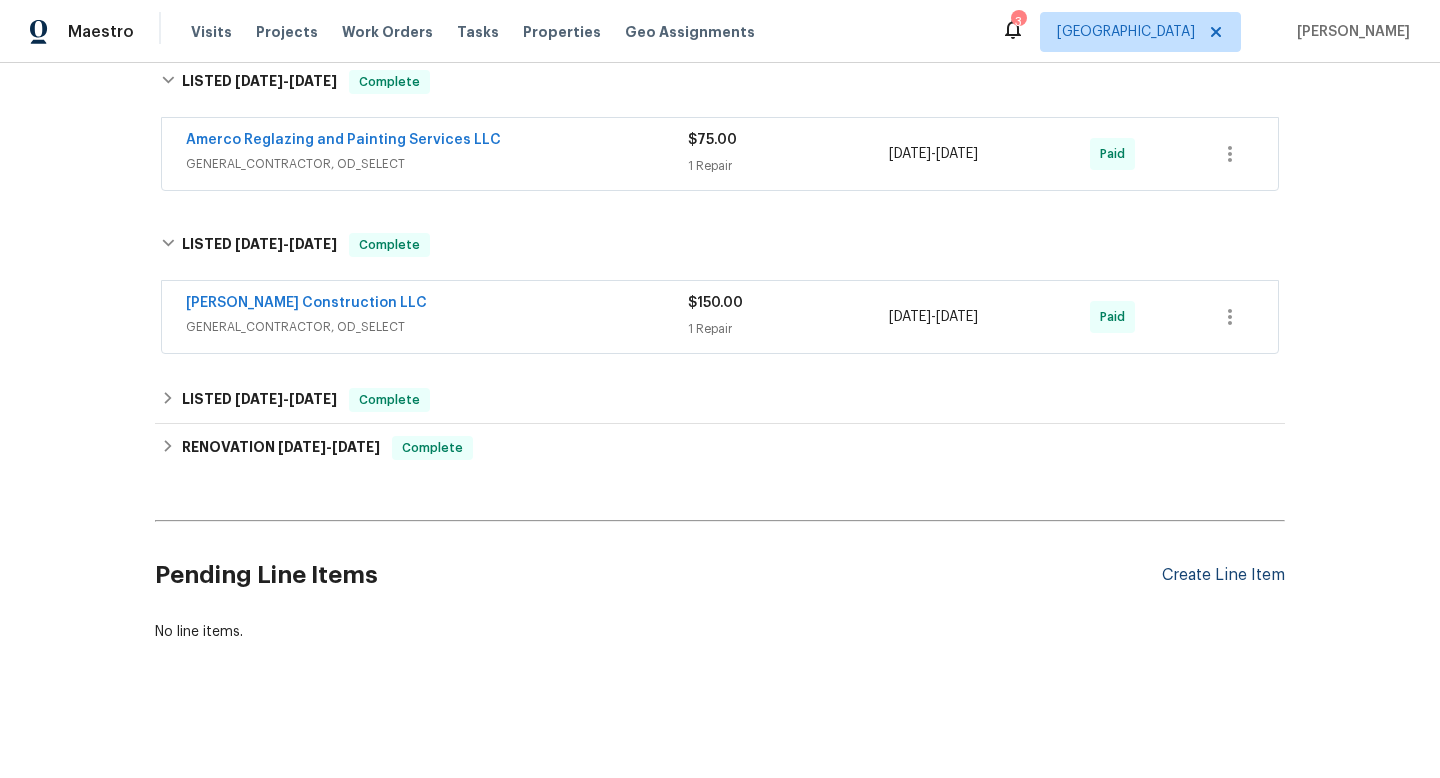 click on "Create Line Item" at bounding box center [1223, 575] 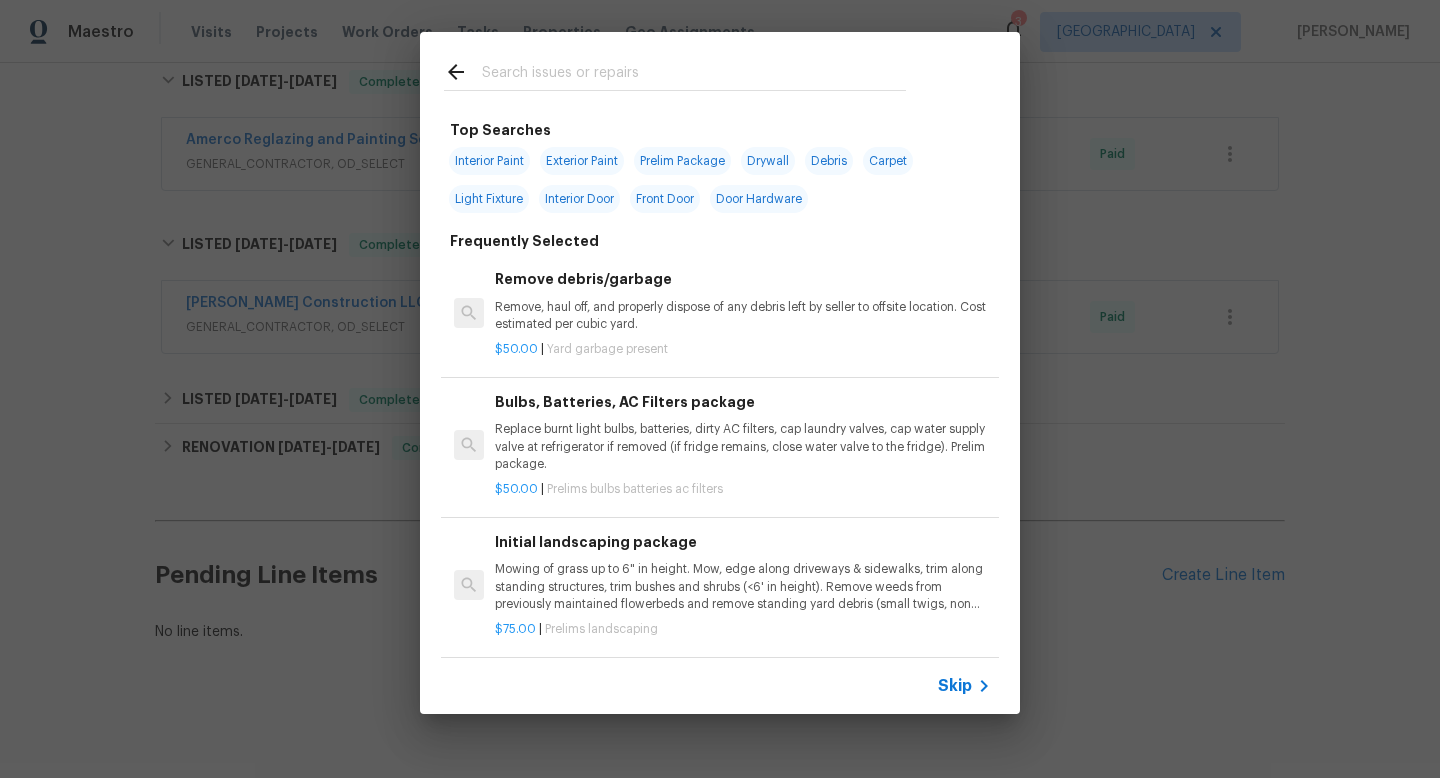 click at bounding box center (694, 75) 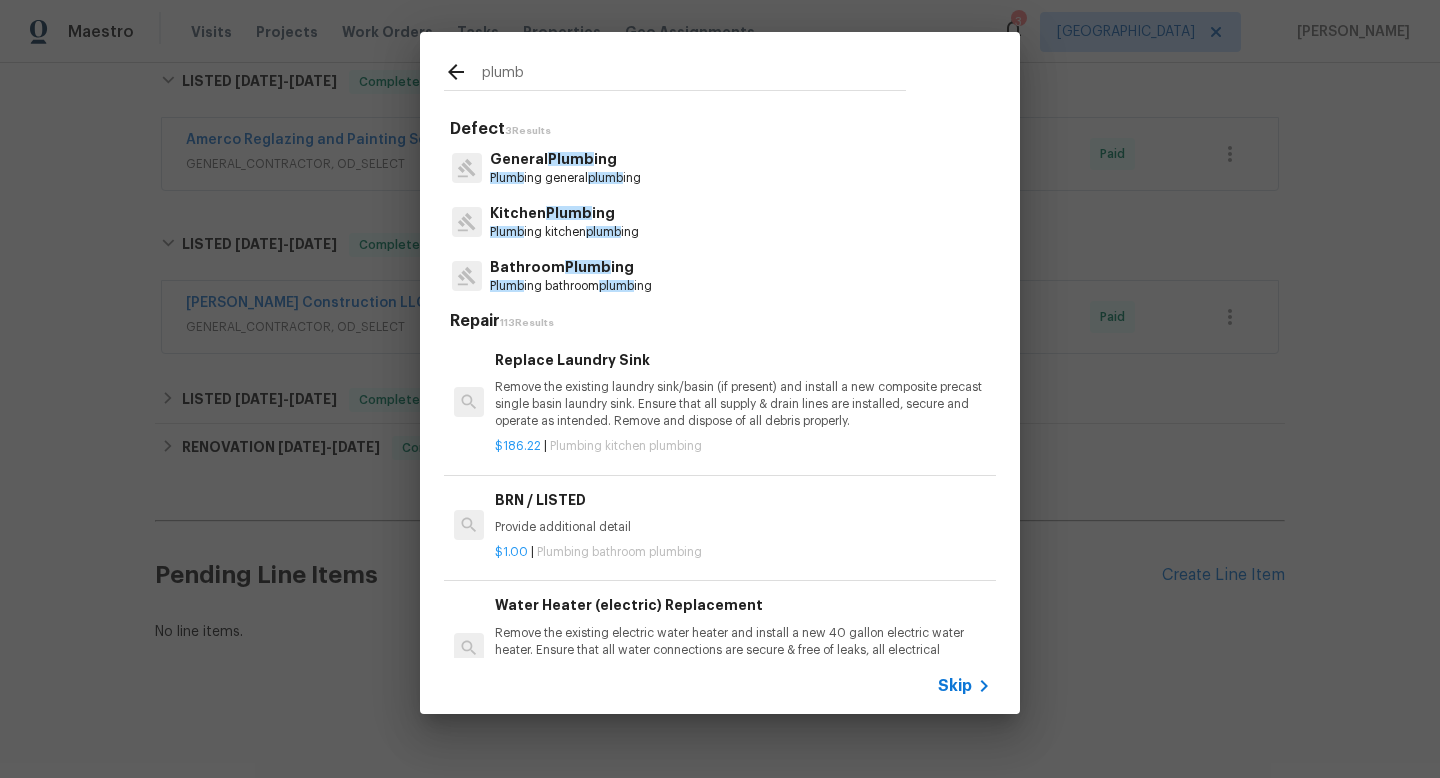 type on "plumb" 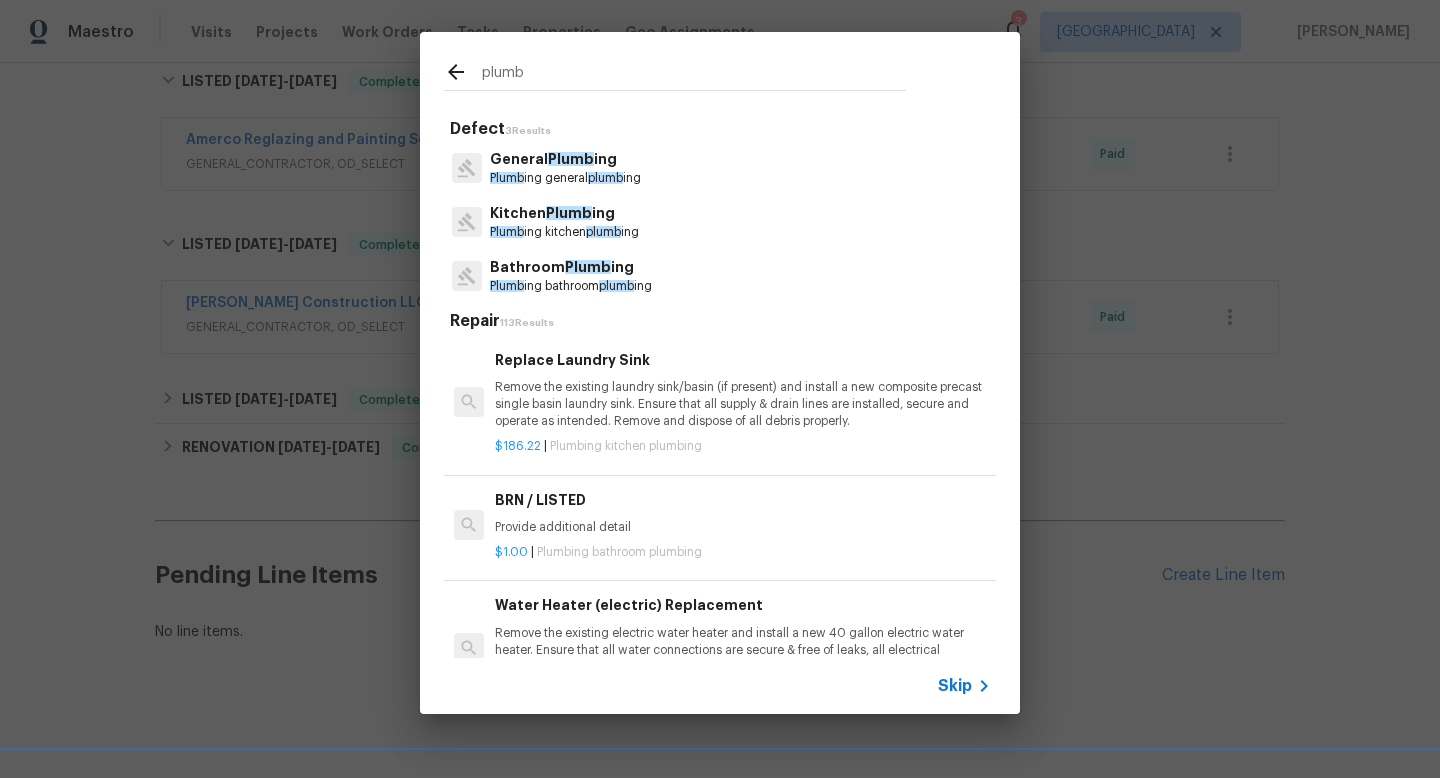 click on "plumb" at bounding box center [605, 178] 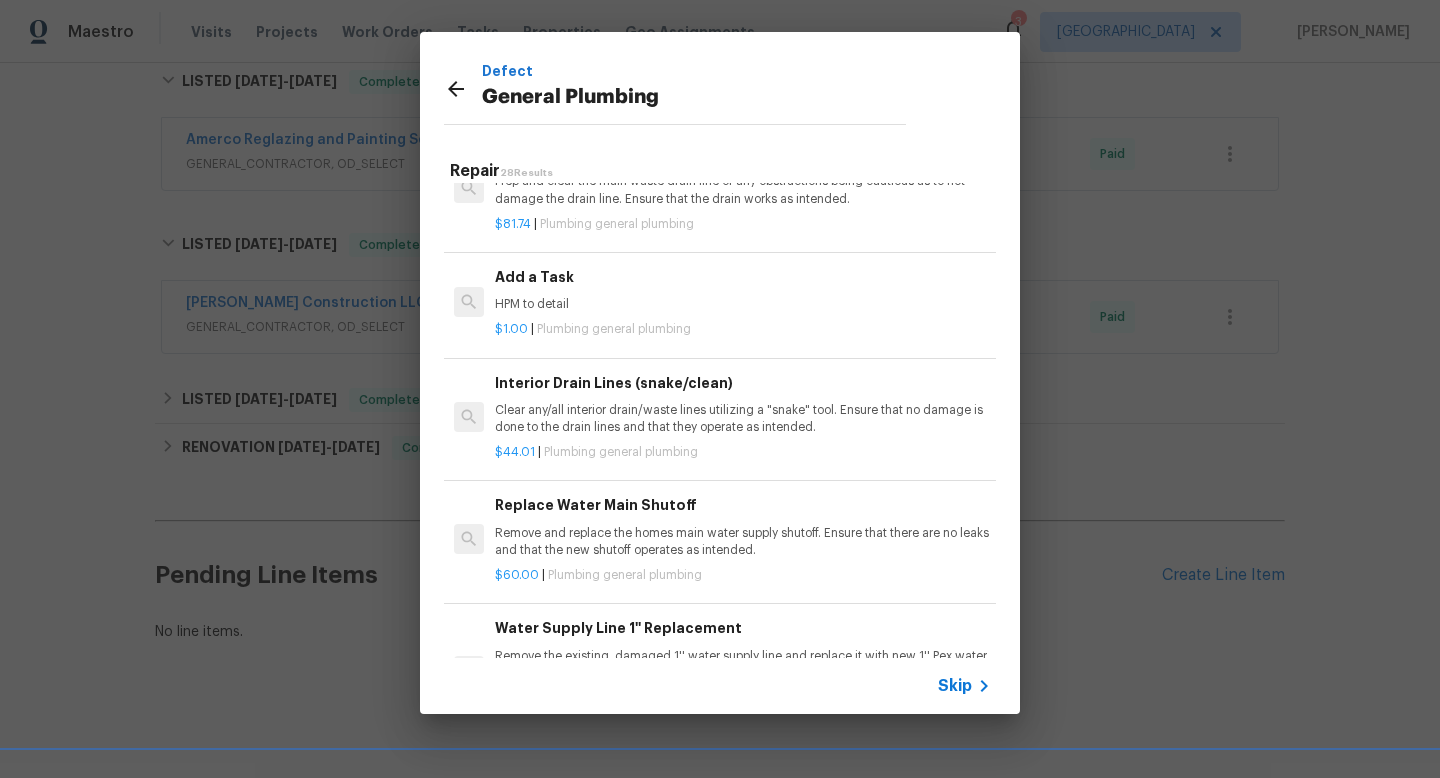 scroll, scrollTop: 2205, scrollLeft: 0, axis: vertical 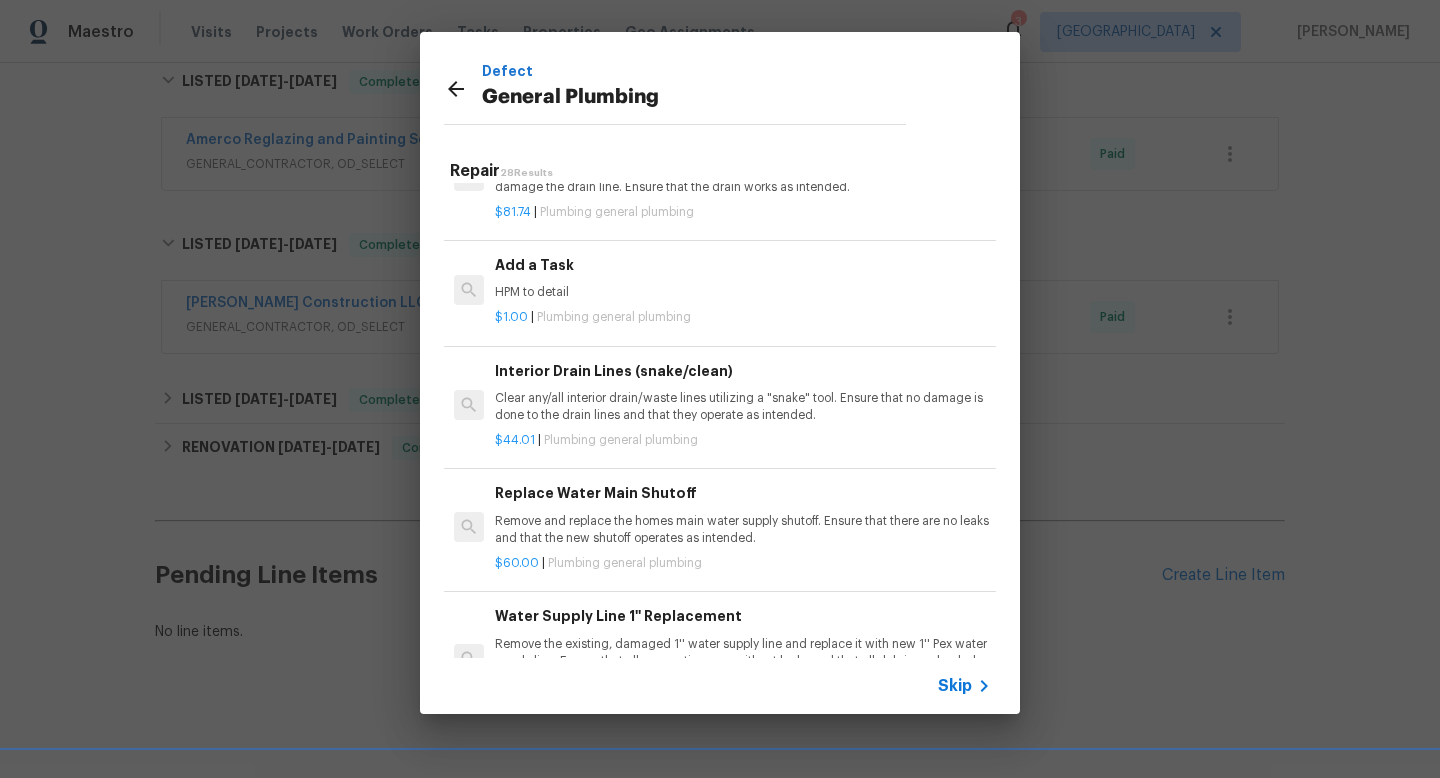 click on "Add a Task" at bounding box center [743, 265] 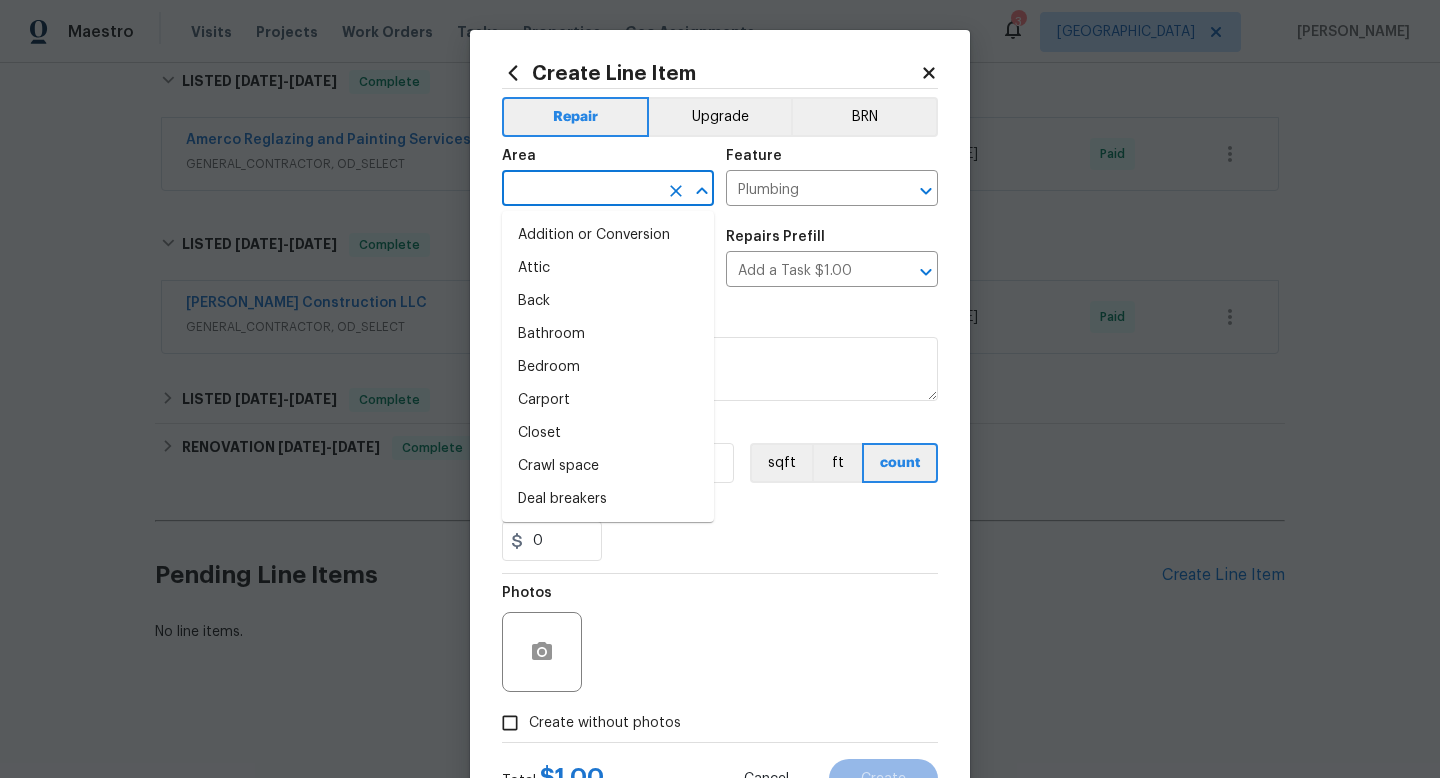 click at bounding box center (580, 190) 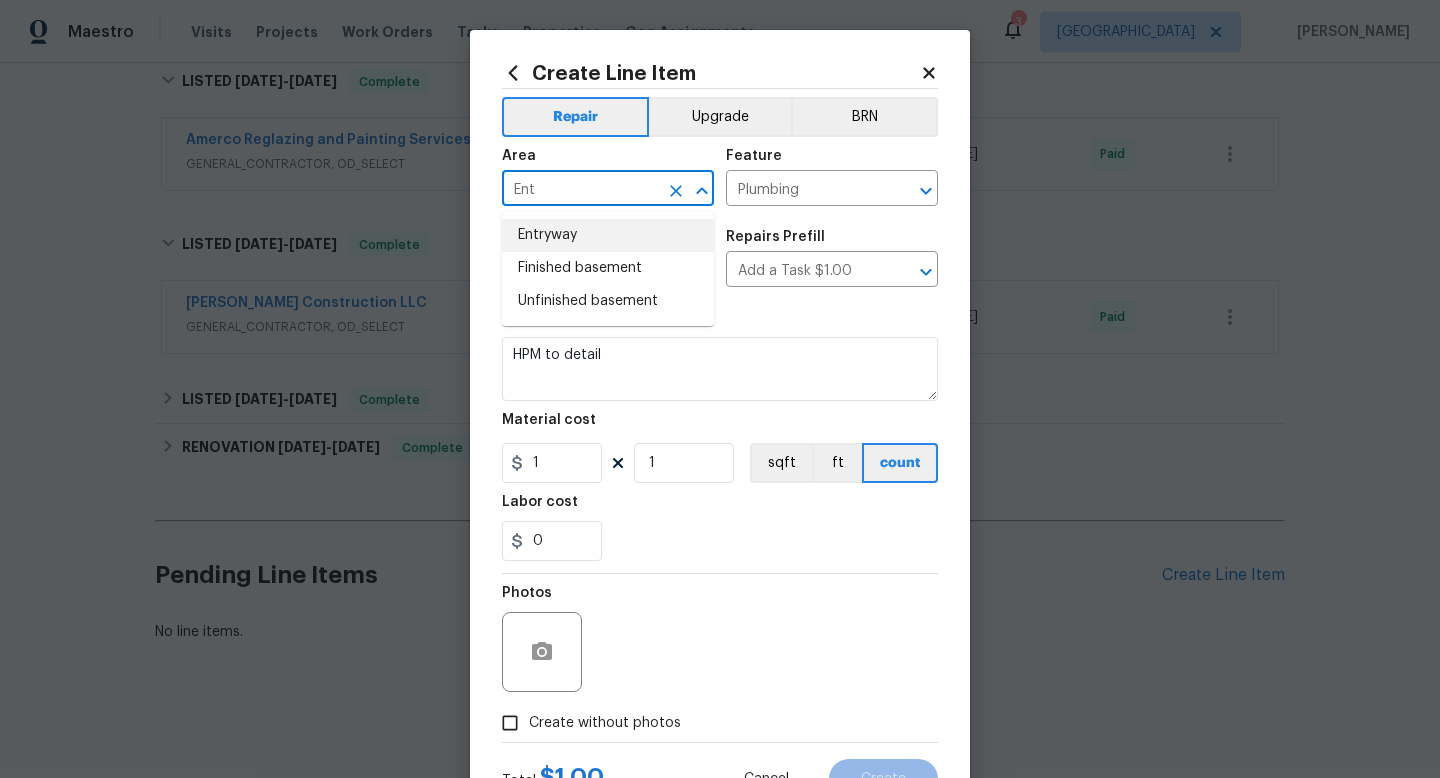 click on "Entryway" at bounding box center [608, 235] 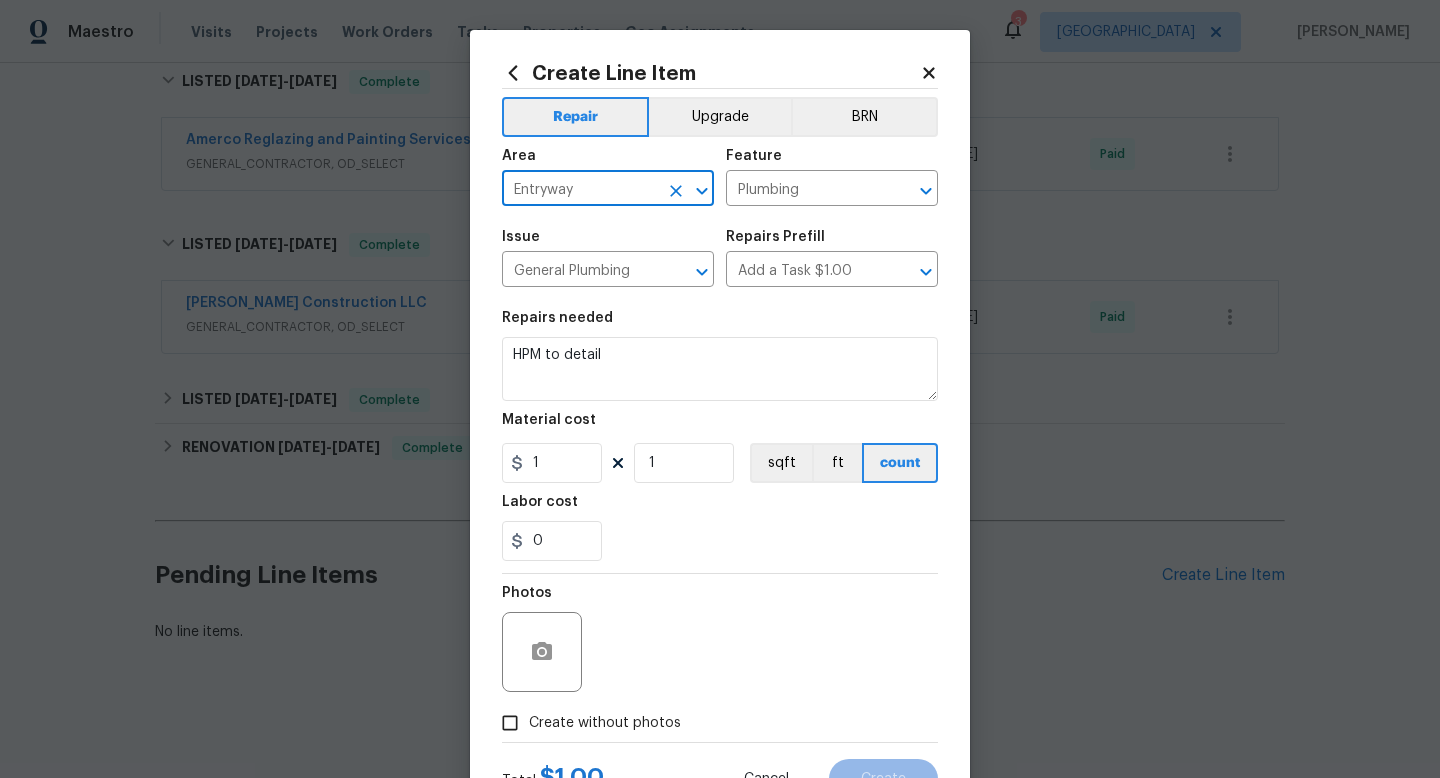 type on "Entryway" 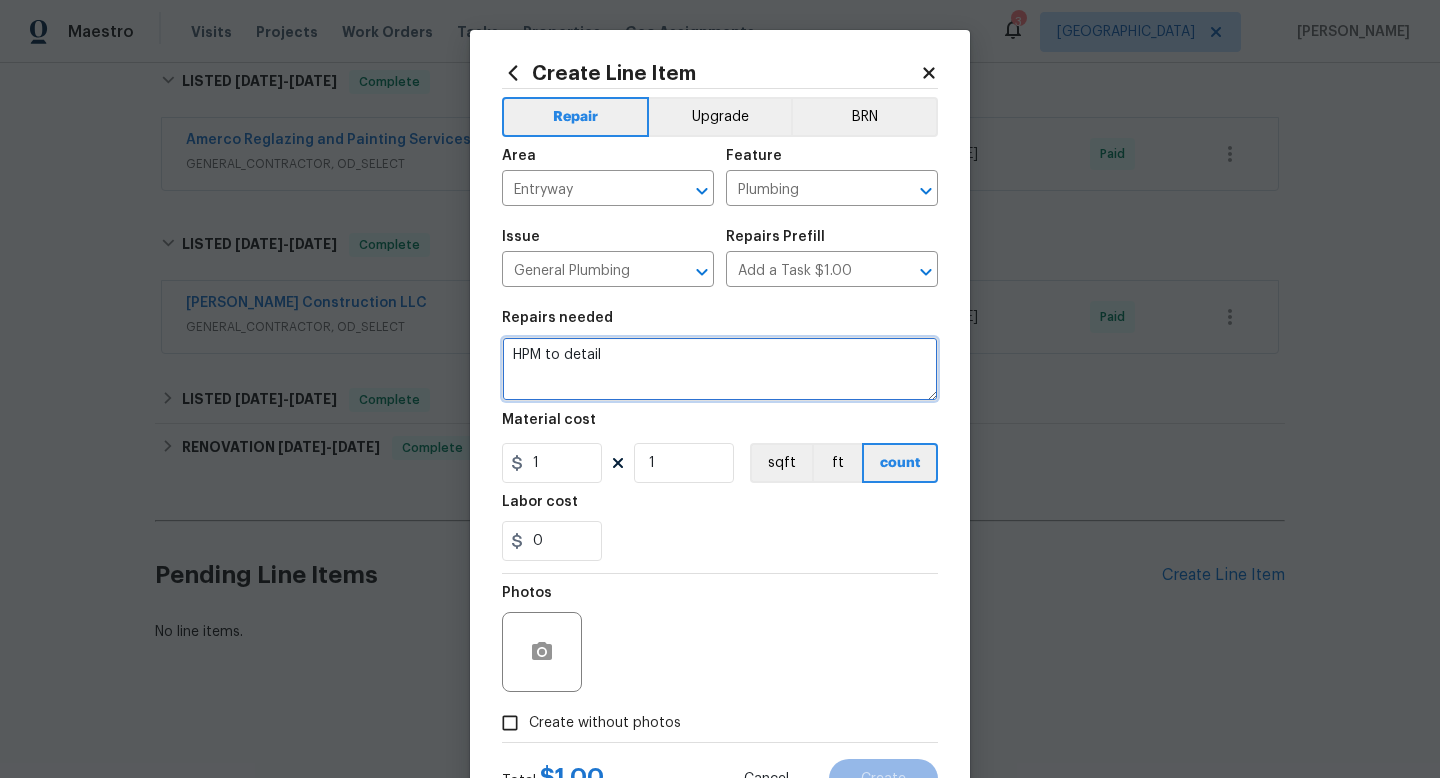 drag, startPoint x: 644, startPoint y: 359, endPoint x: 383, endPoint y: 308, distance: 265.9361 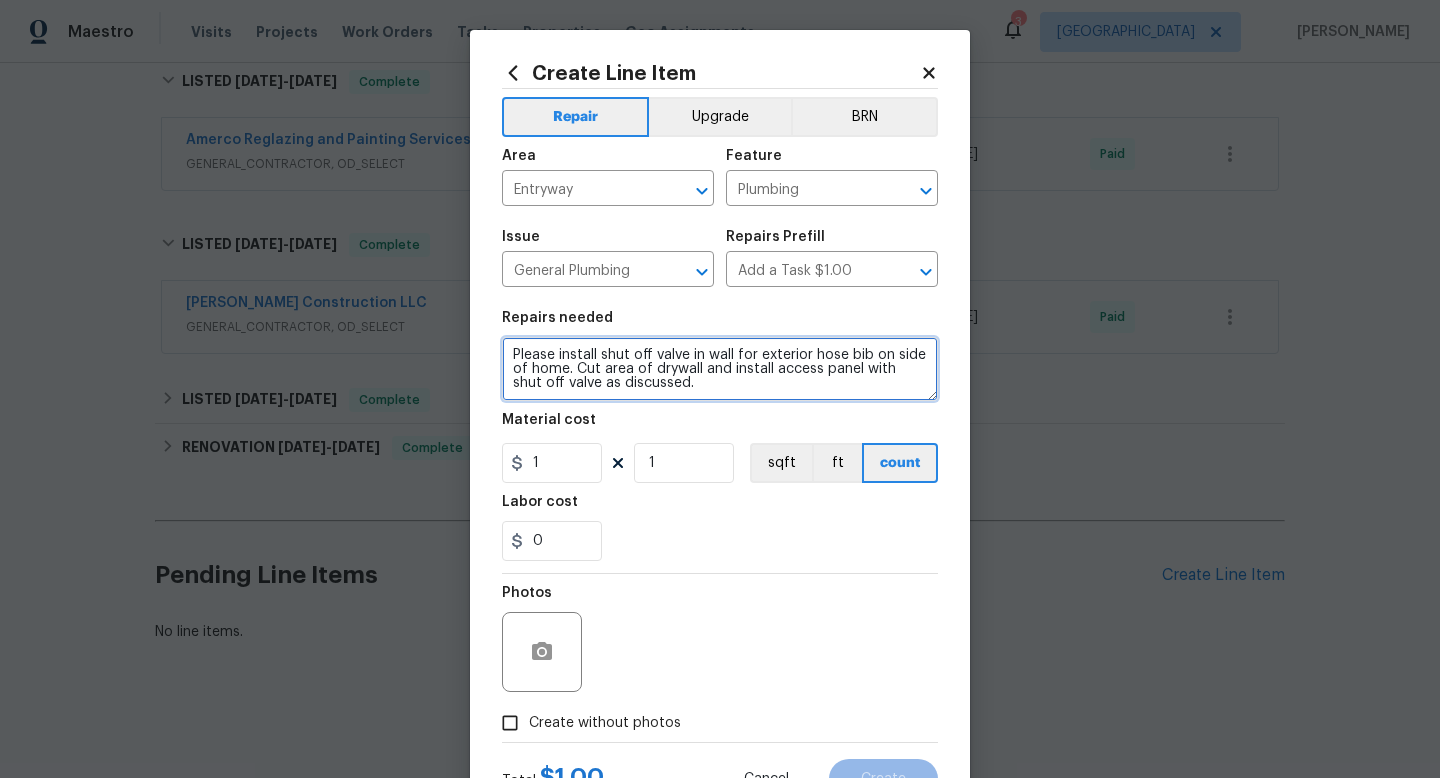 type on "Please install shut off valve in wall for exterior hose bib on side of home. Cut area of drywall and install access panel with shut off valve as discussed." 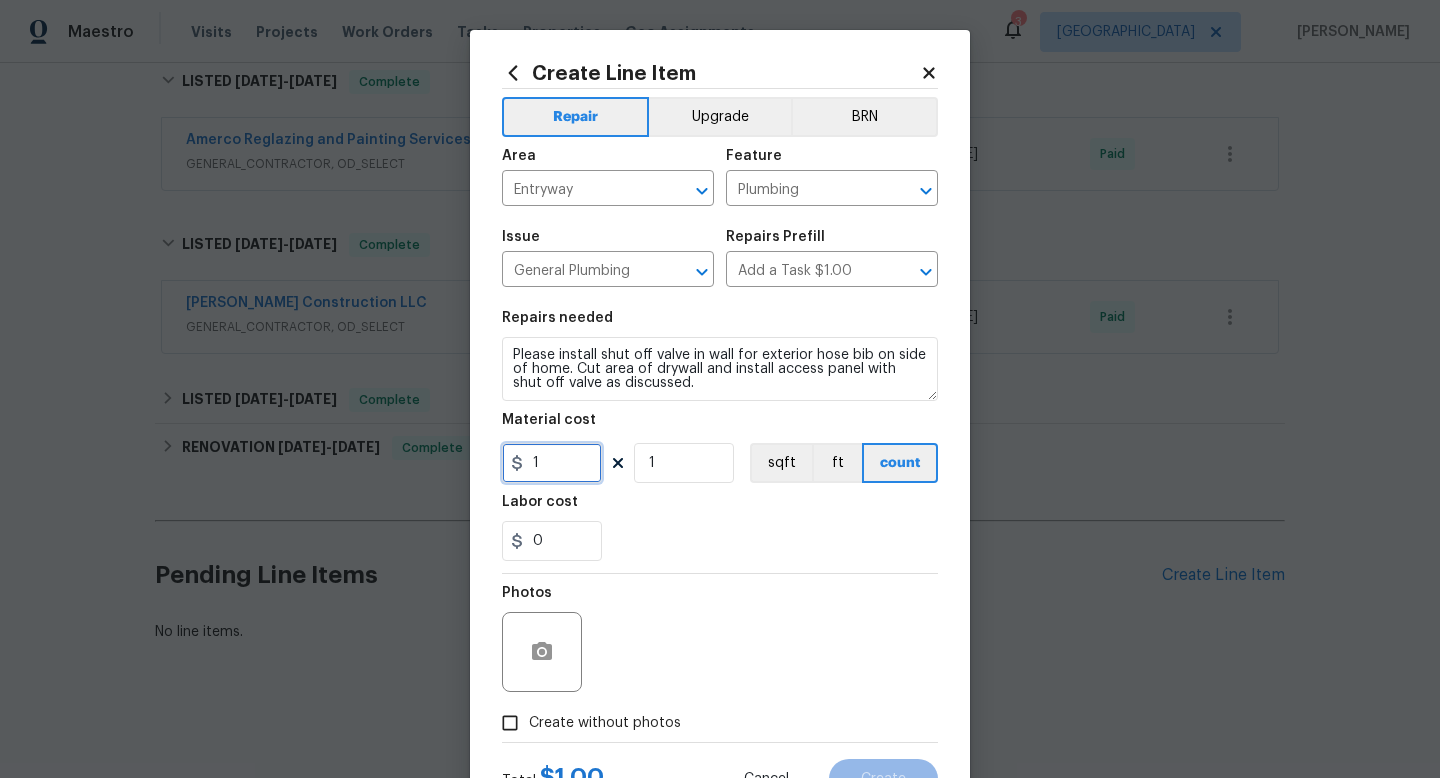 click on "1" at bounding box center (552, 463) 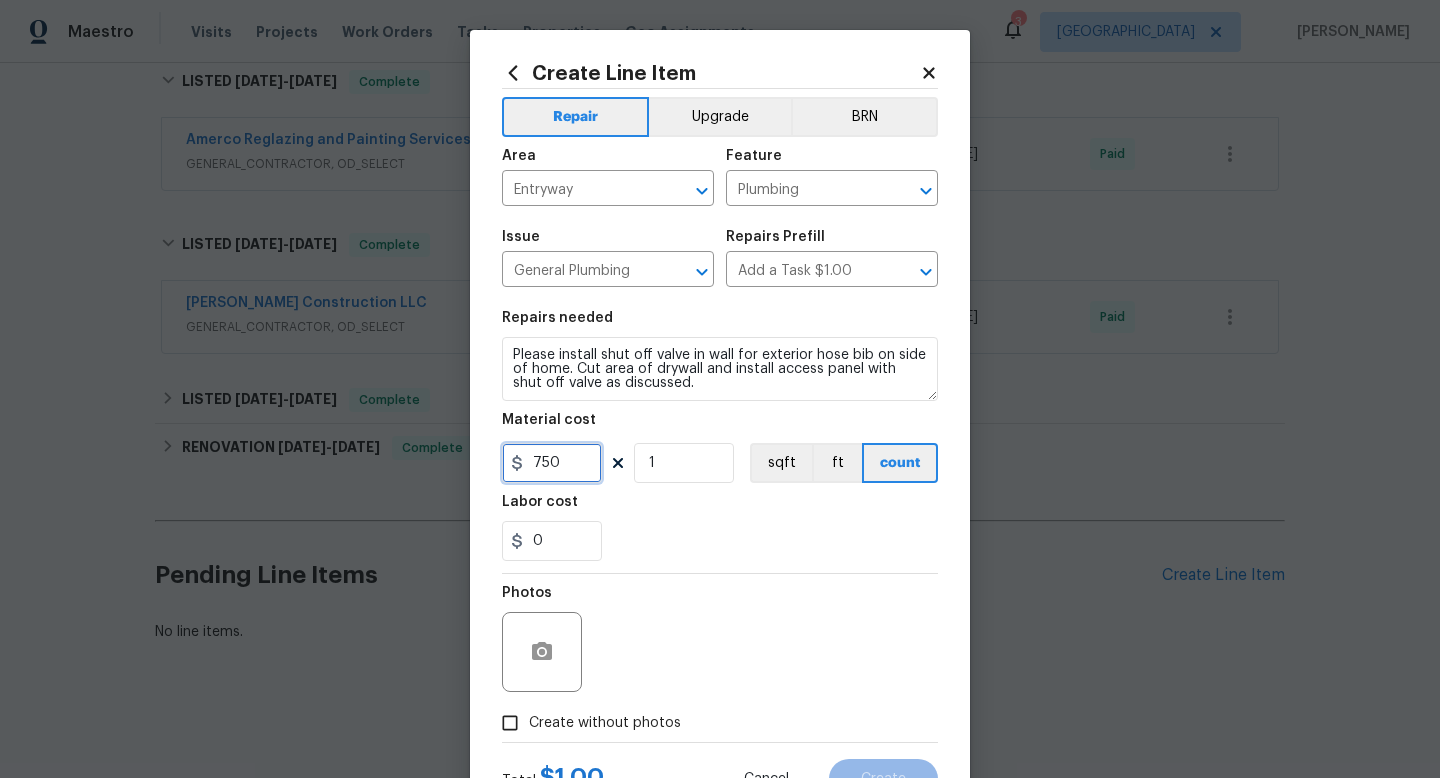 scroll, scrollTop: 84, scrollLeft: 0, axis: vertical 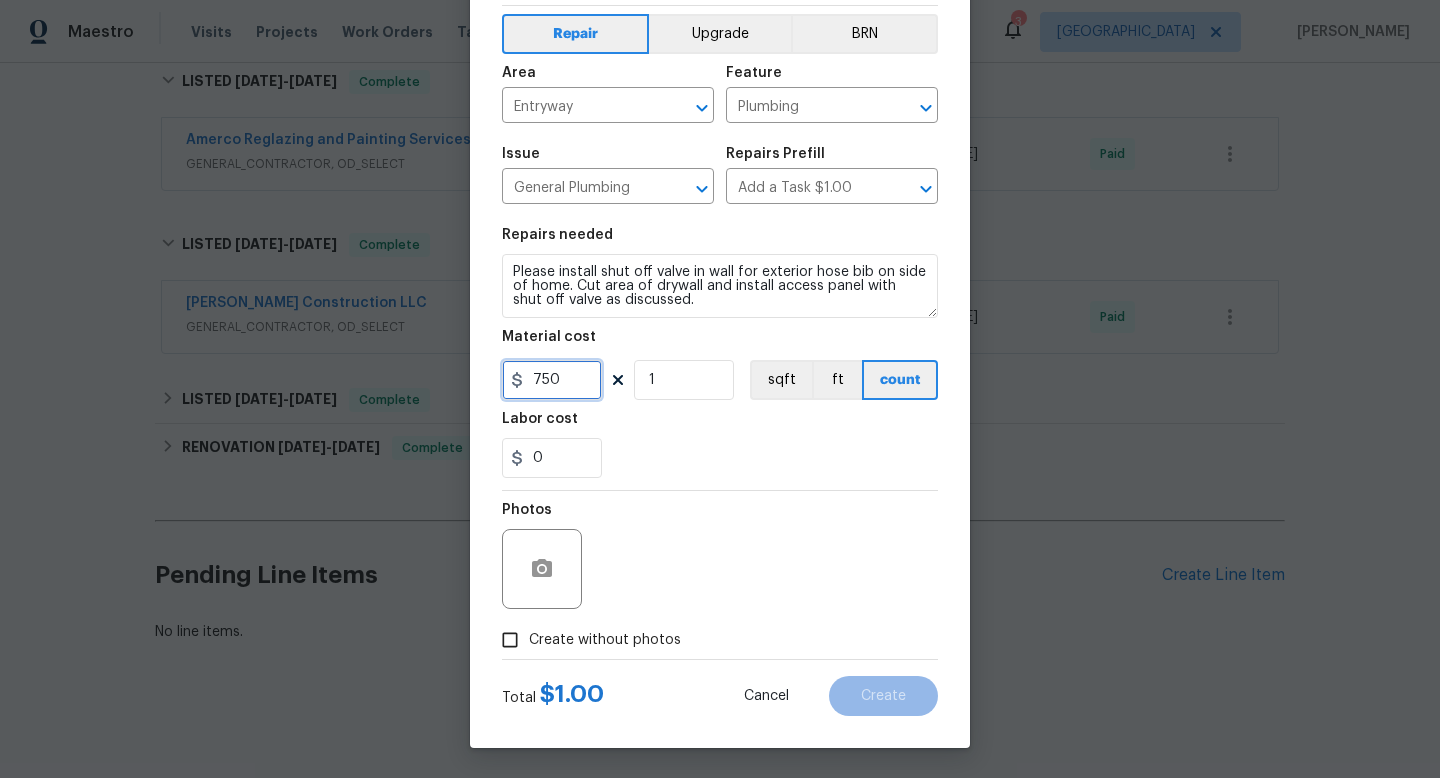 type on "750" 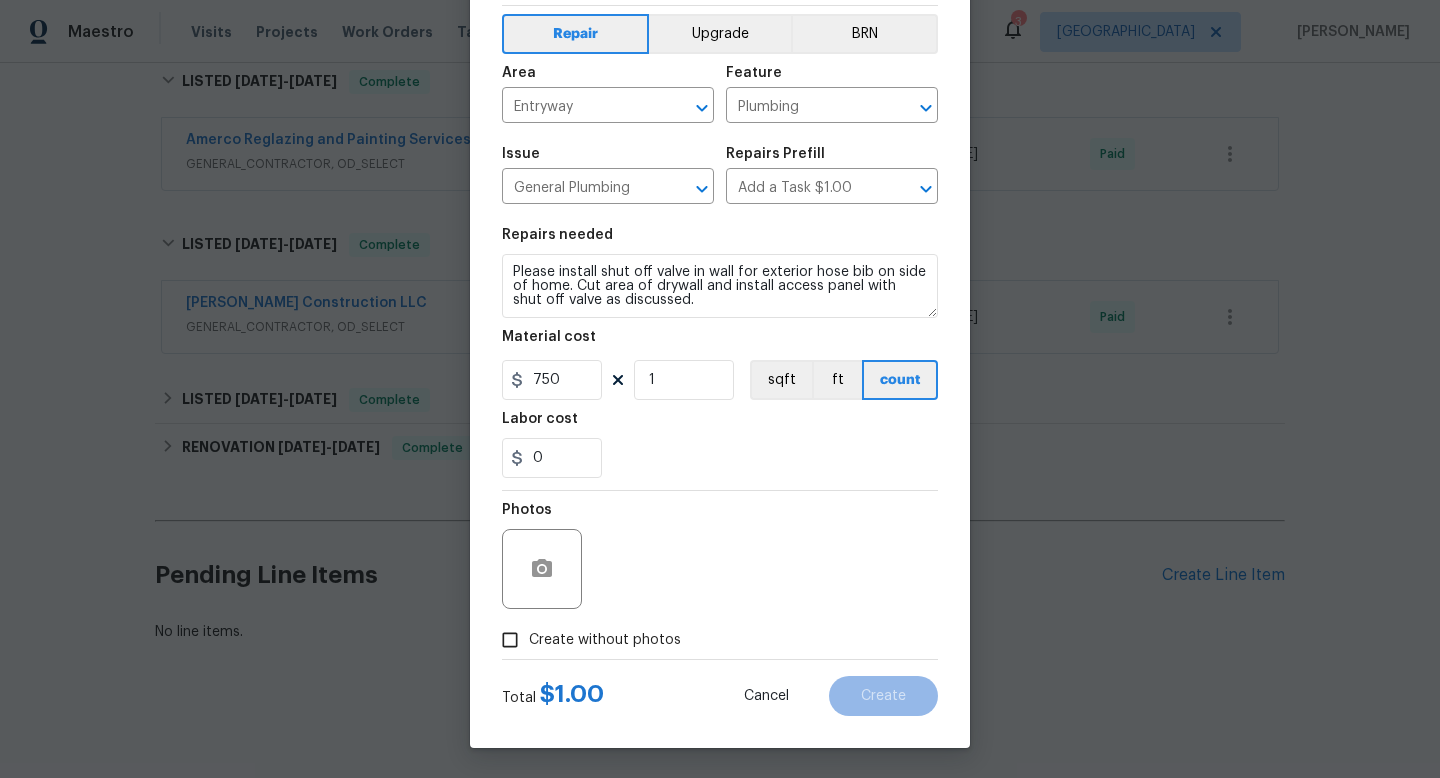 click on "Create without photos" at bounding box center [510, 640] 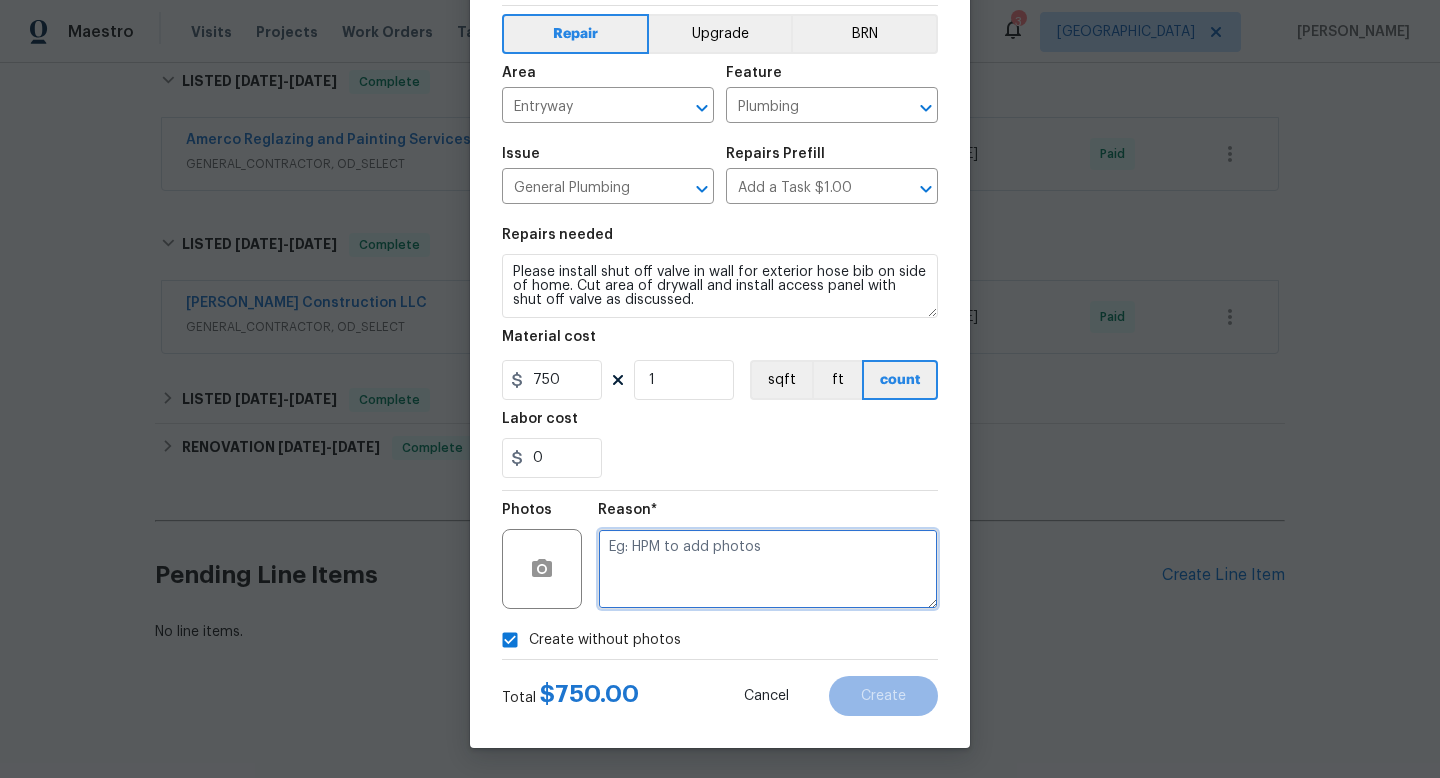 click at bounding box center (768, 569) 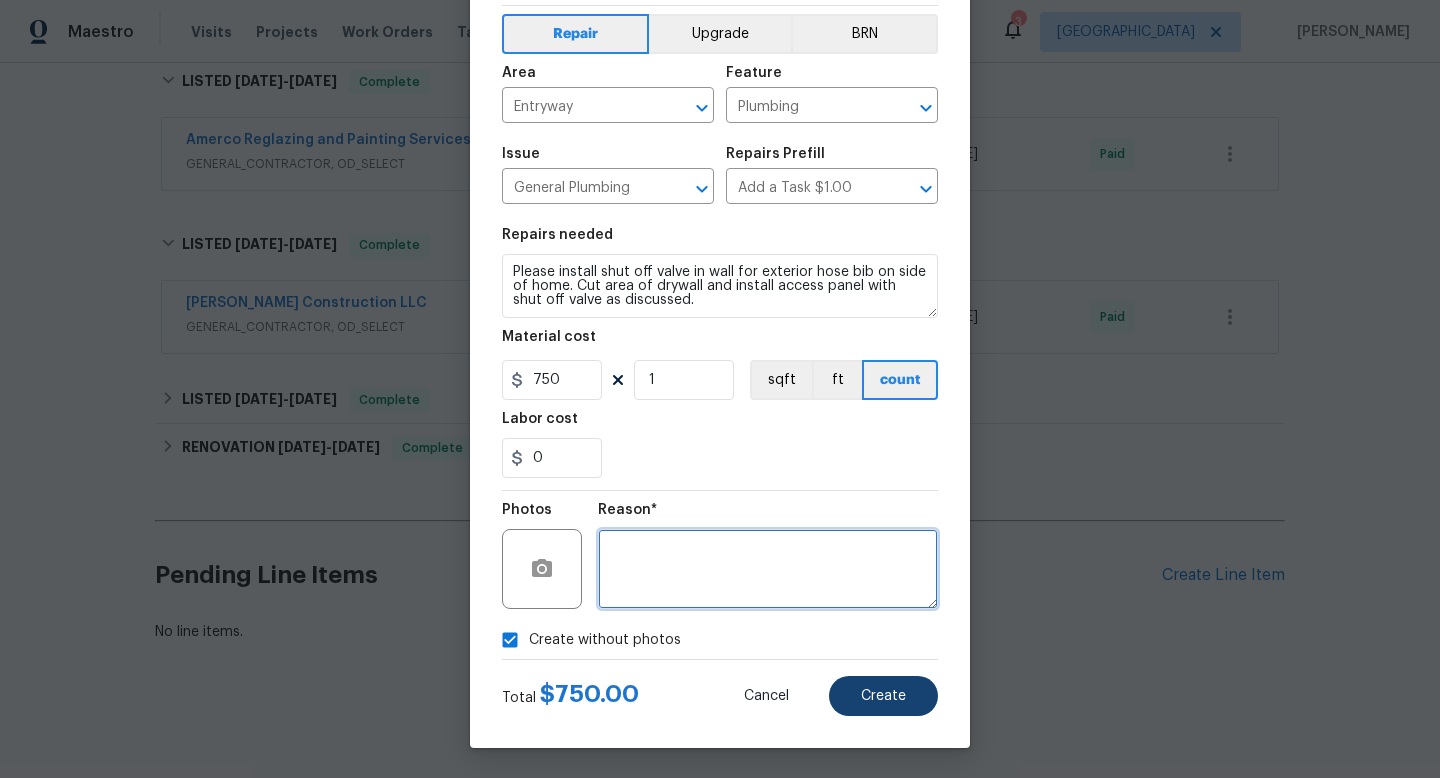 type 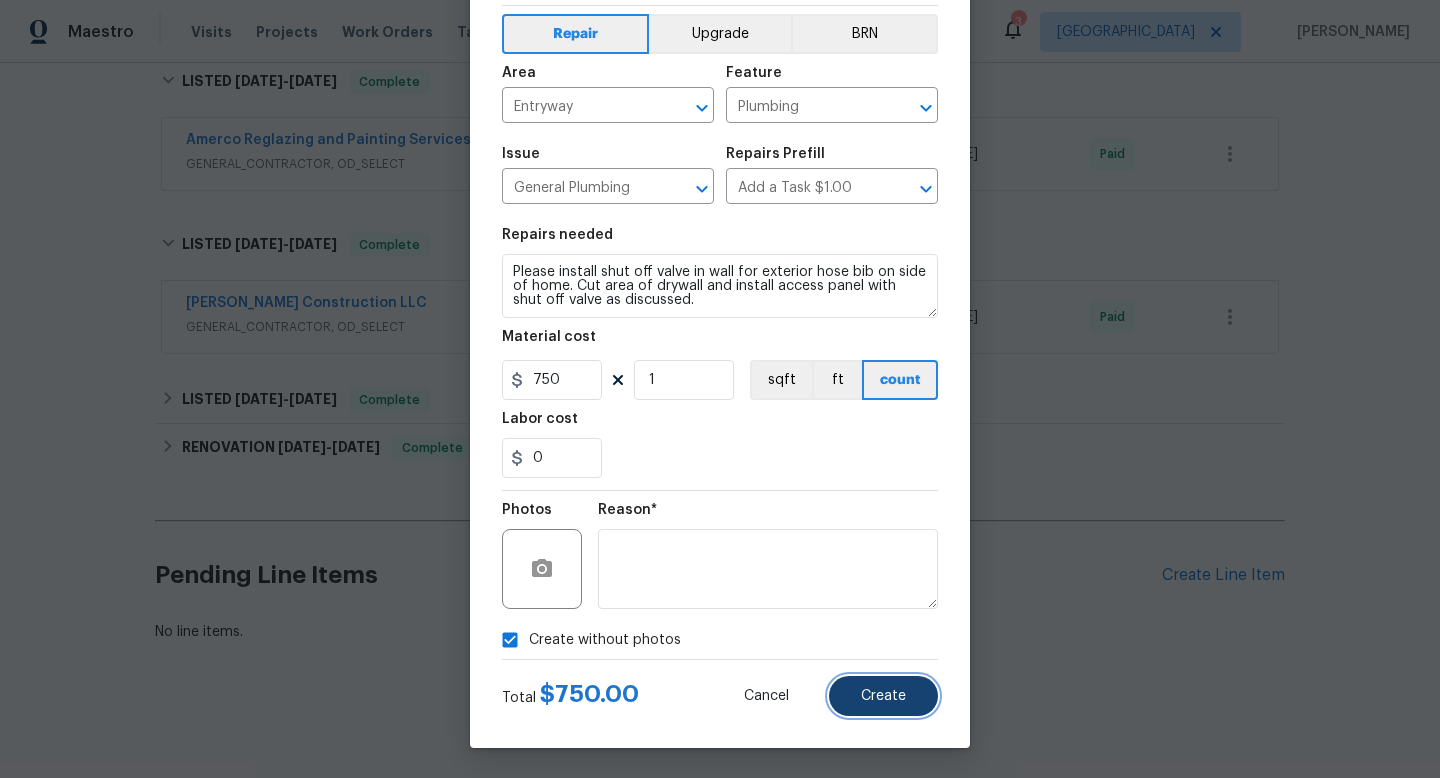 click on "Create" at bounding box center (883, 696) 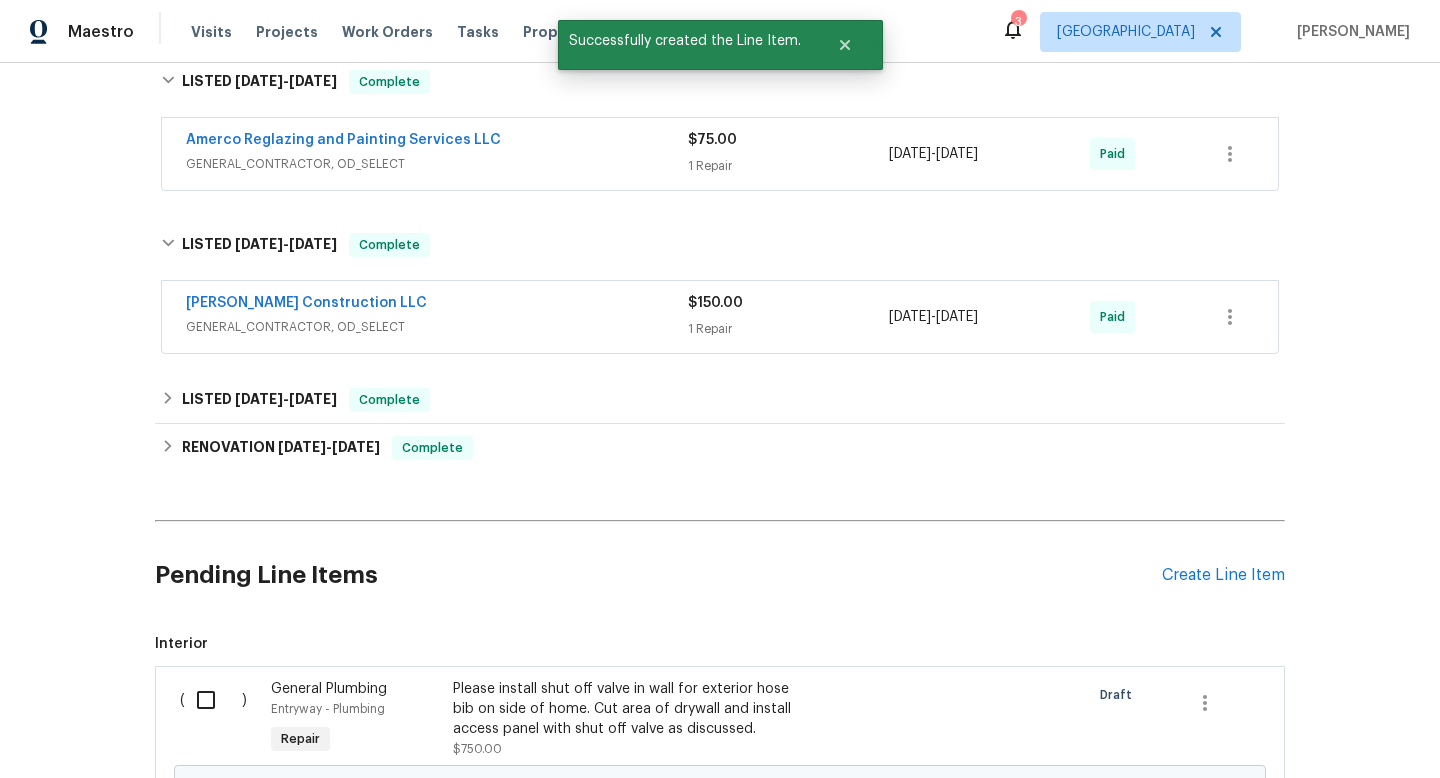 click at bounding box center (213, 700) 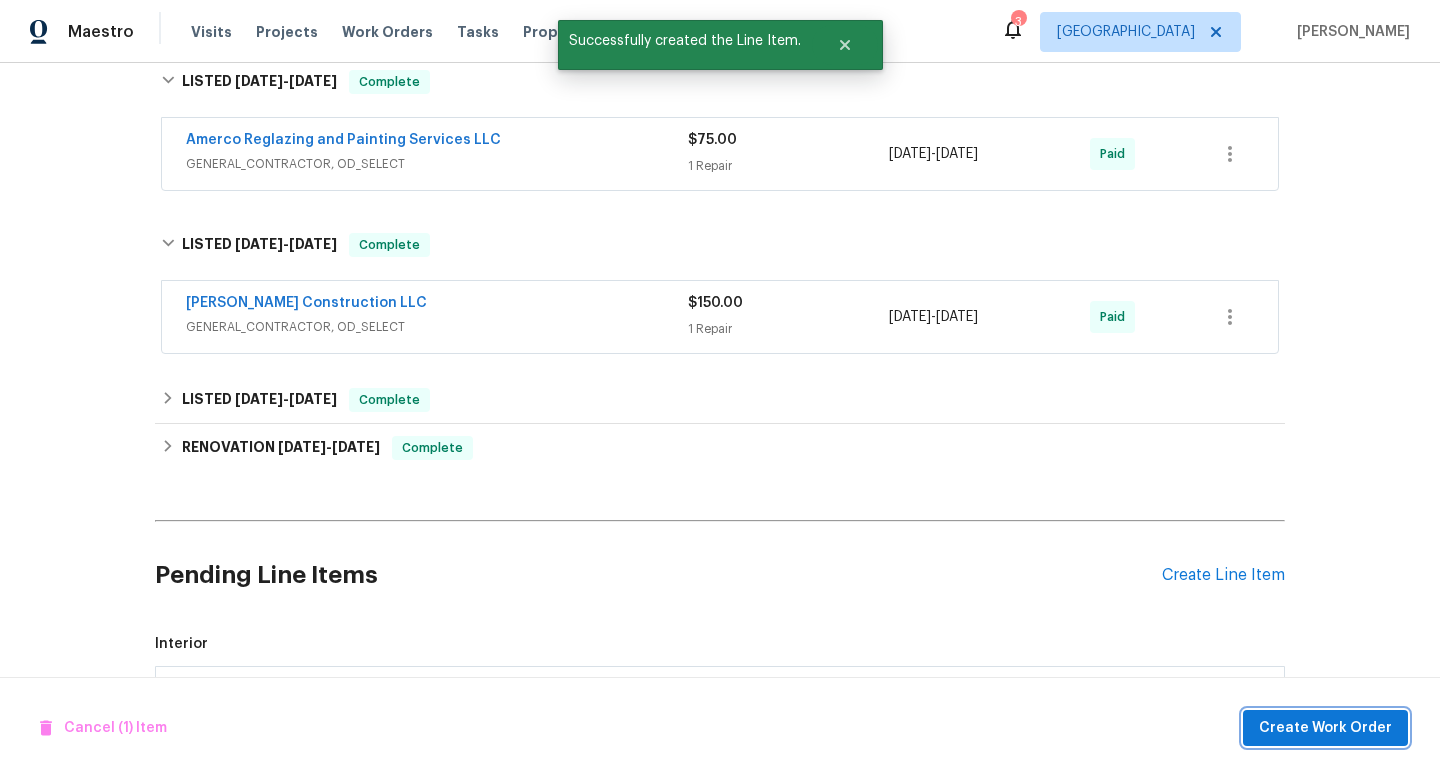 click on "Create Work Order" at bounding box center (1325, 728) 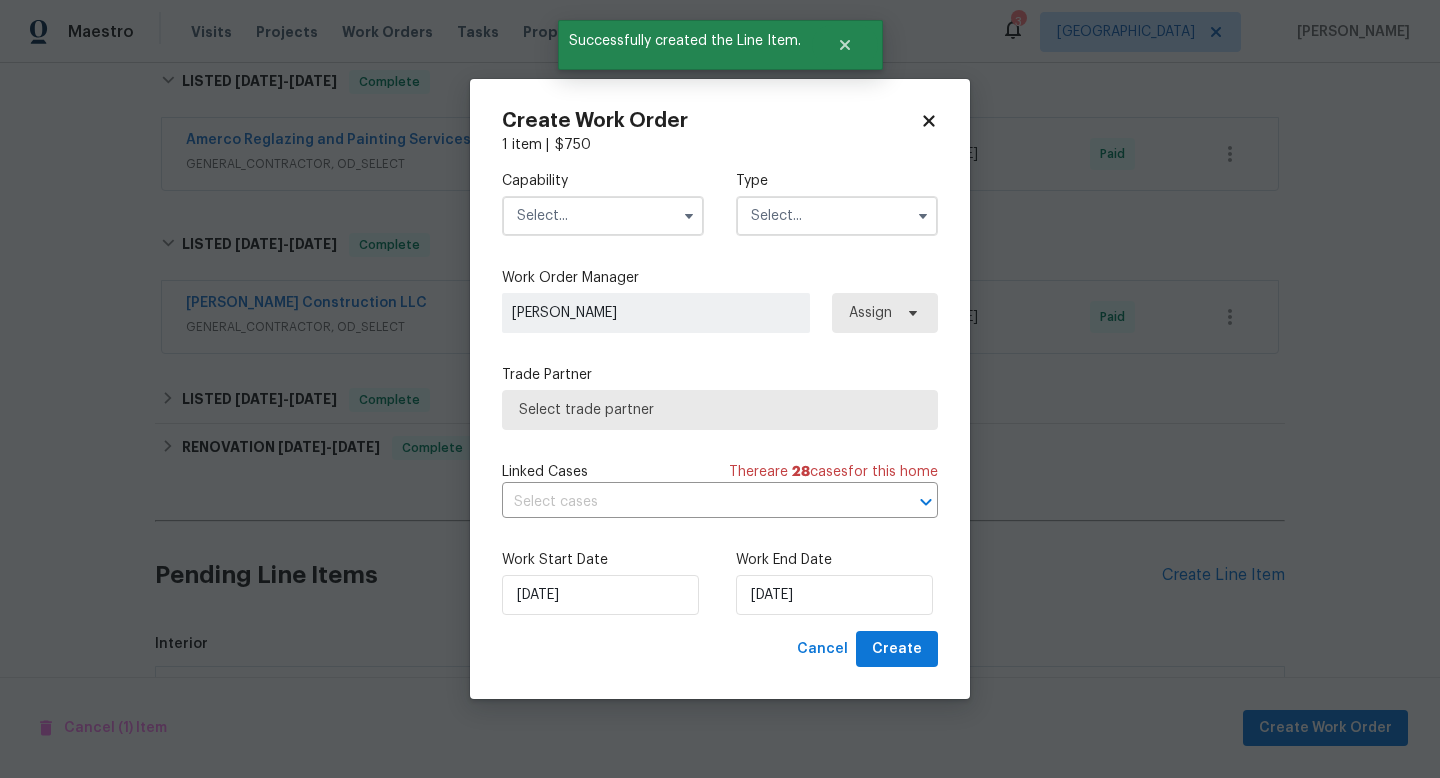 click at bounding box center (603, 216) 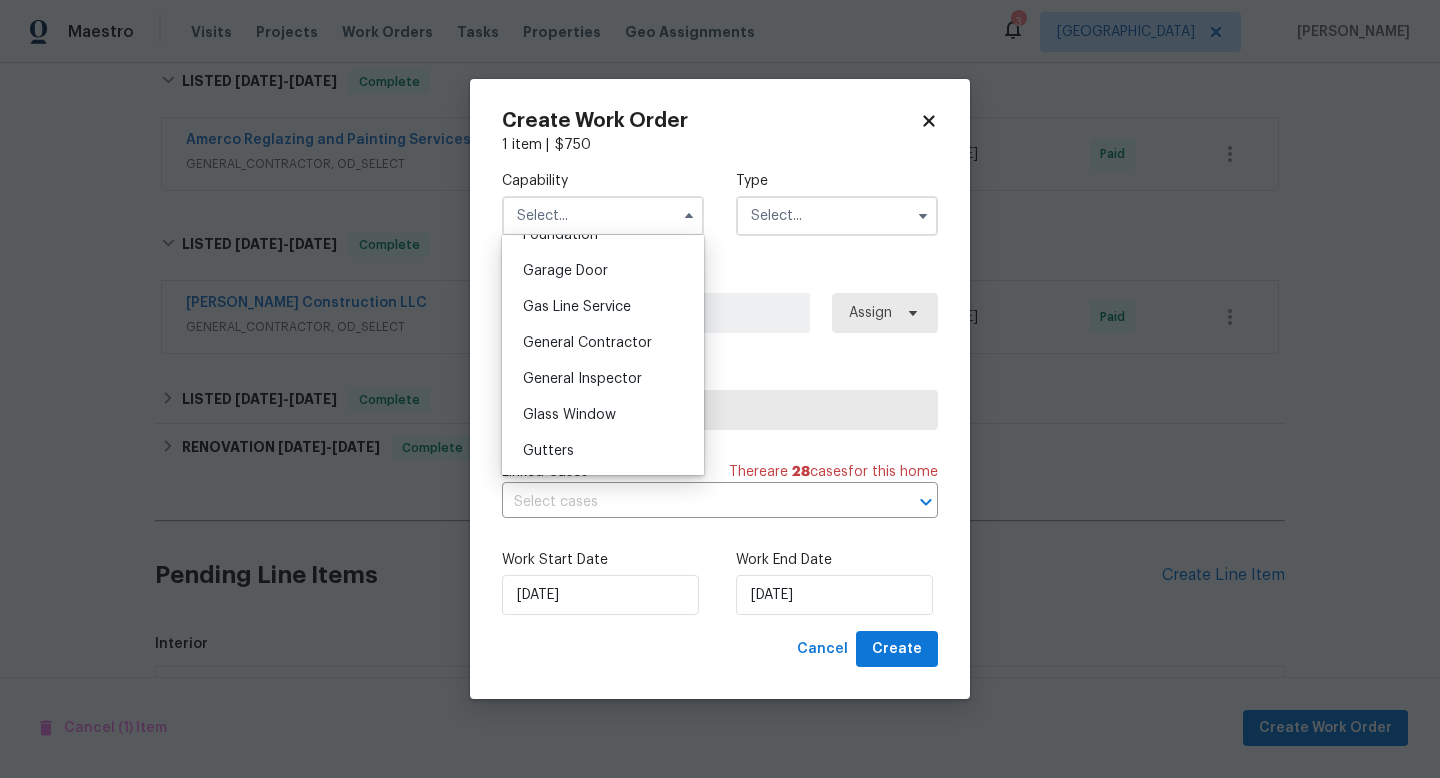scroll, scrollTop: 865, scrollLeft: 0, axis: vertical 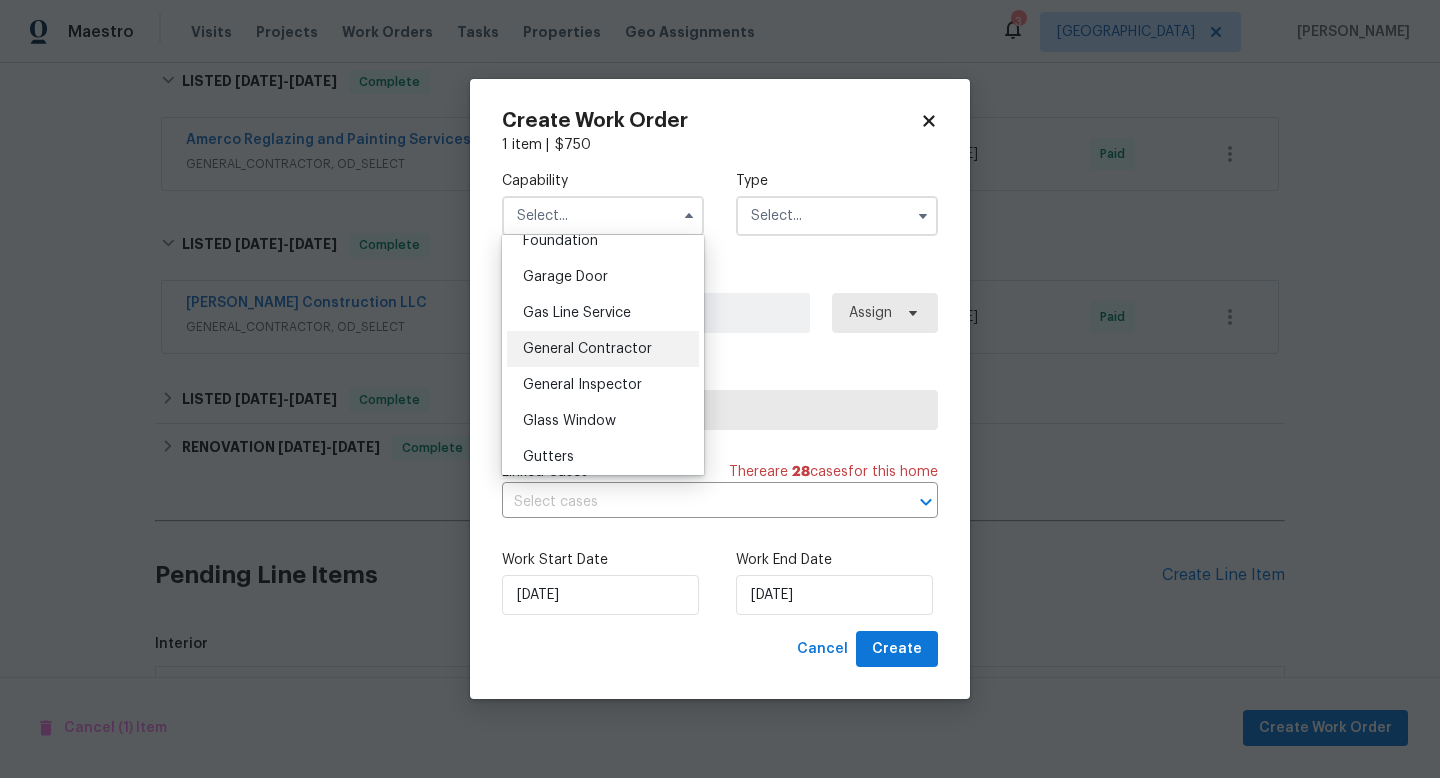 click on "General Contractor" at bounding box center [587, 349] 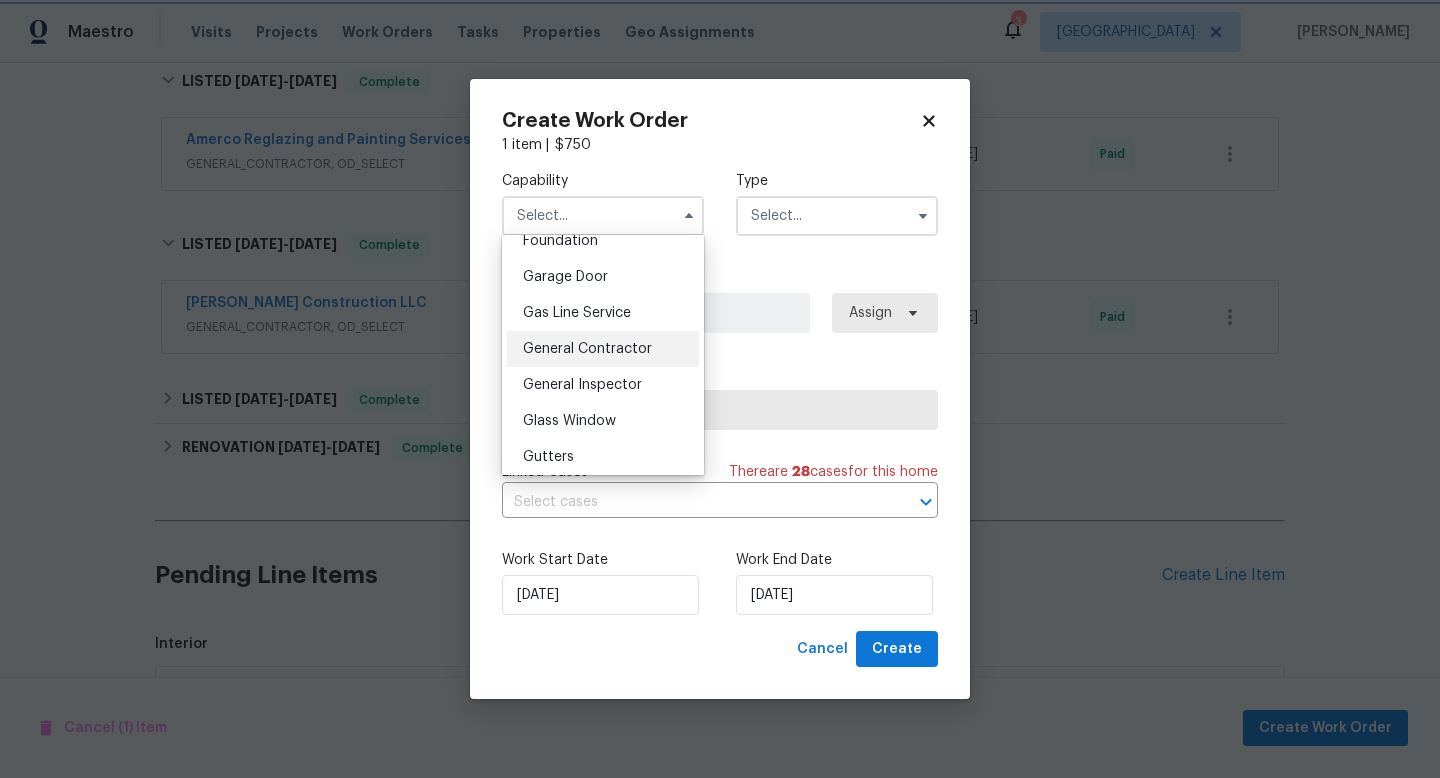 type on "General Contractor" 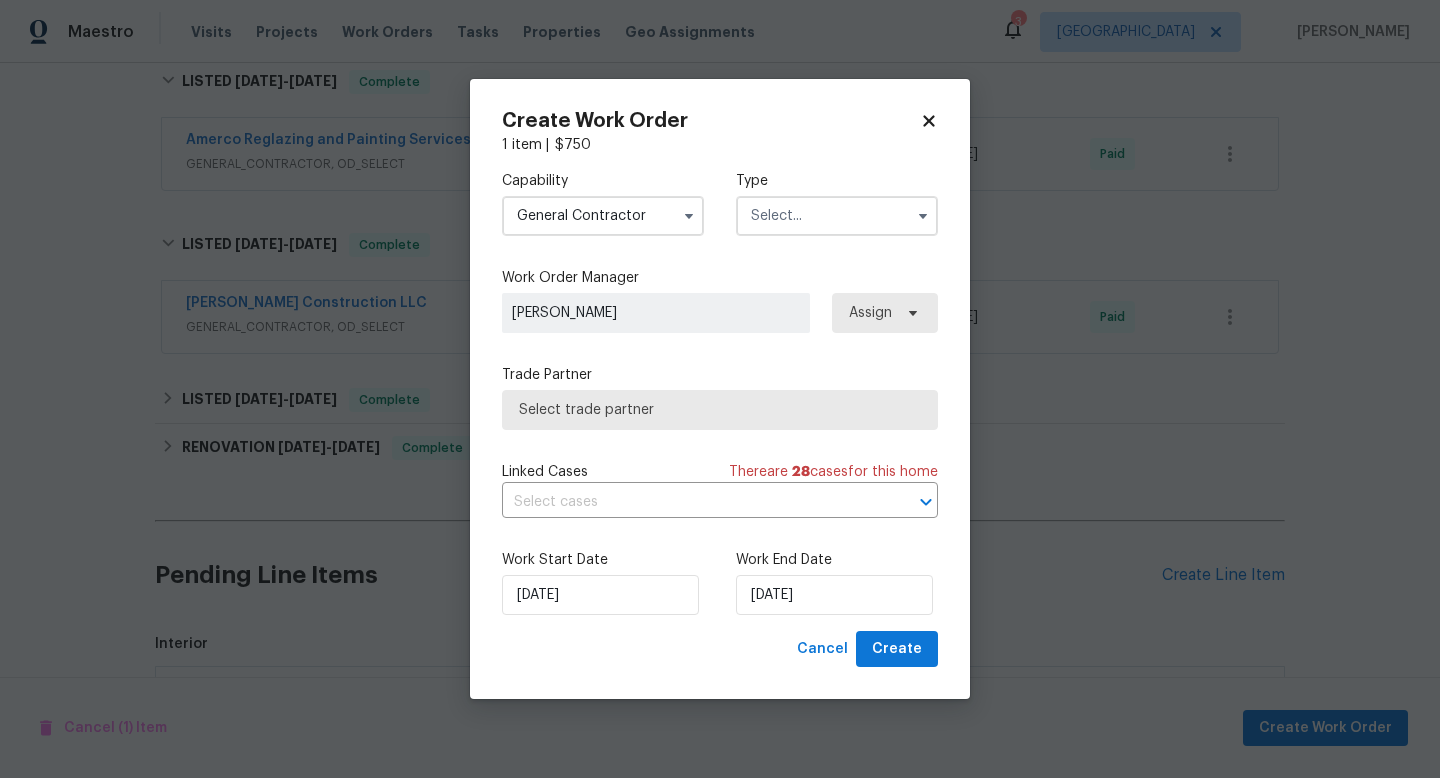 click at bounding box center (837, 216) 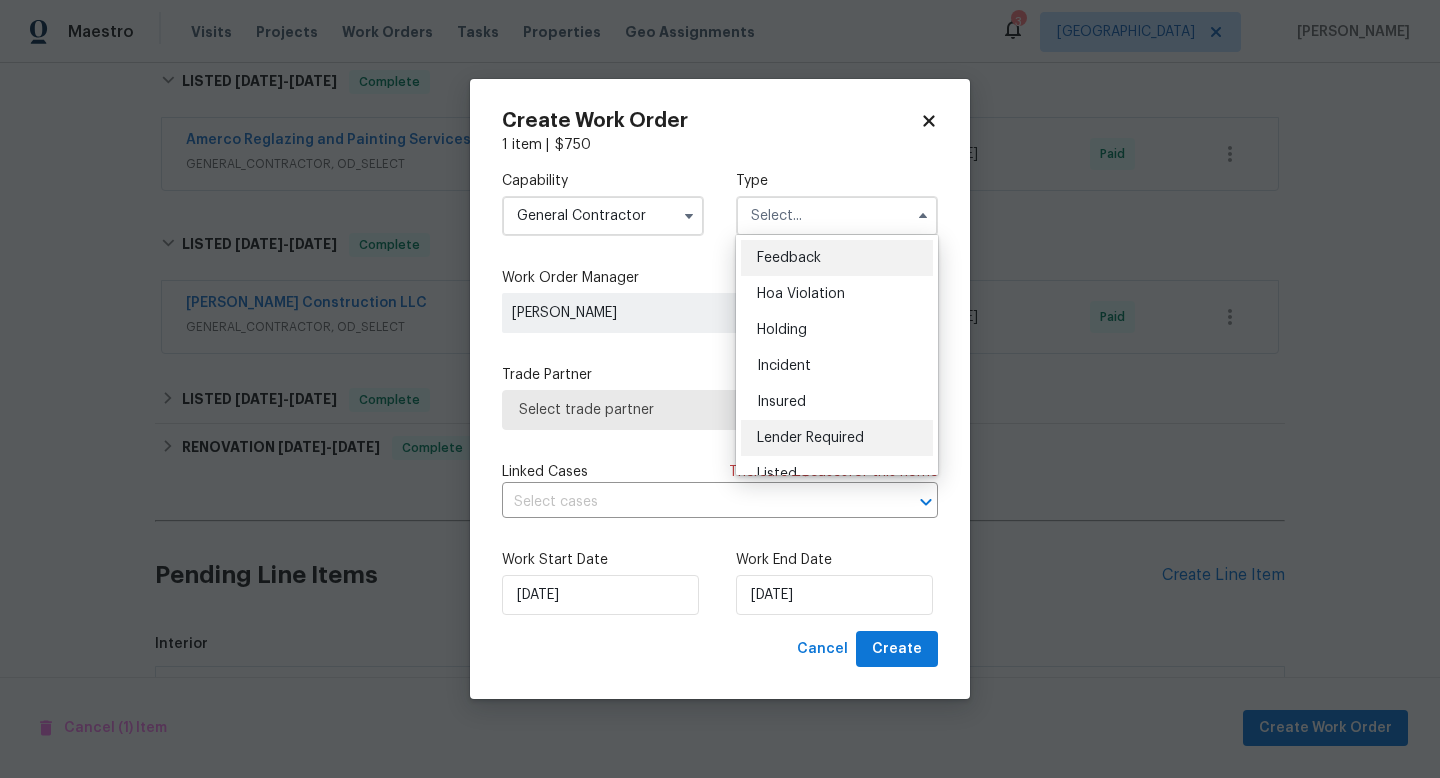 scroll, scrollTop: 30, scrollLeft: 0, axis: vertical 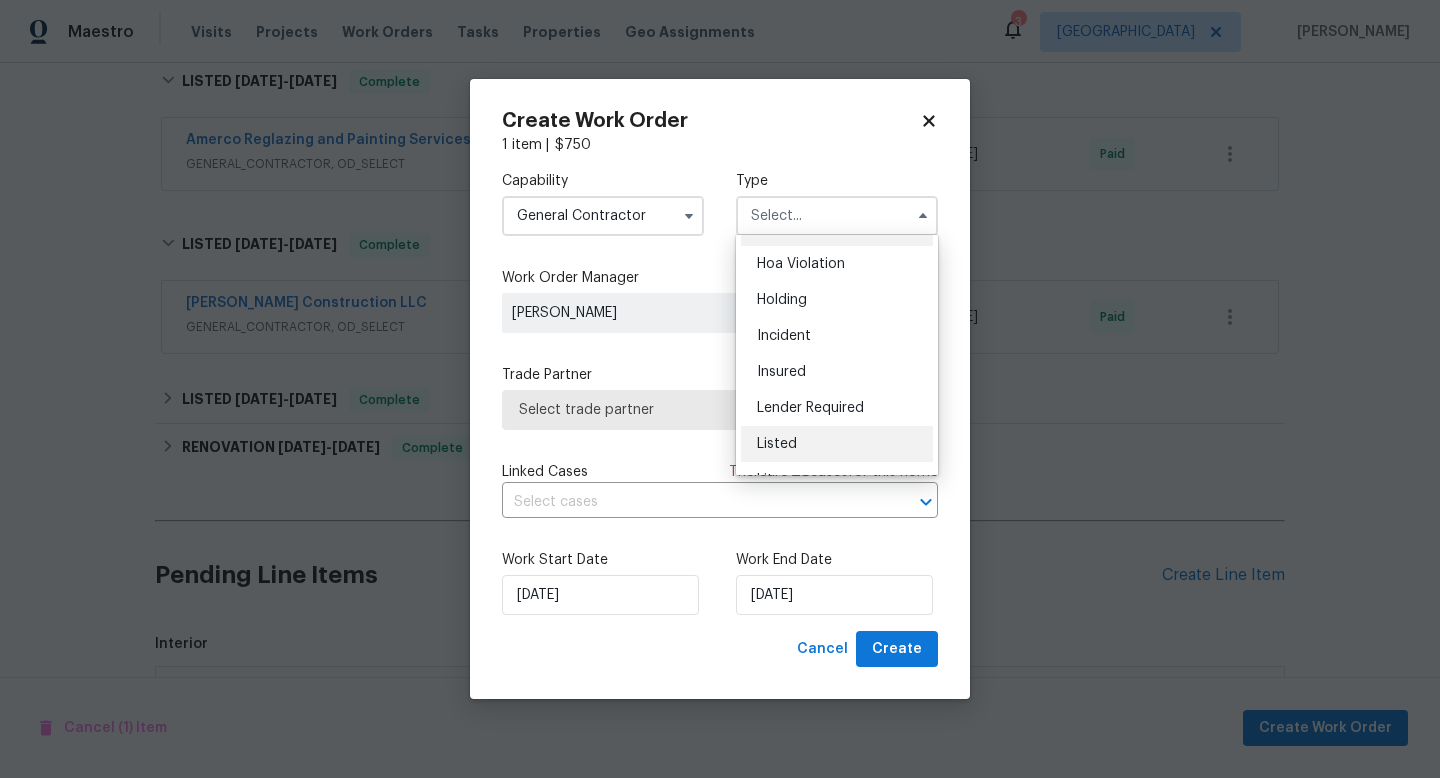 click on "Listed" at bounding box center [837, 444] 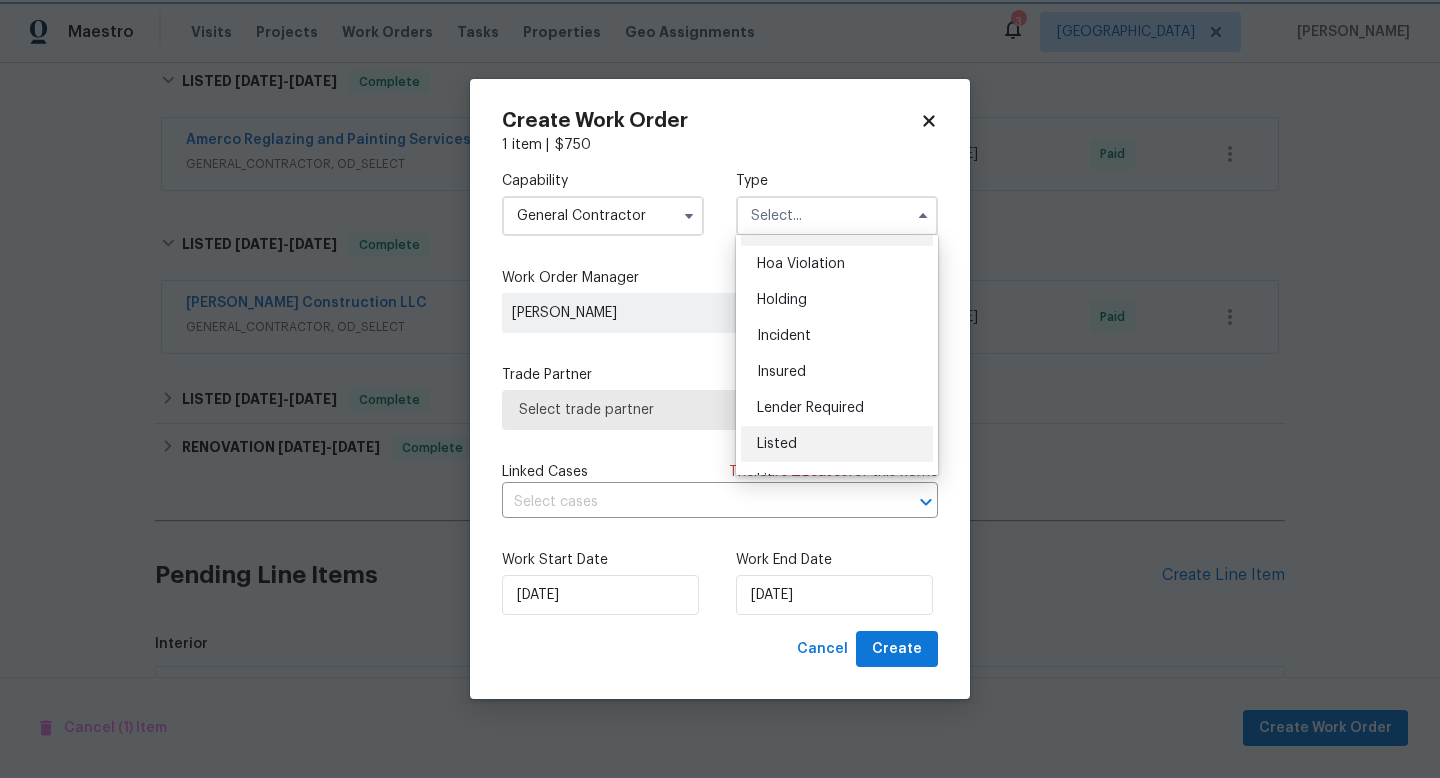 type on "Listed" 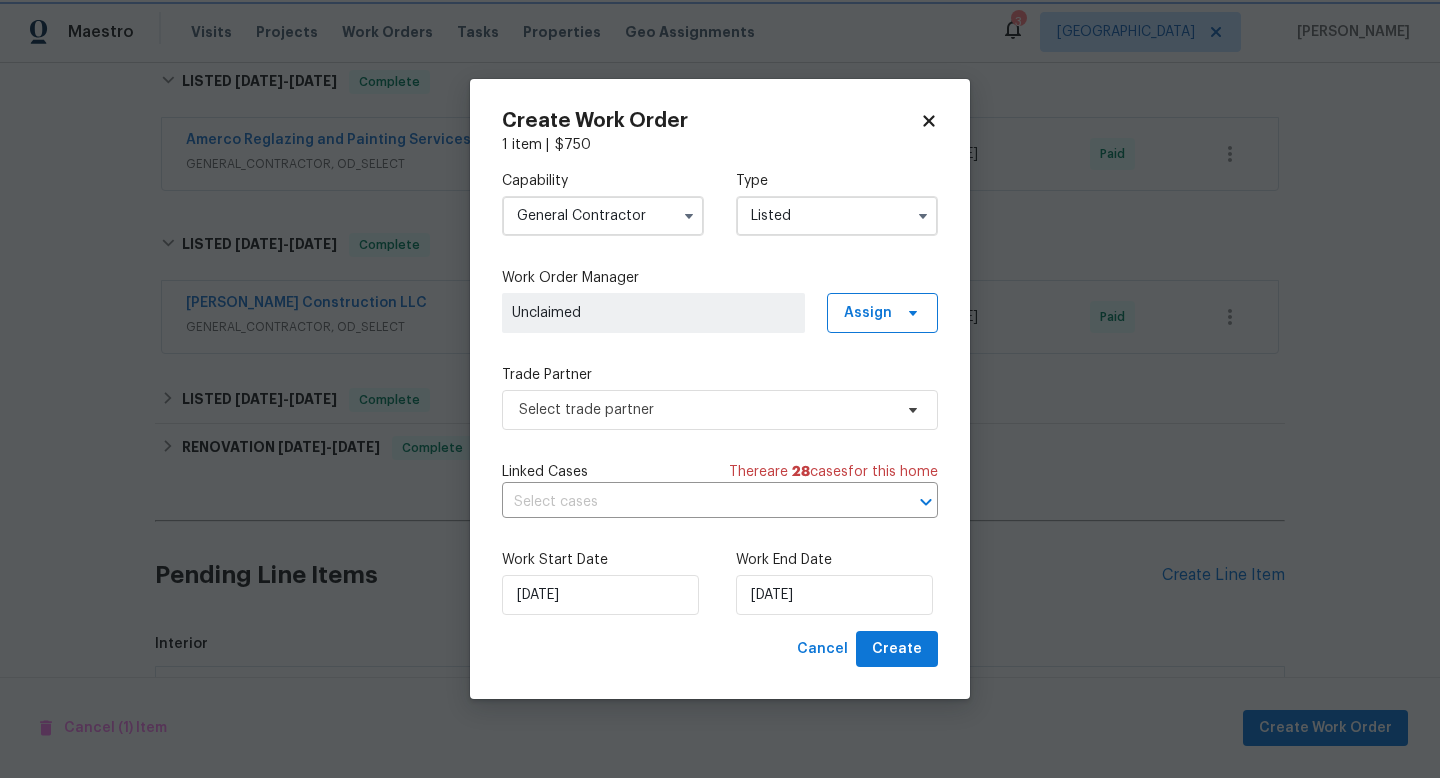 scroll, scrollTop: 0, scrollLeft: 0, axis: both 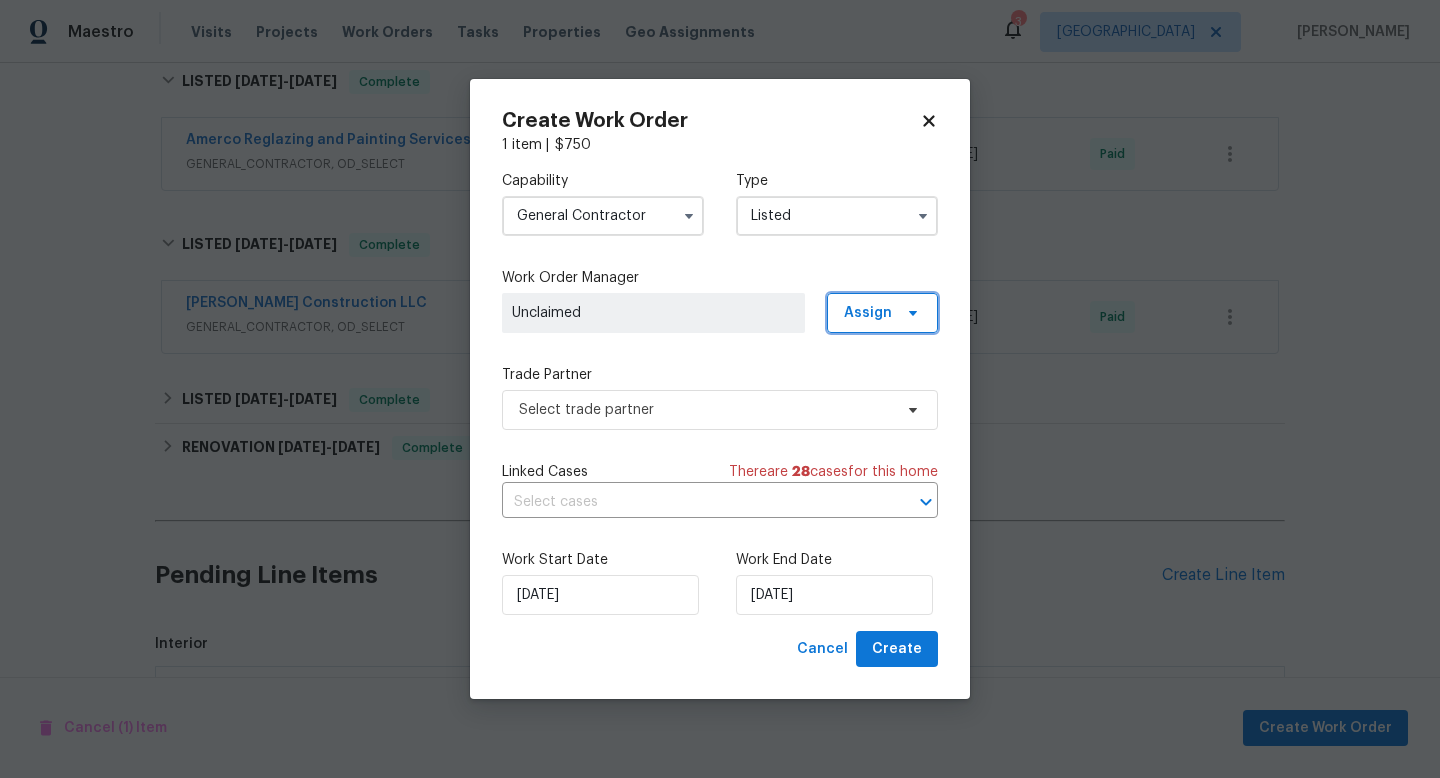 click on "Assign" at bounding box center [868, 313] 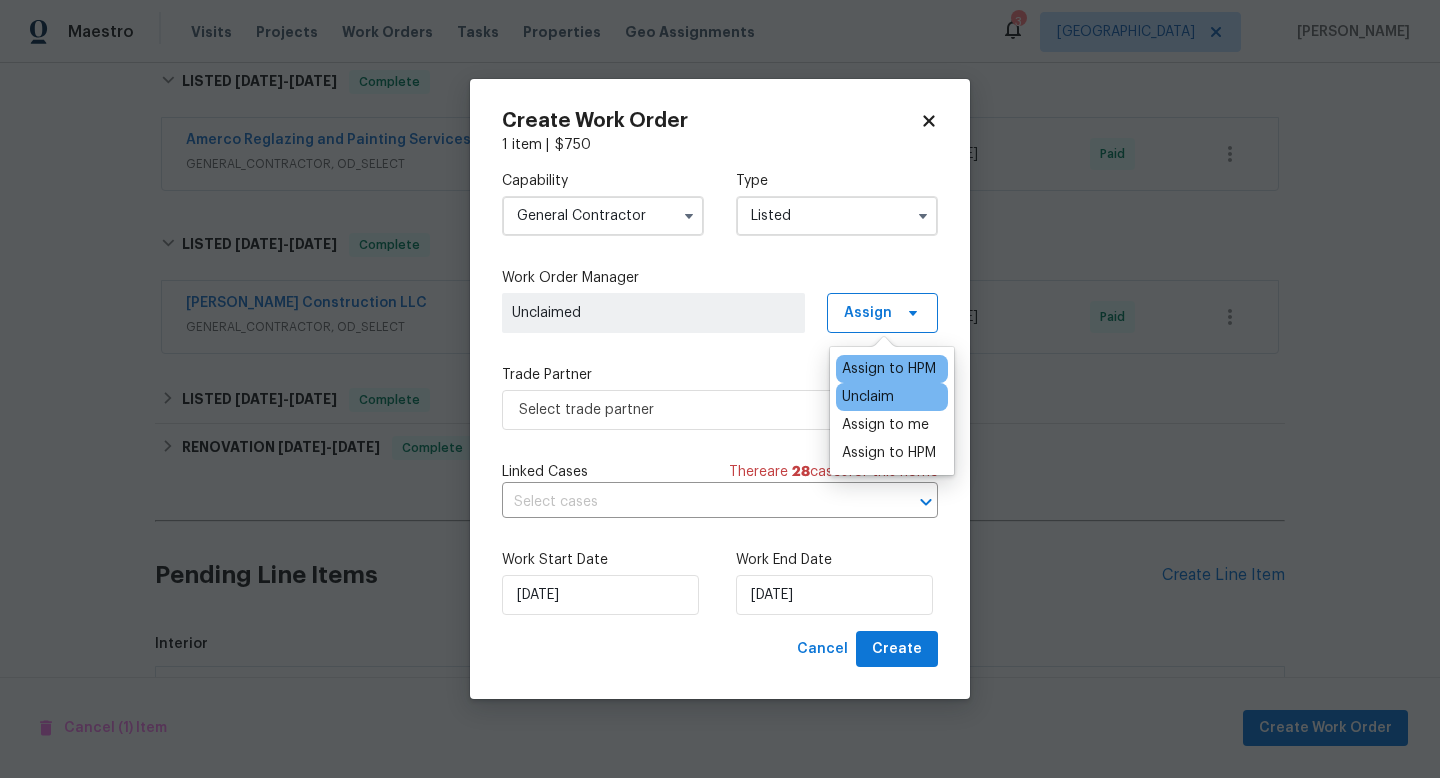 click on "Assign to HPM" at bounding box center (889, 369) 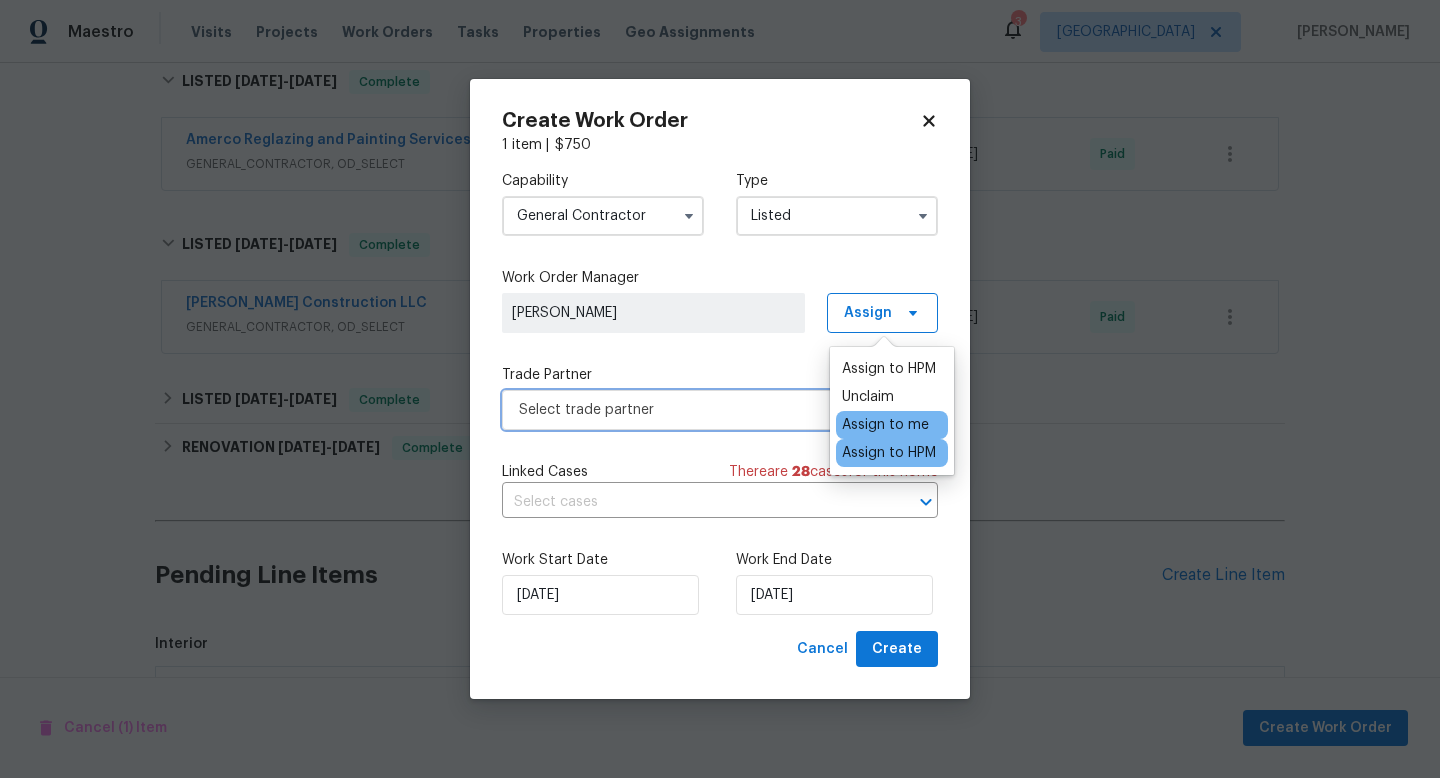 click on "Select trade partner" at bounding box center (705, 410) 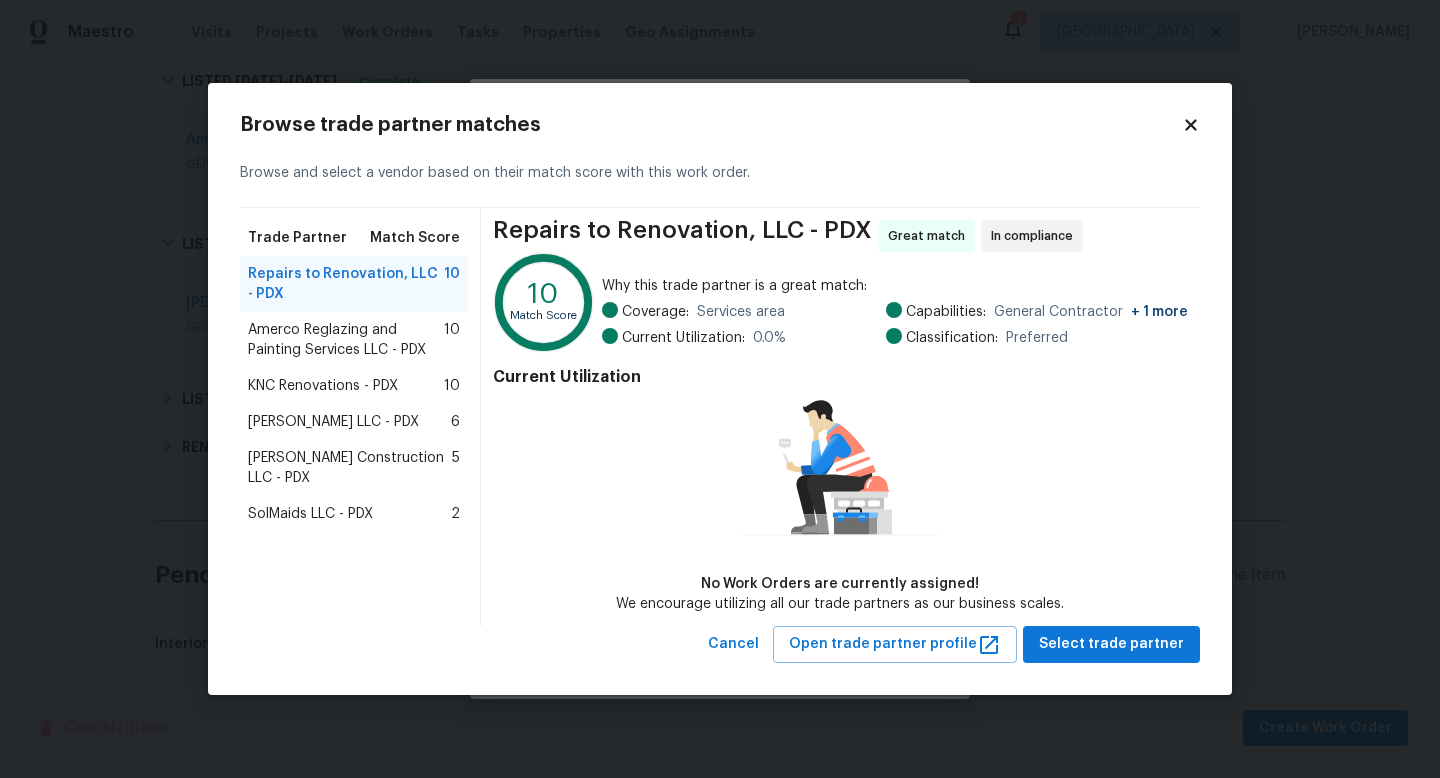 click on "SolMaids LLC - PDX" at bounding box center [310, 514] 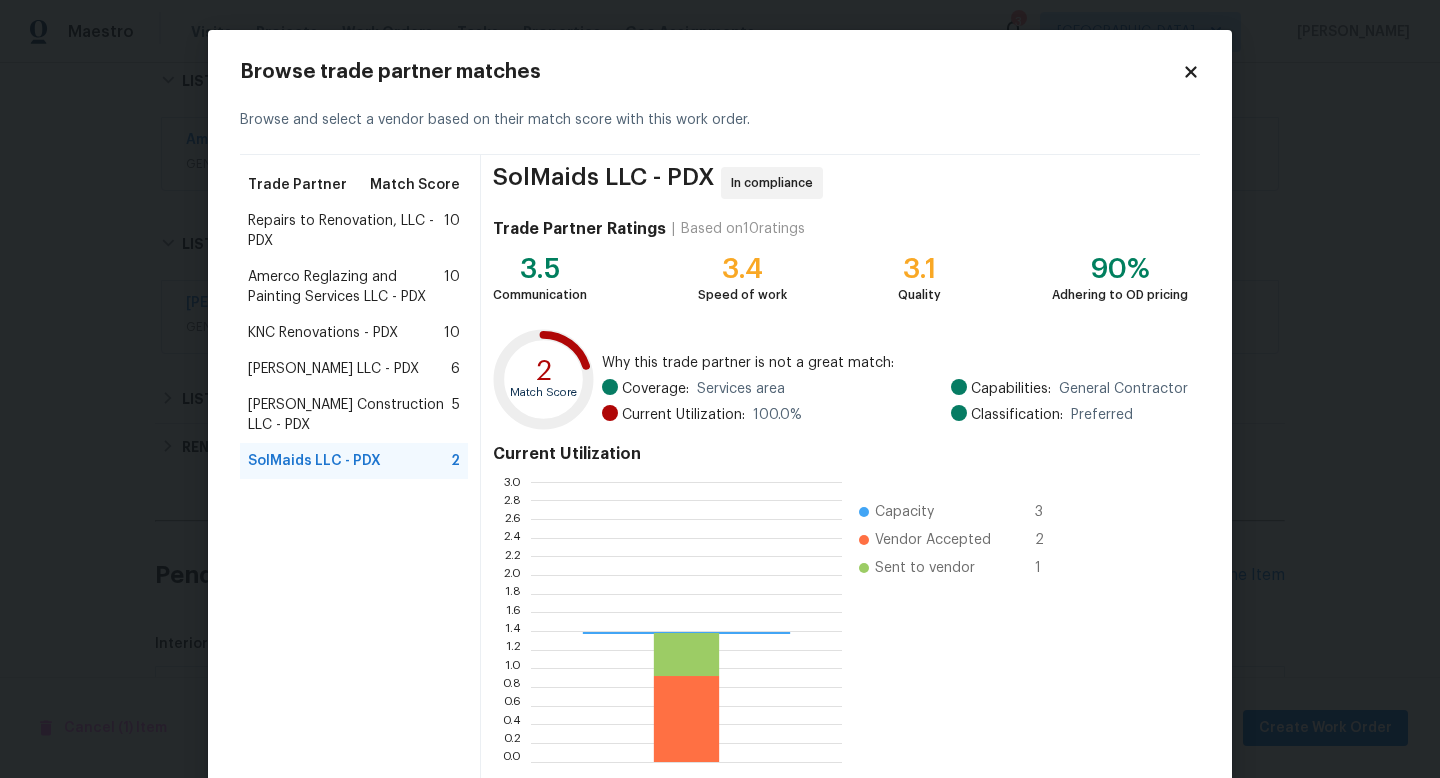 scroll, scrollTop: 2, scrollLeft: 1, axis: both 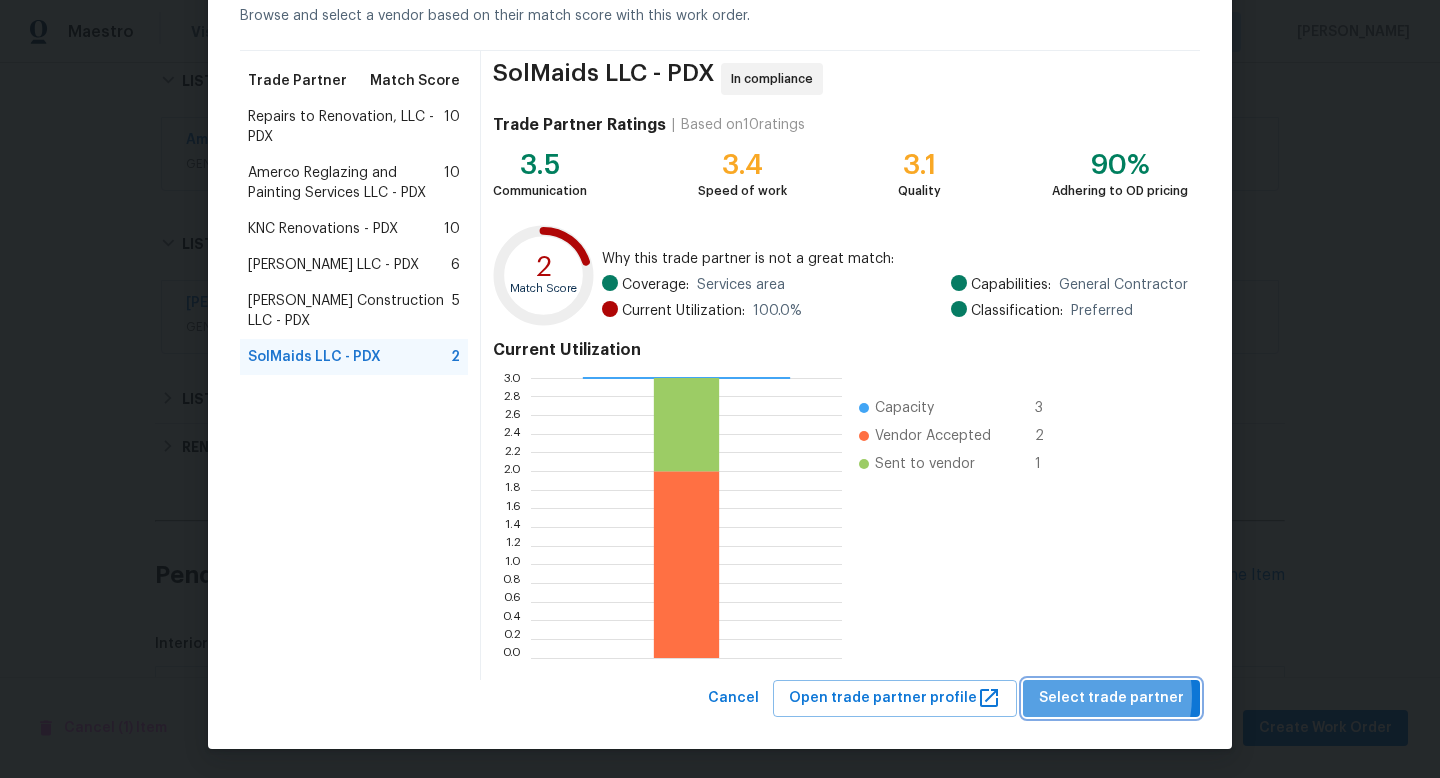 click on "Select trade partner" at bounding box center [1111, 698] 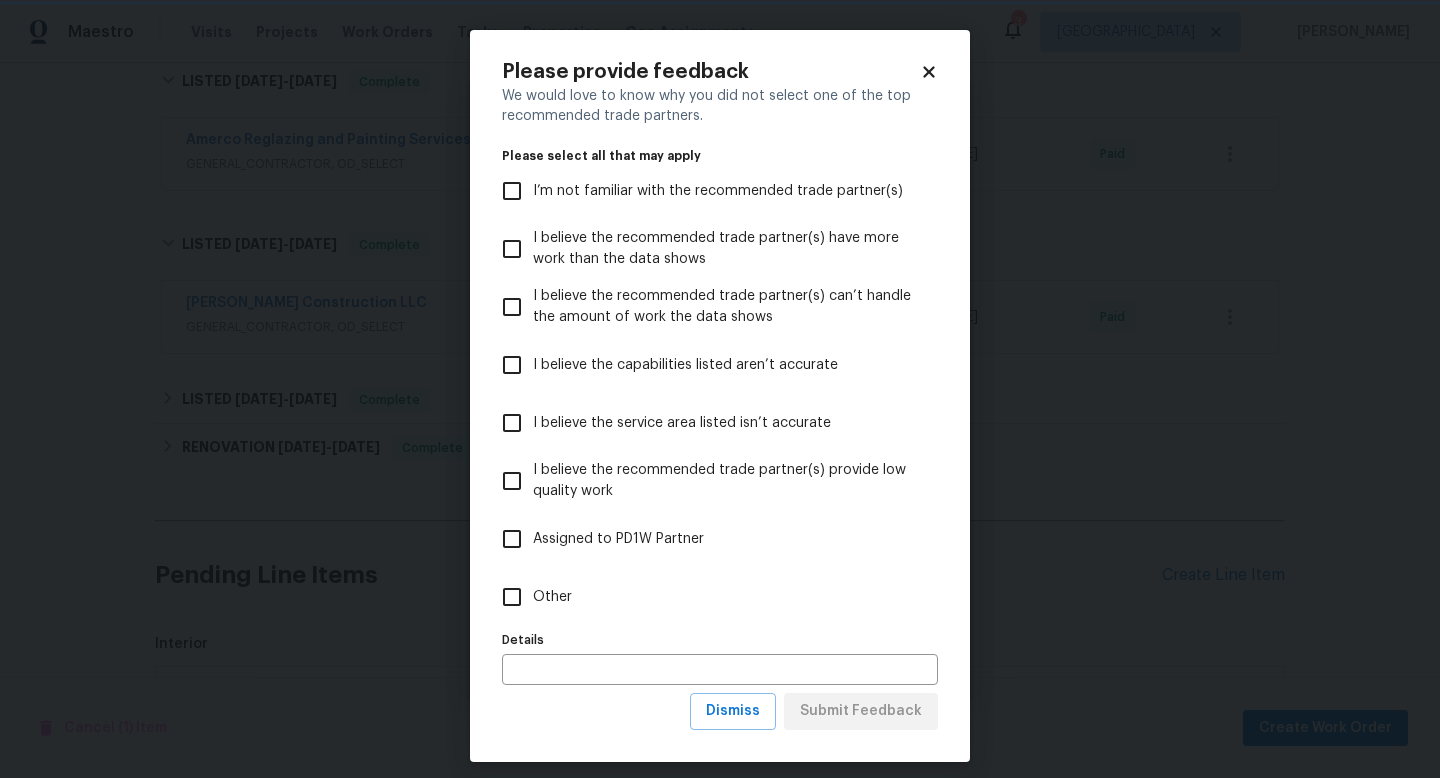 scroll, scrollTop: 0, scrollLeft: 0, axis: both 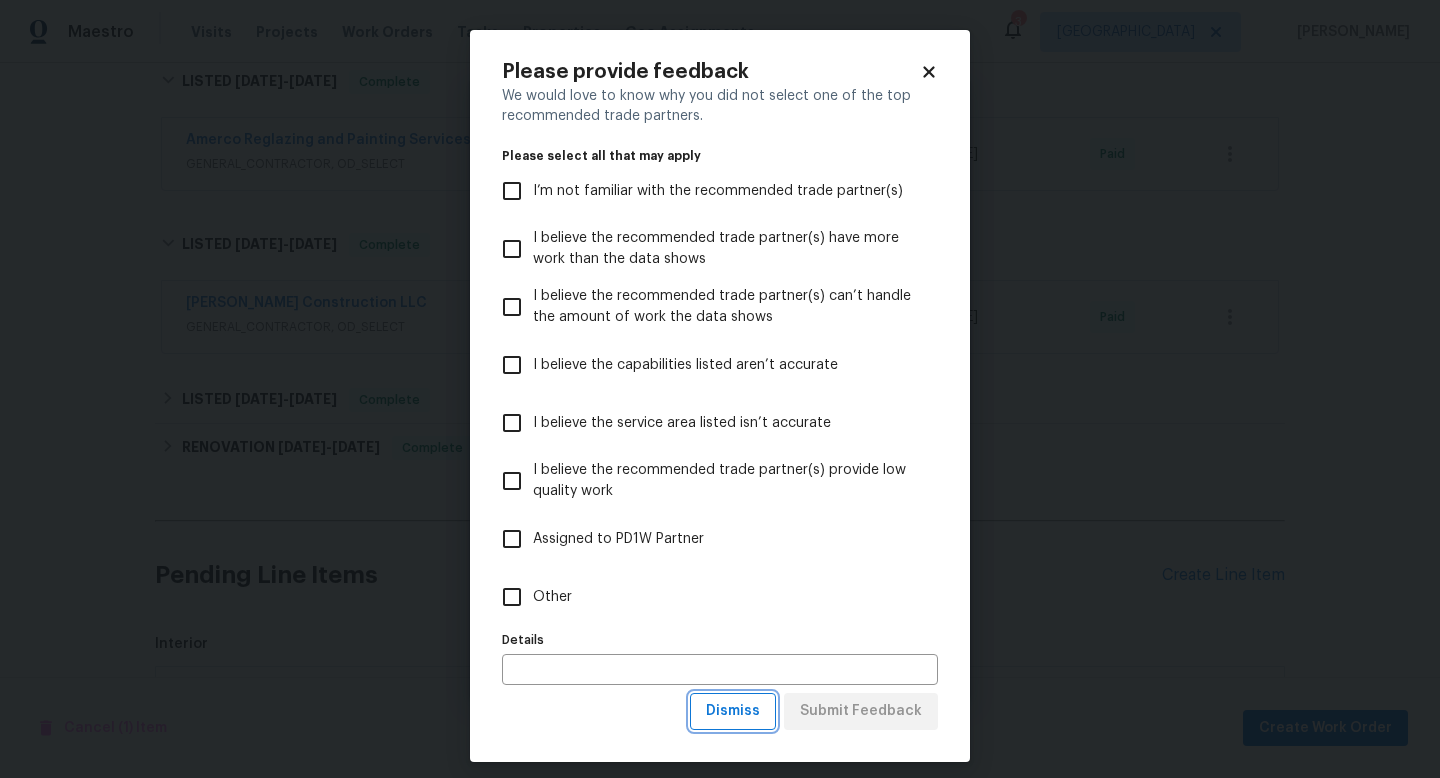 click on "Dismiss" at bounding box center (733, 711) 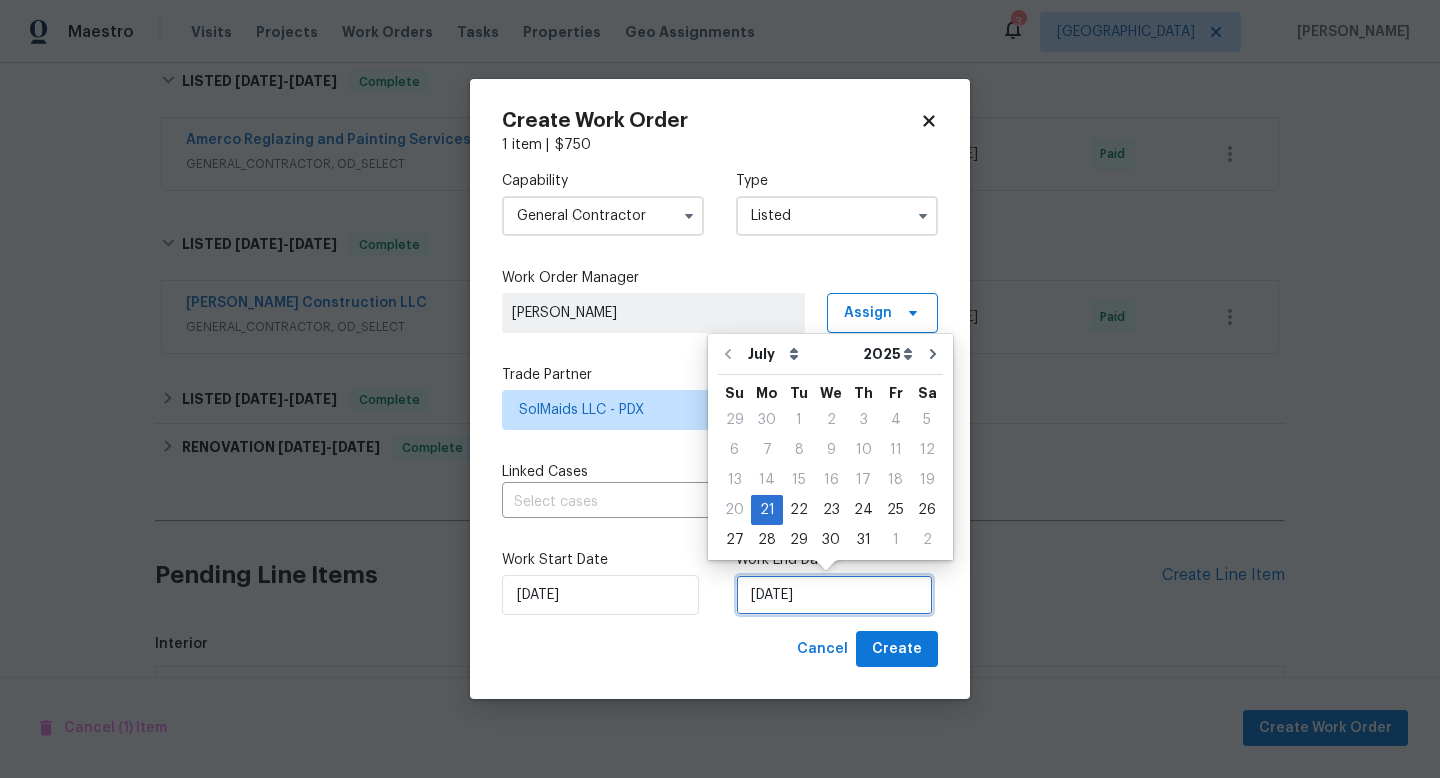 click on "7/21/2025" at bounding box center [834, 595] 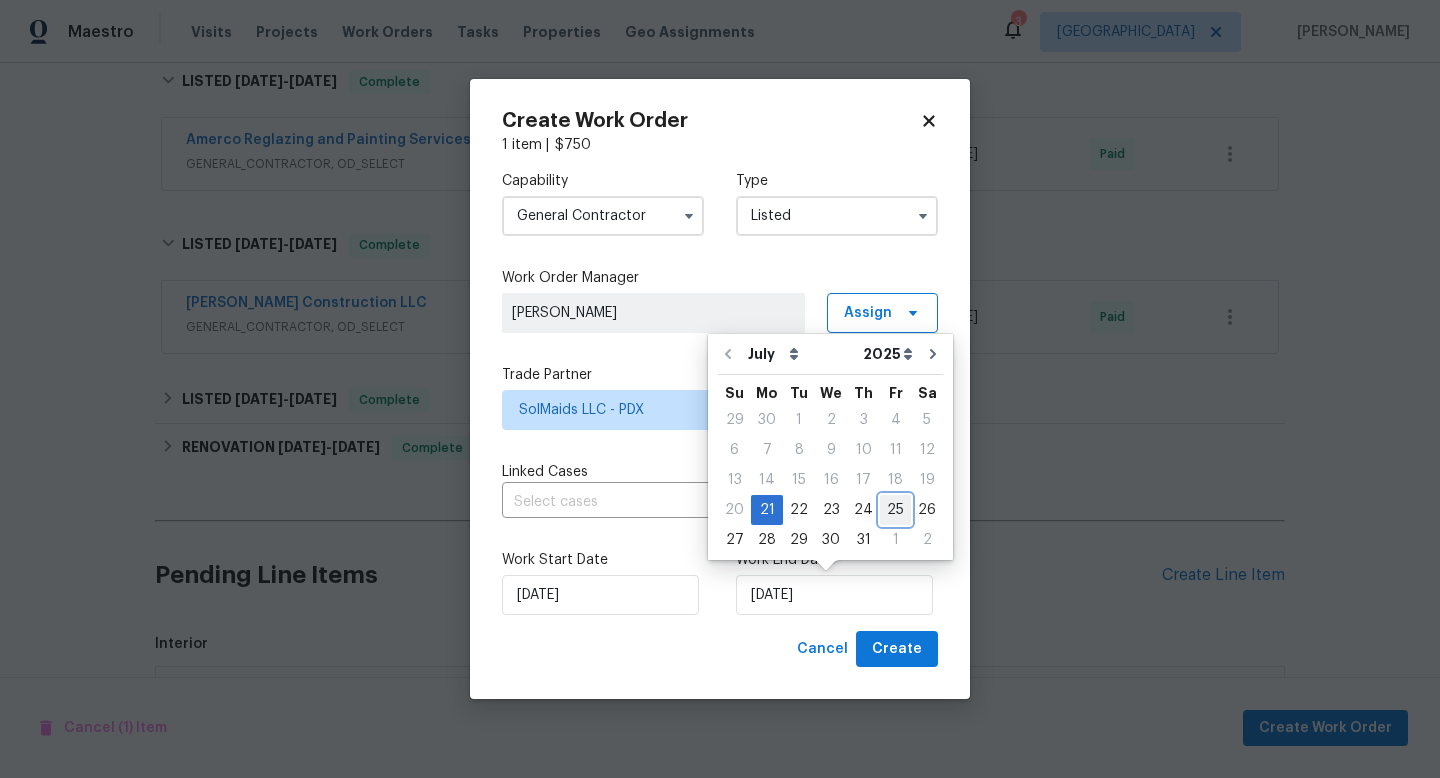 click on "25" at bounding box center (895, 510) 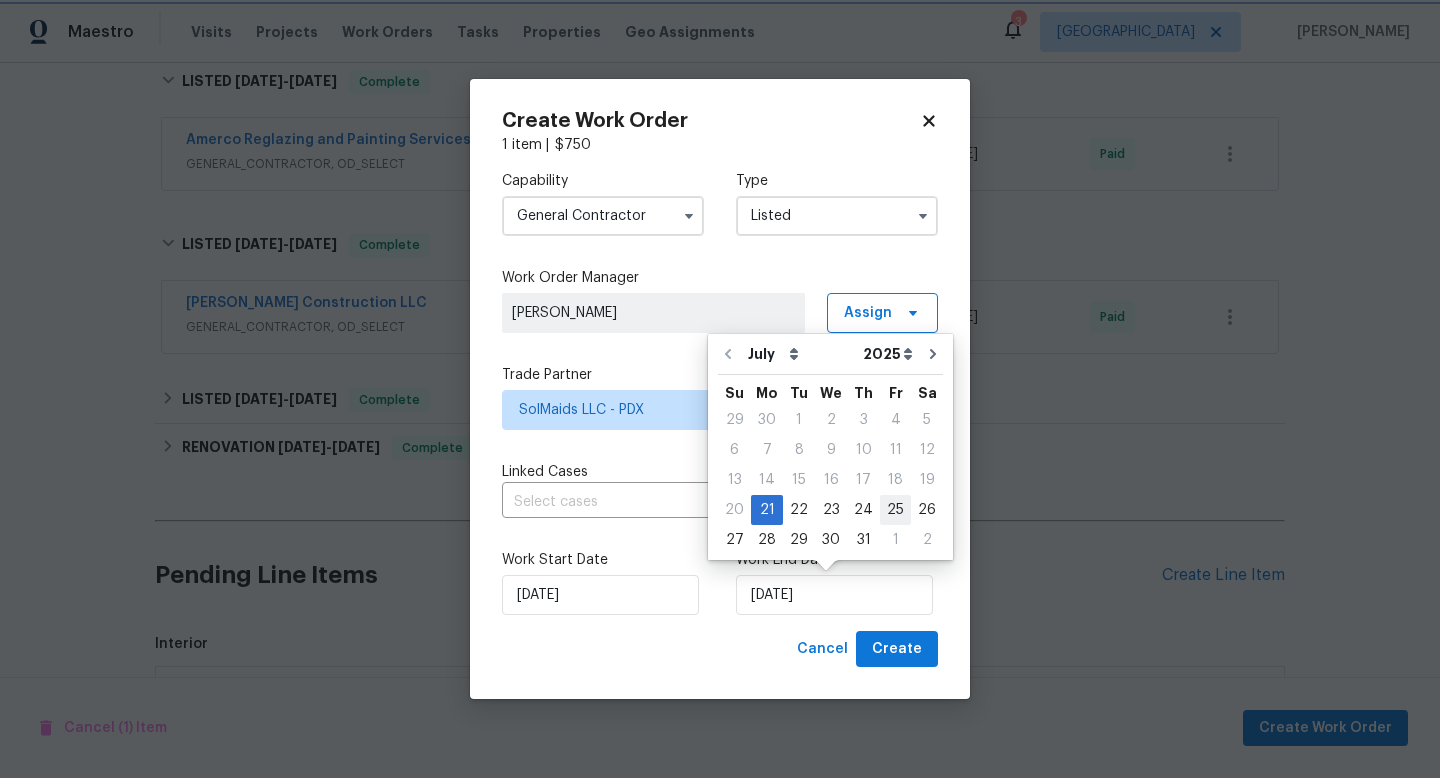 type on "7/25/2025" 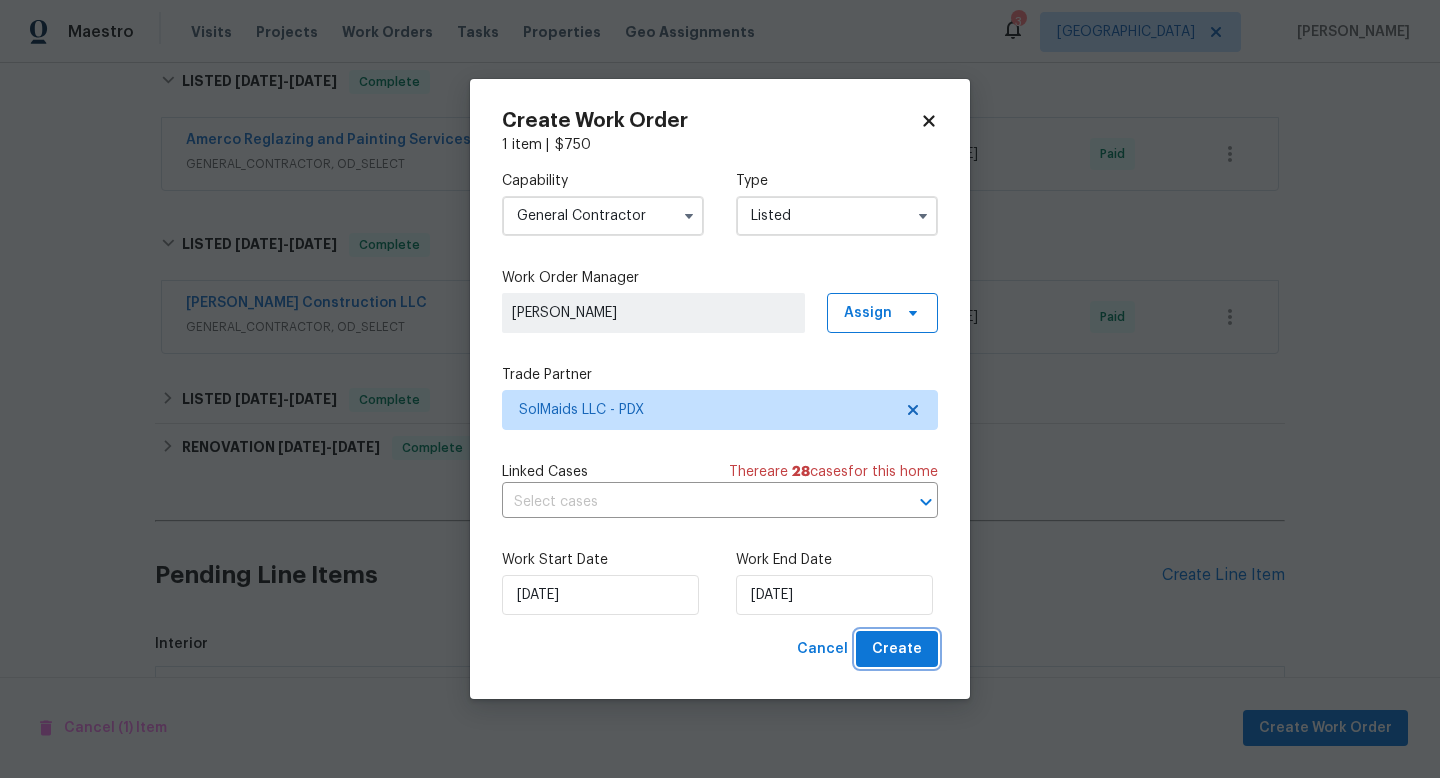 click on "Create" at bounding box center [897, 649] 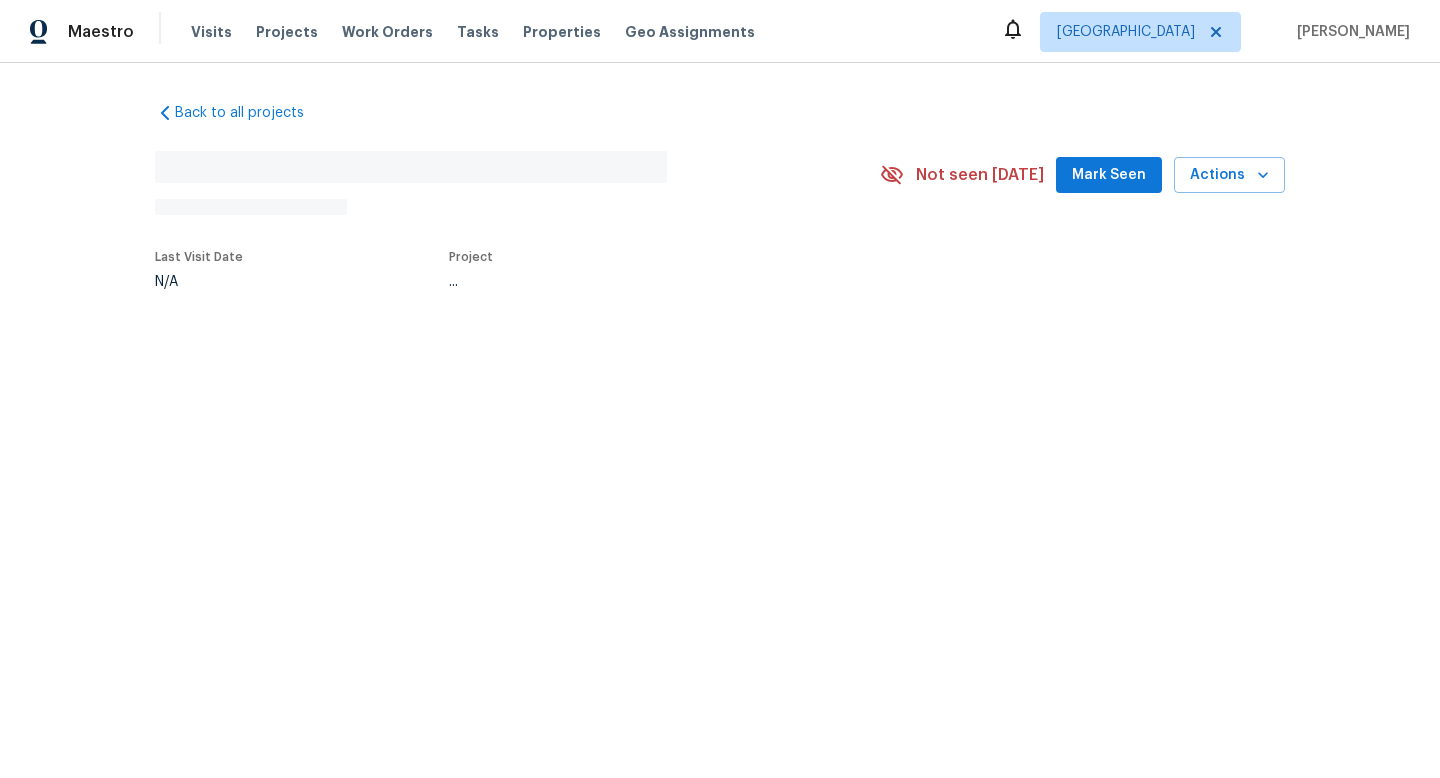 scroll, scrollTop: 0, scrollLeft: 0, axis: both 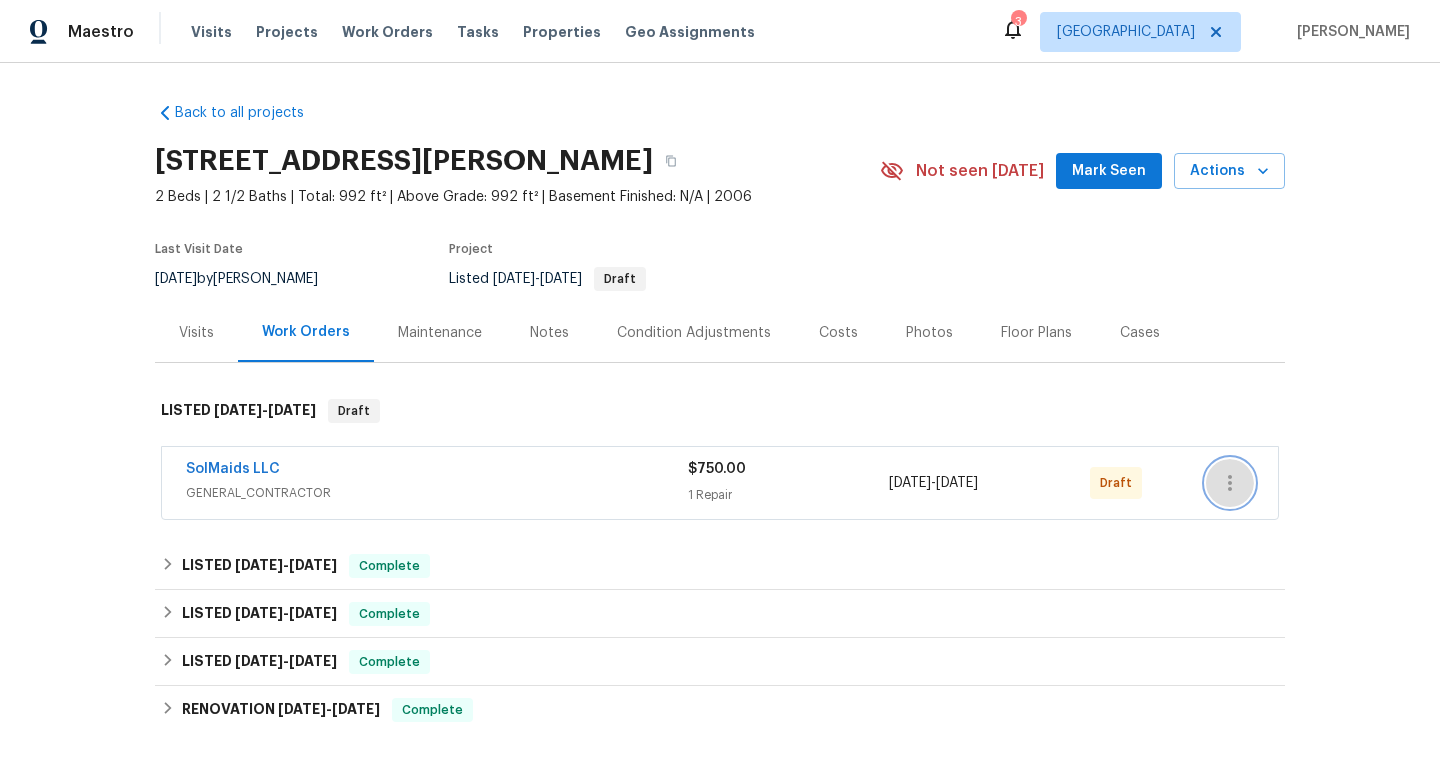 click 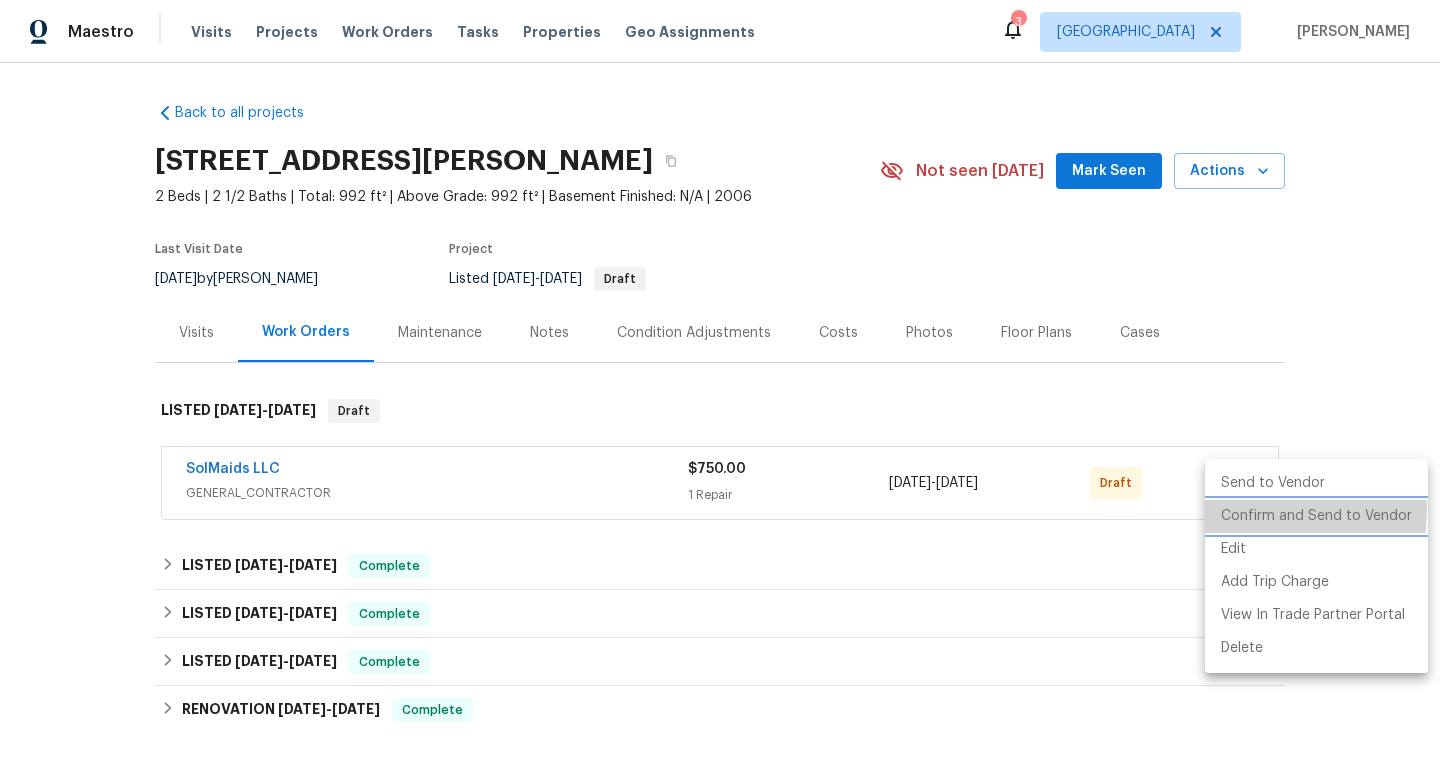 click on "Confirm and Send to Vendor" at bounding box center [1316, 516] 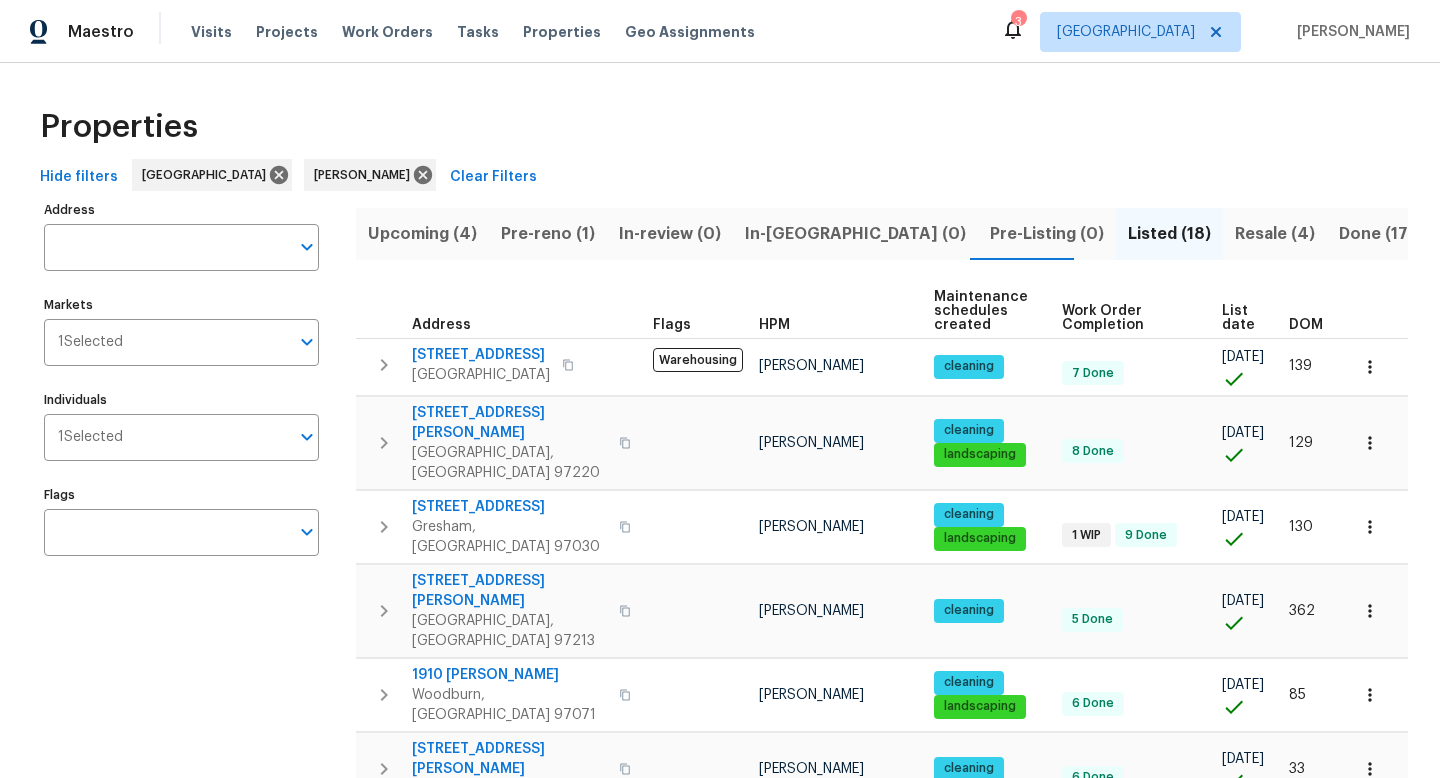 scroll, scrollTop: 0, scrollLeft: 0, axis: both 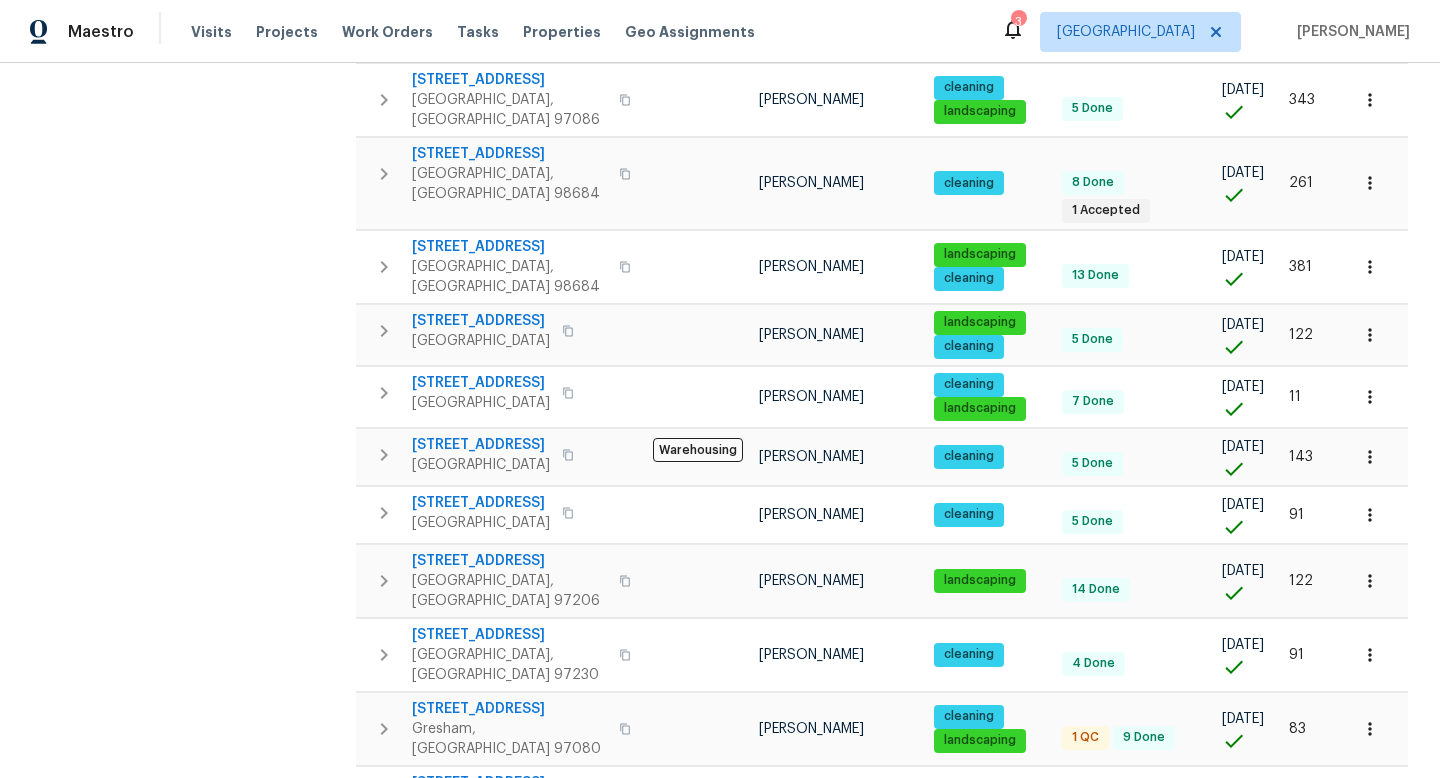 click on "Address Address Markets 1  Selected Markets Individuals 1  Selected Individuals Flags Flags" at bounding box center (194, 227) 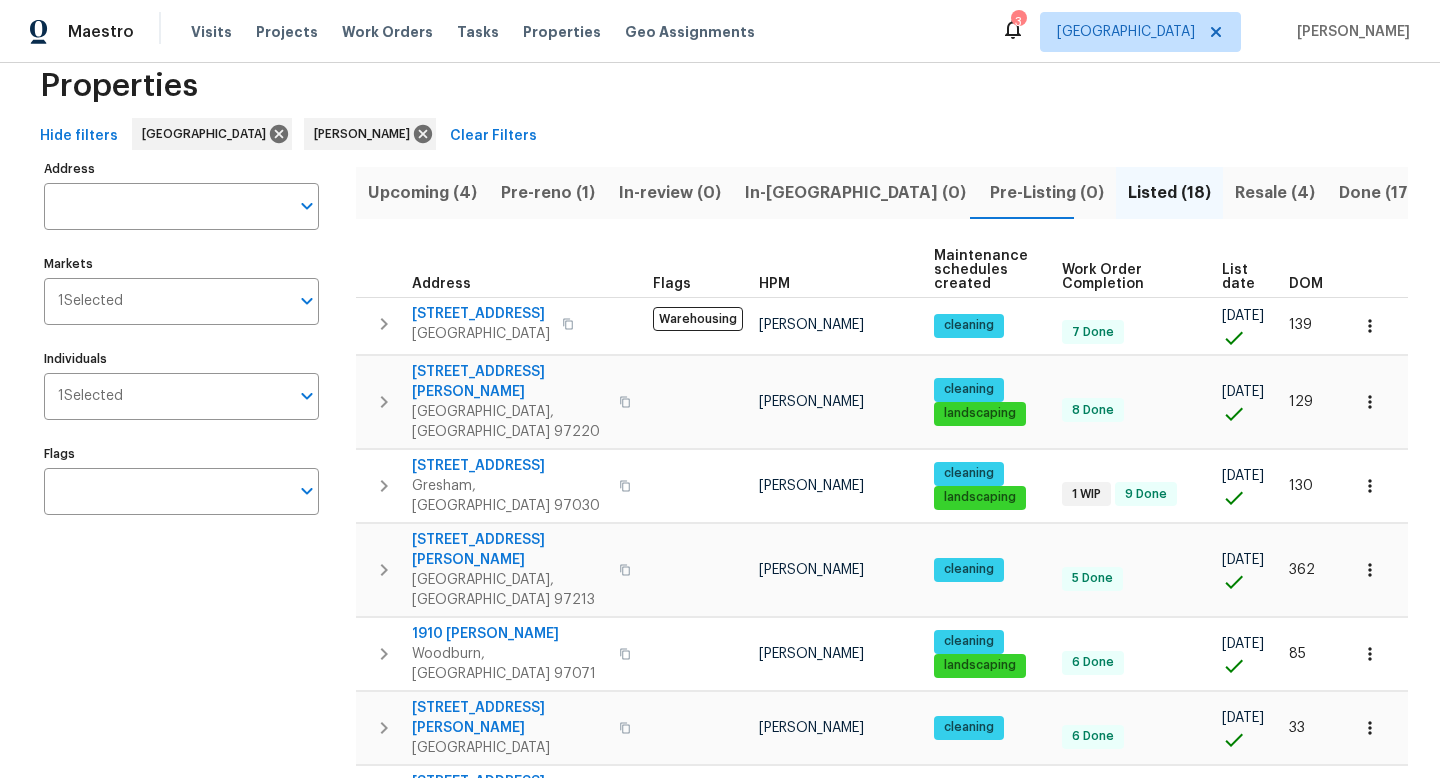 scroll, scrollTop: 0, scrollLeft: 0, axis: both 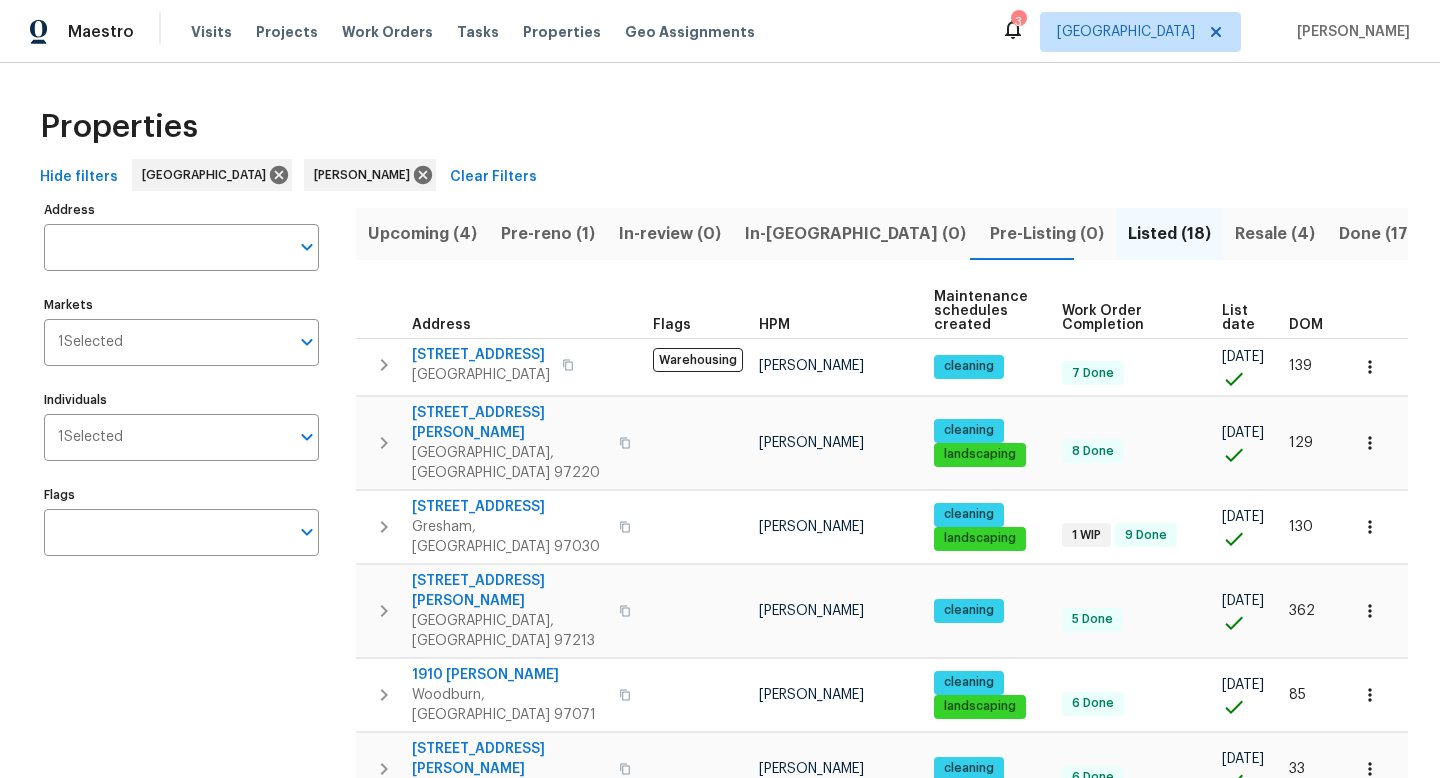 click on "Pre-reno (1)" at bounding box center [548, 234] 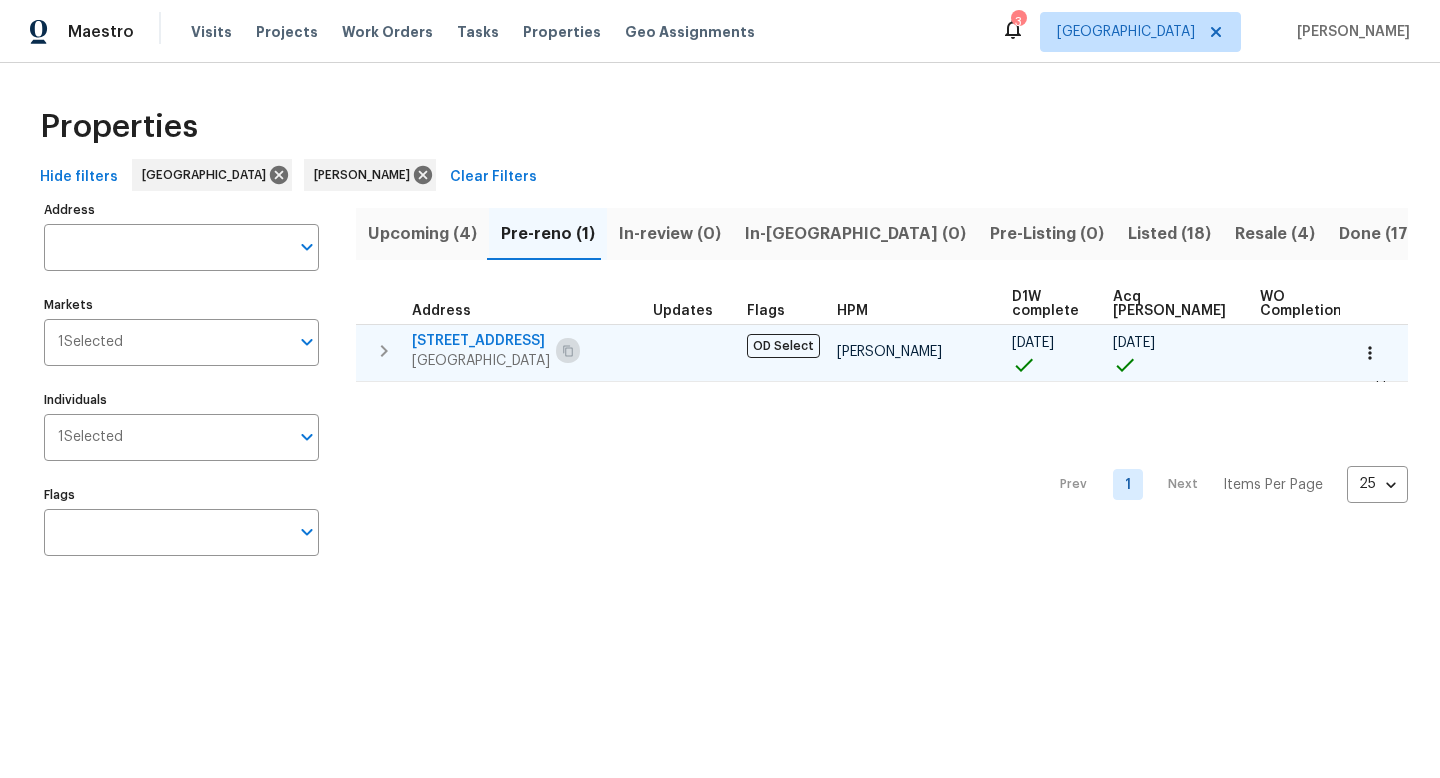 click 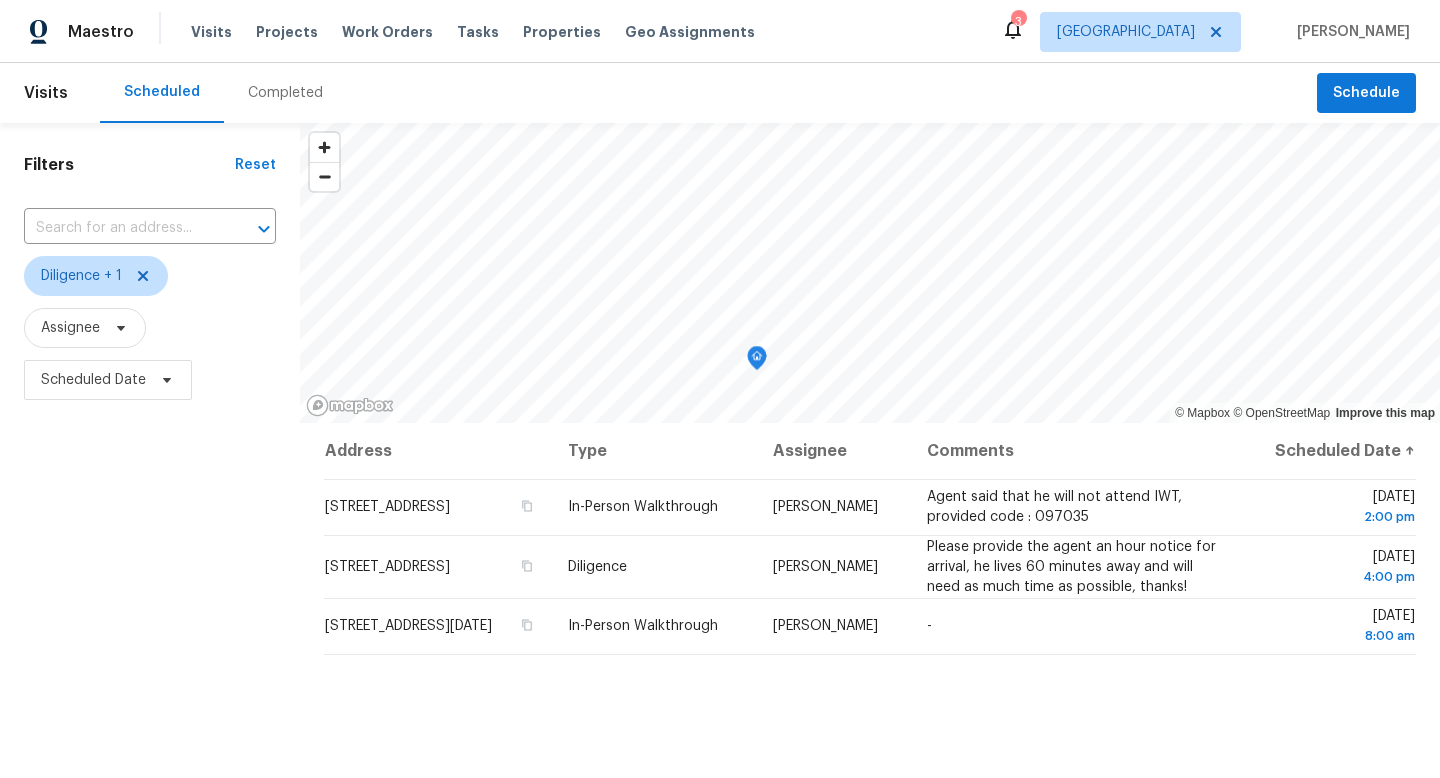 scroll, scrollTop: 0, scrollLeft: 0, axis: both 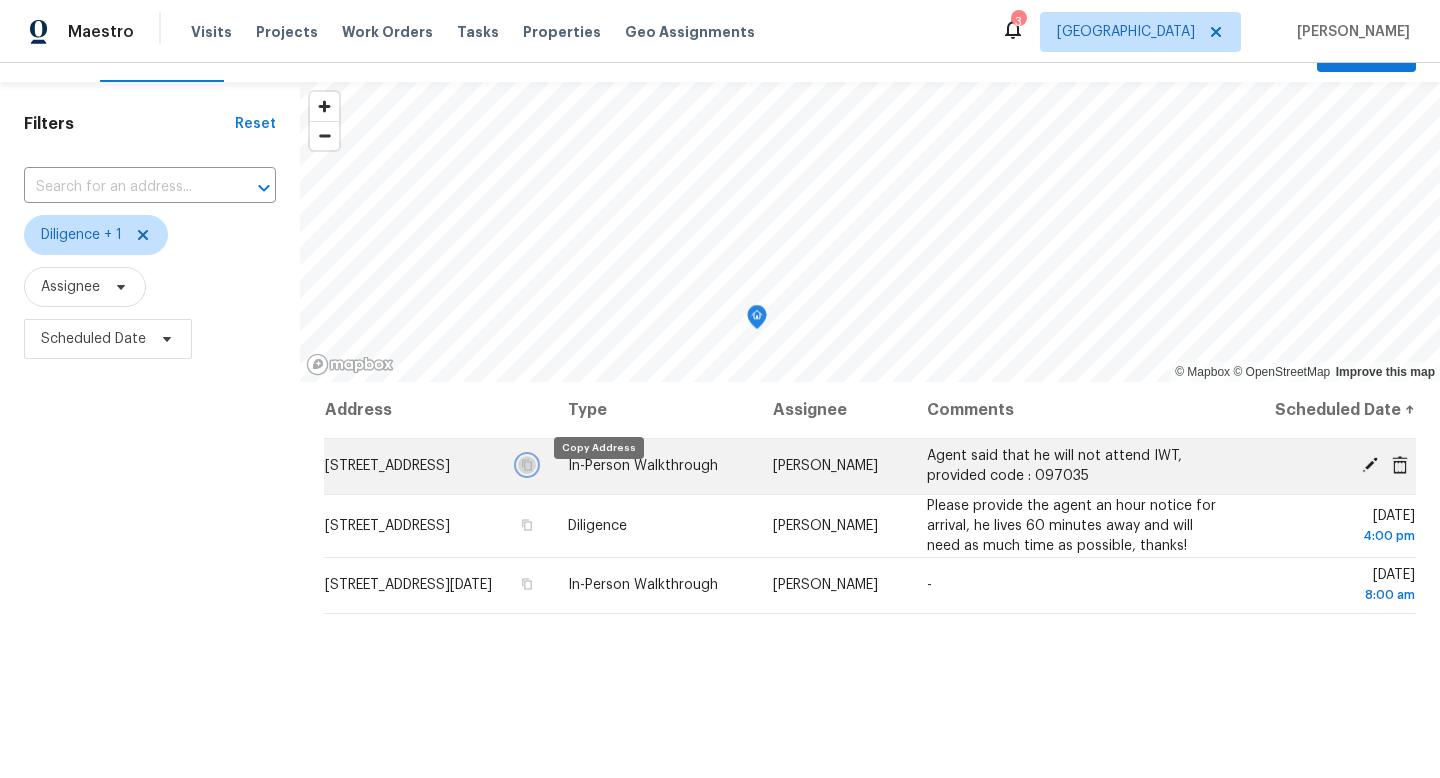 click 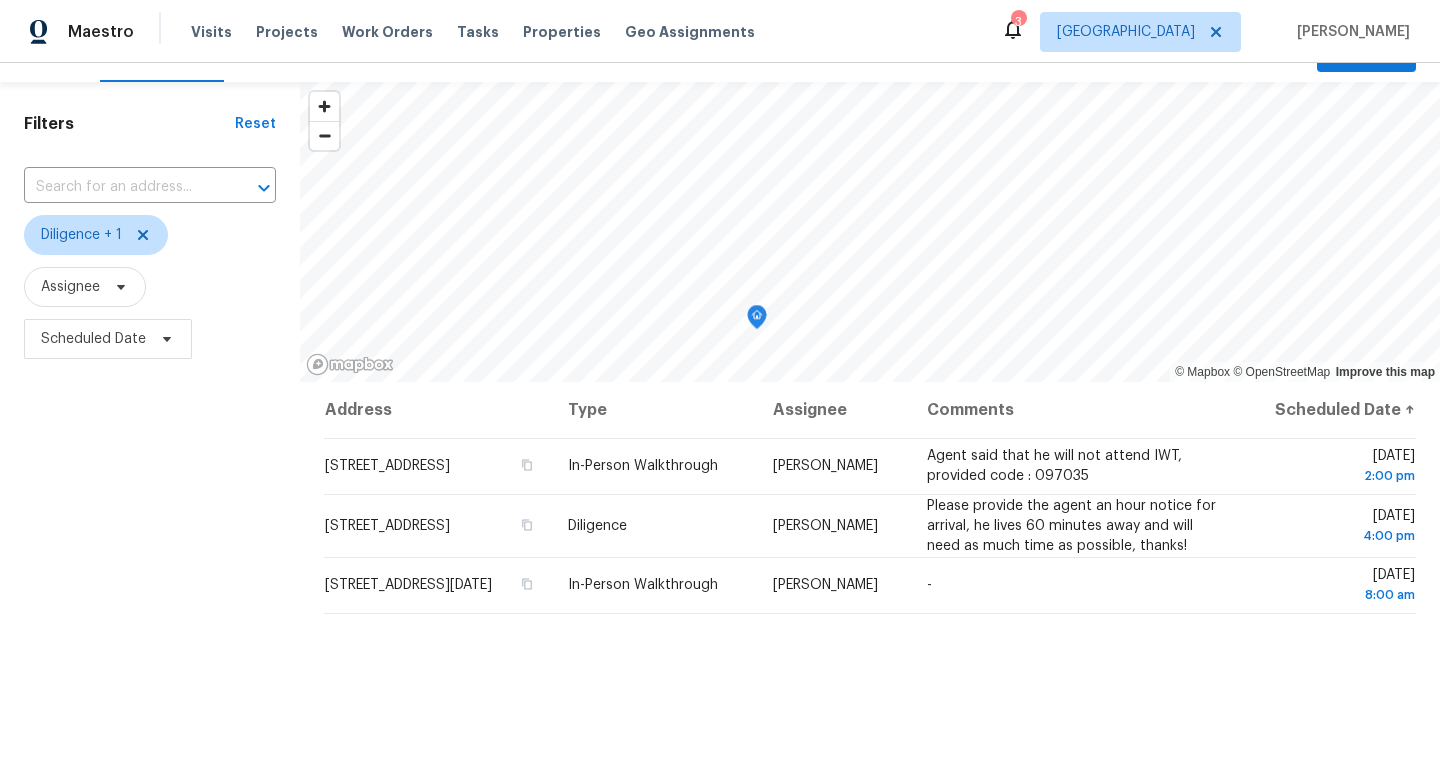 click on "Filters Reset ​ Diligence + 1 Assignee Scheduled Date" at bounding box center (150, 543) 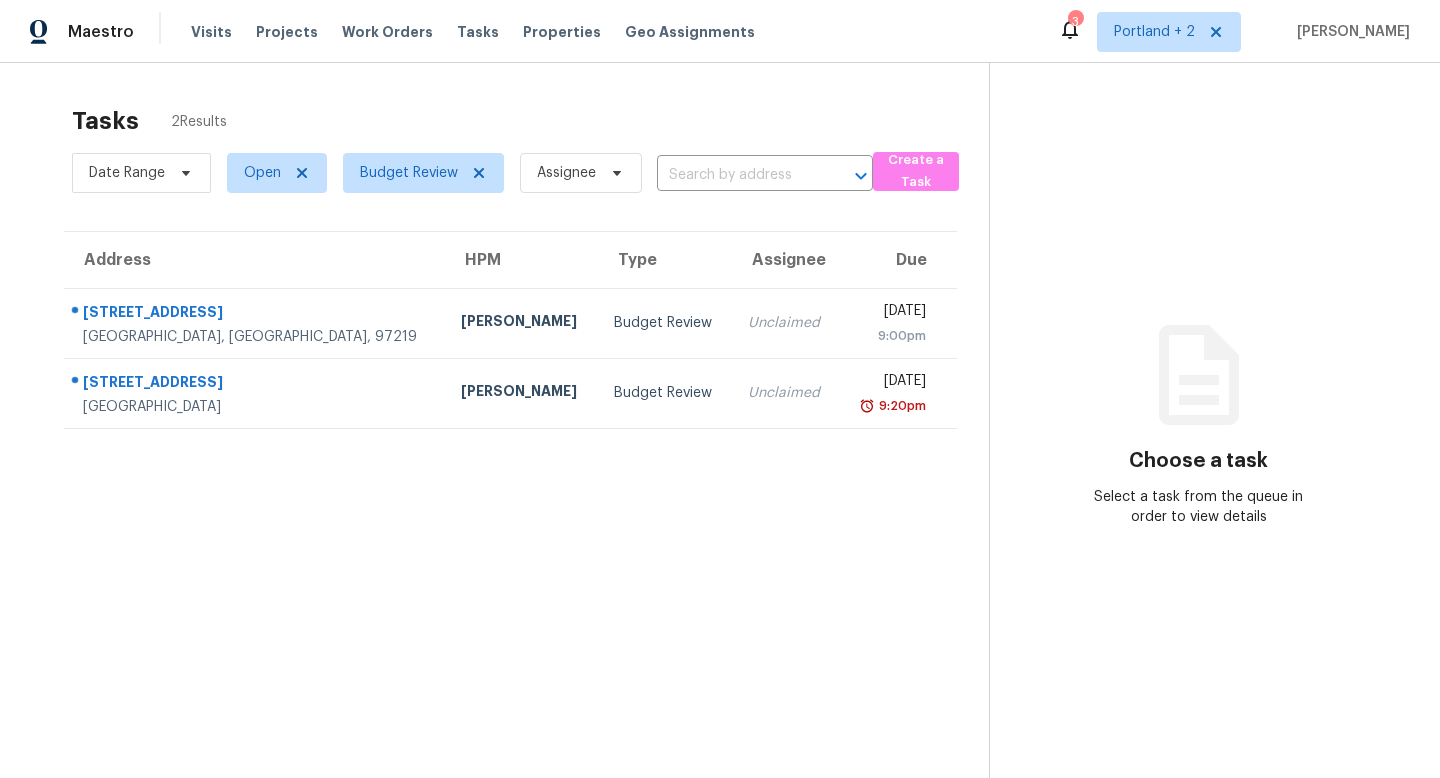 scroll, scrollTop: 0, scrollLeft: 0, axis: both 